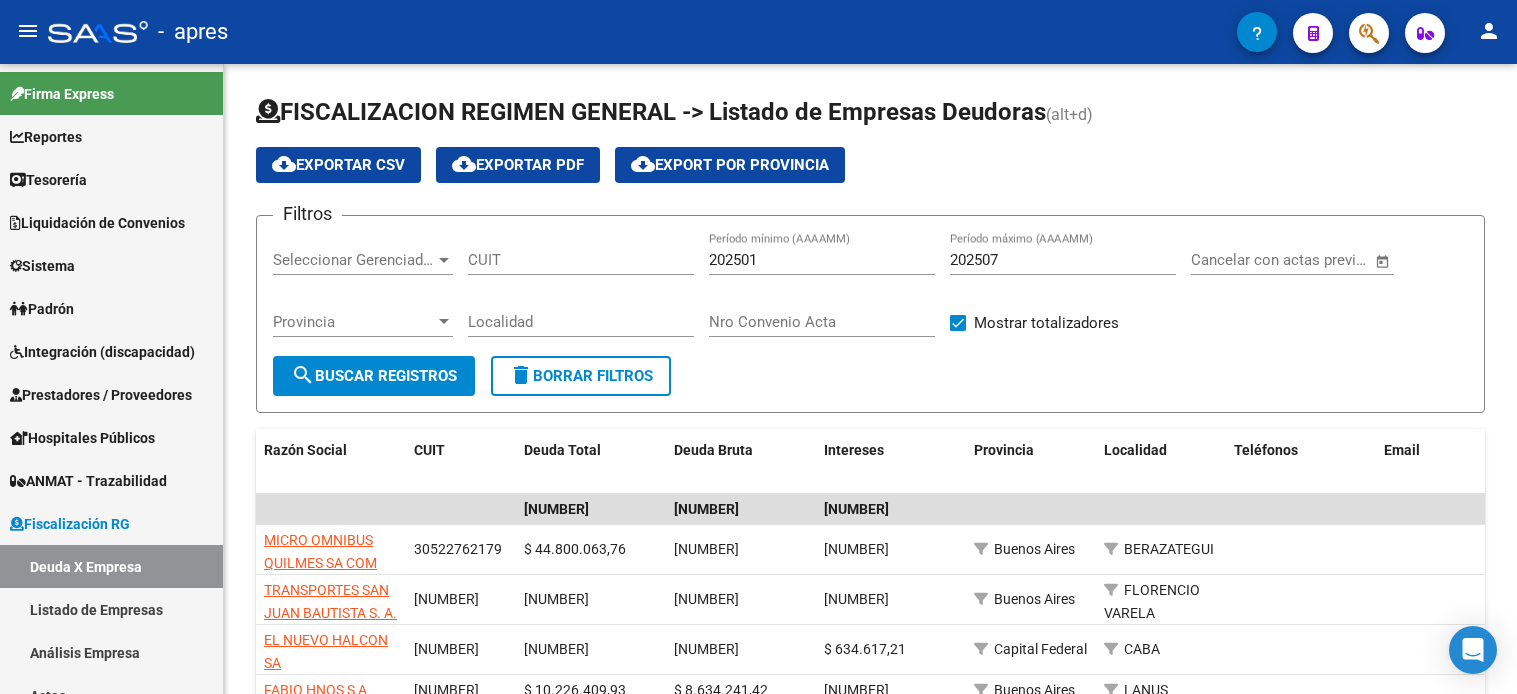 scroll, scrollTop: 0, scrollLeft: 0, axis: both 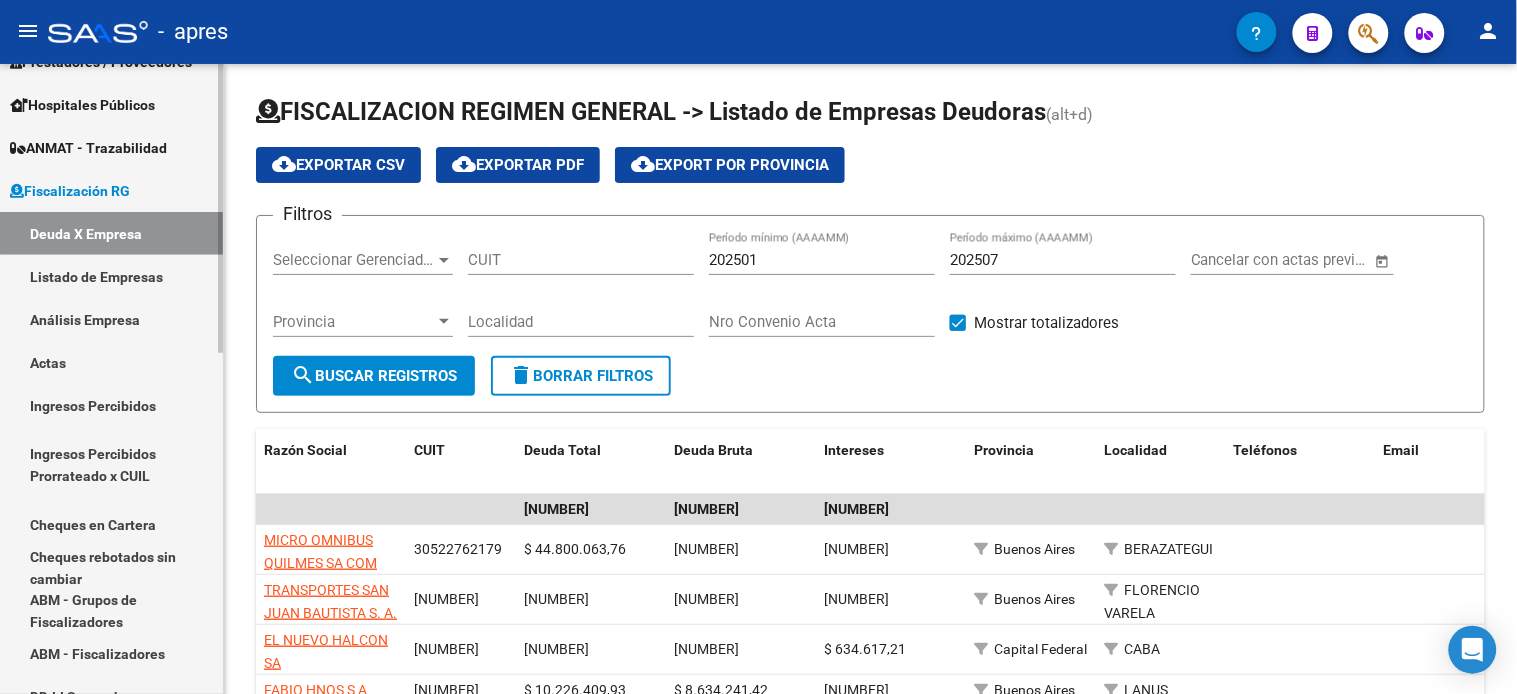 drag, startPoint x: 101, startPoint y: 277, endPoint x: 141, endPoint y: 397, distance: 126.491104 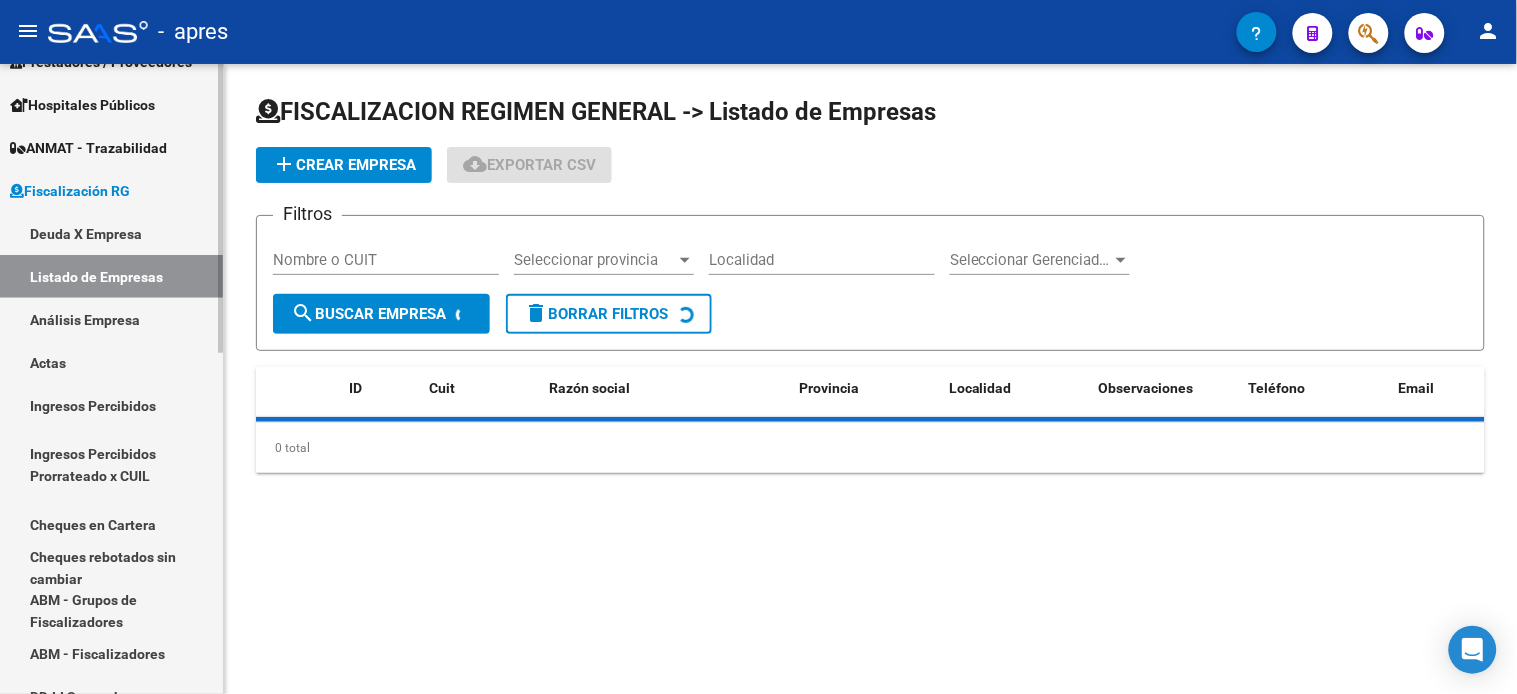 click on "Deuda X Empresa" at bounding box center [111, 233] 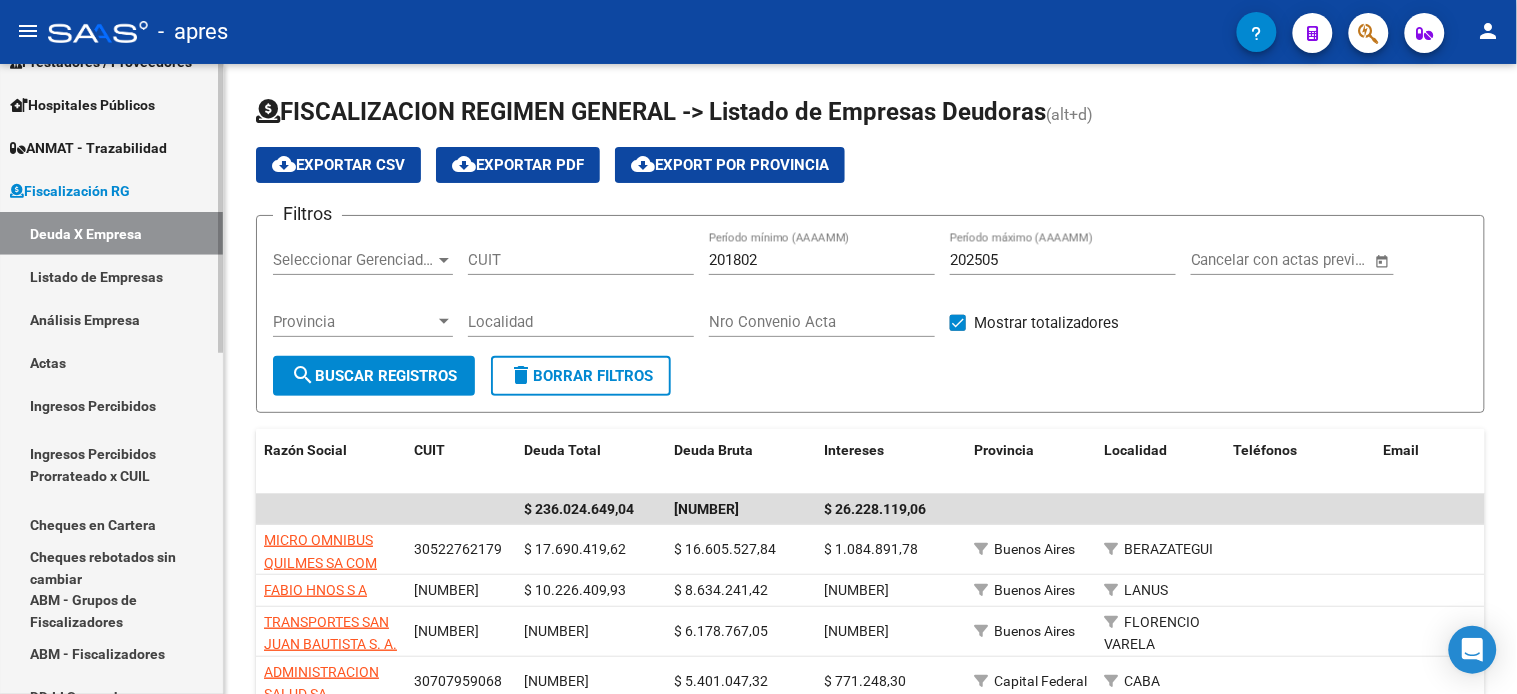 click on "Deuda X Empresa" at bounding box center (111, 233) 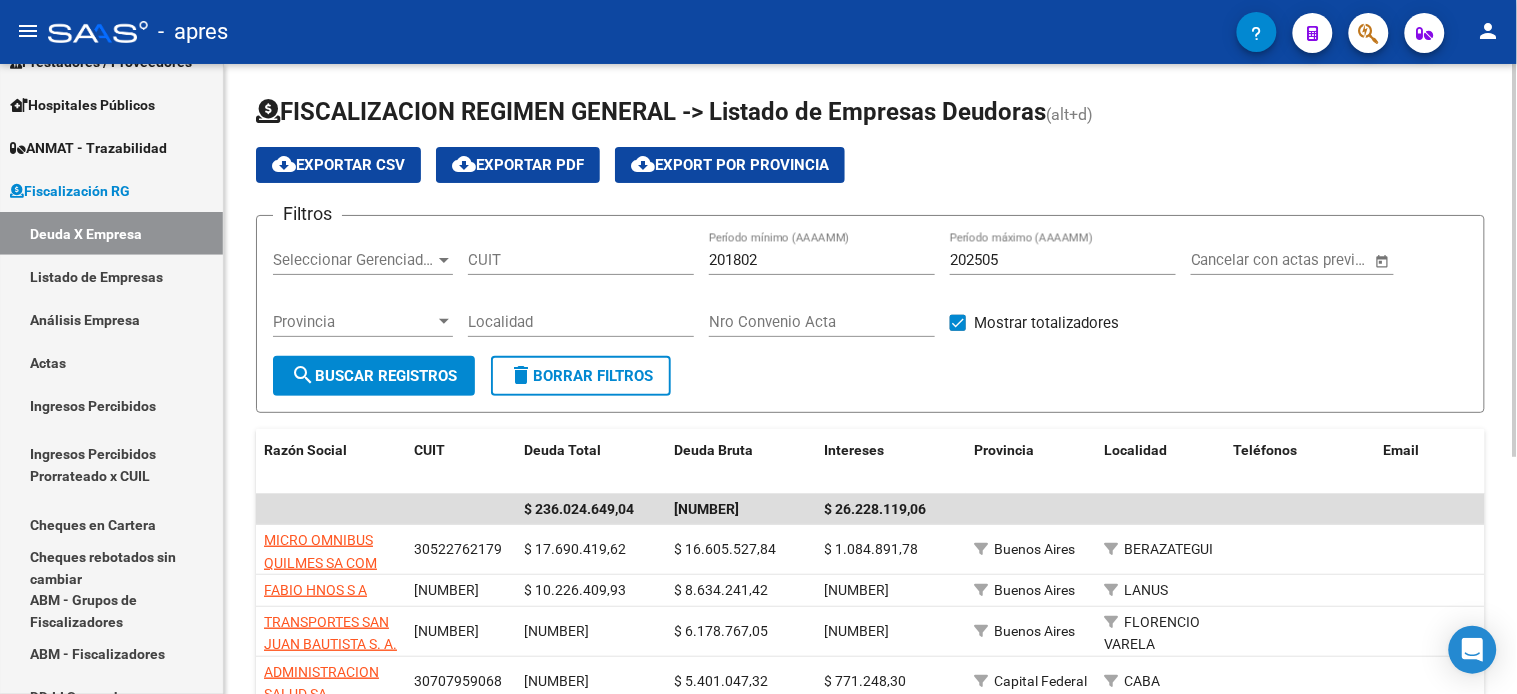 click on "202505" at bounding box center [1063, 260] 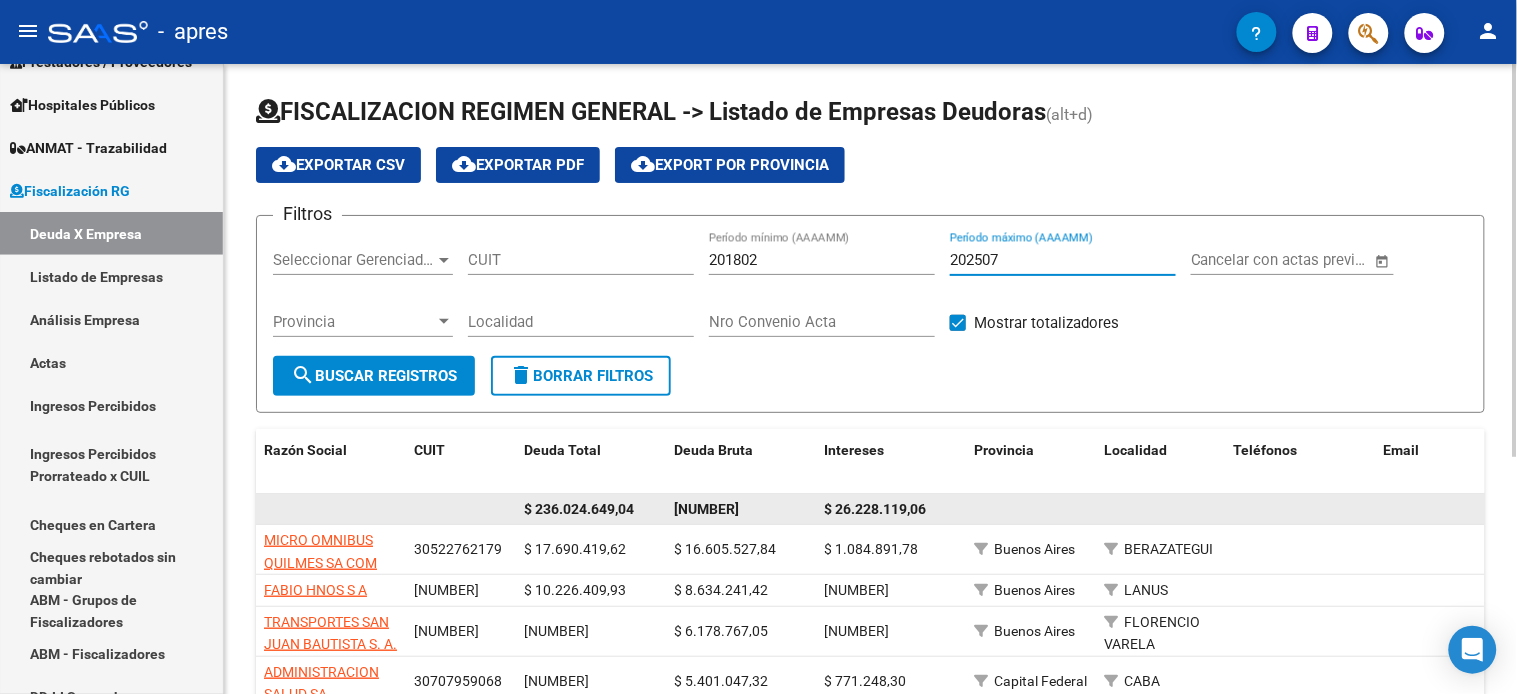 type on "202507" 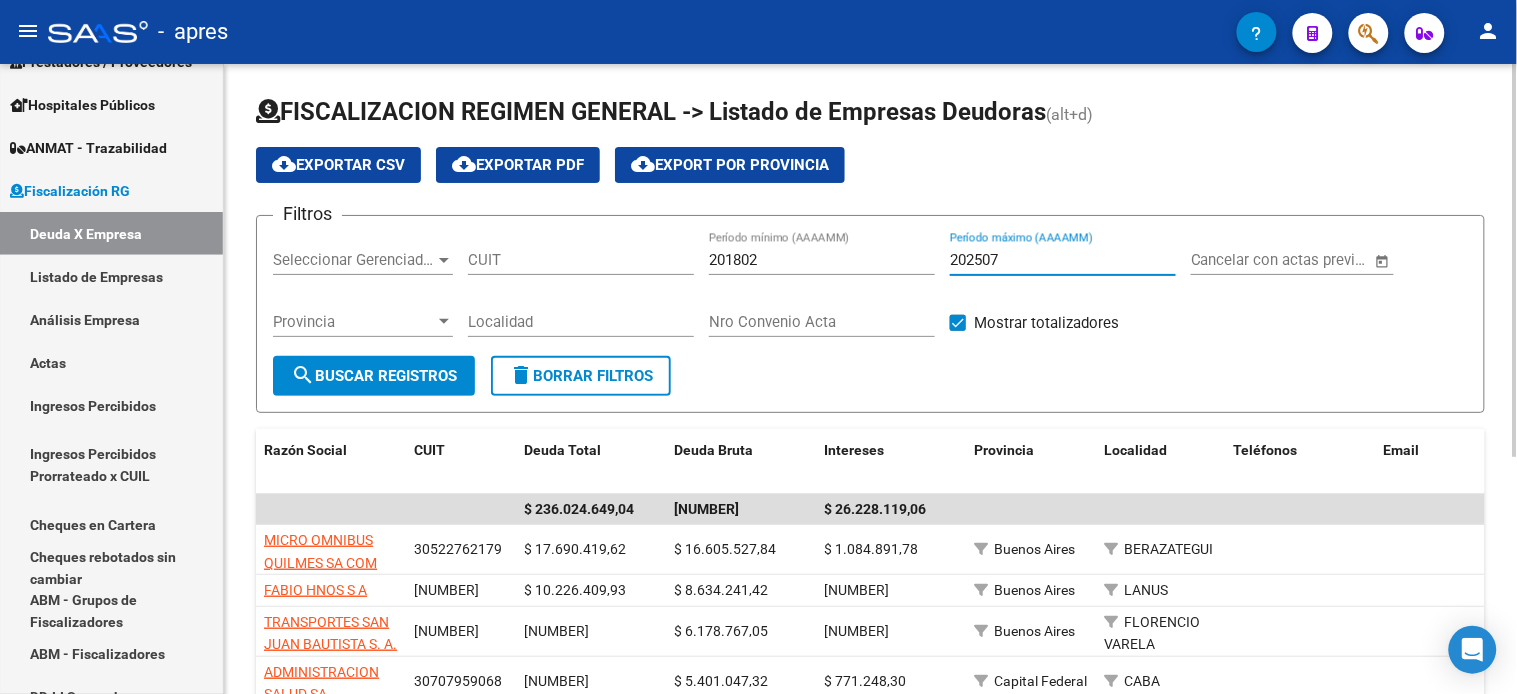 click on "CUIT" at bounding box center (581, 260) 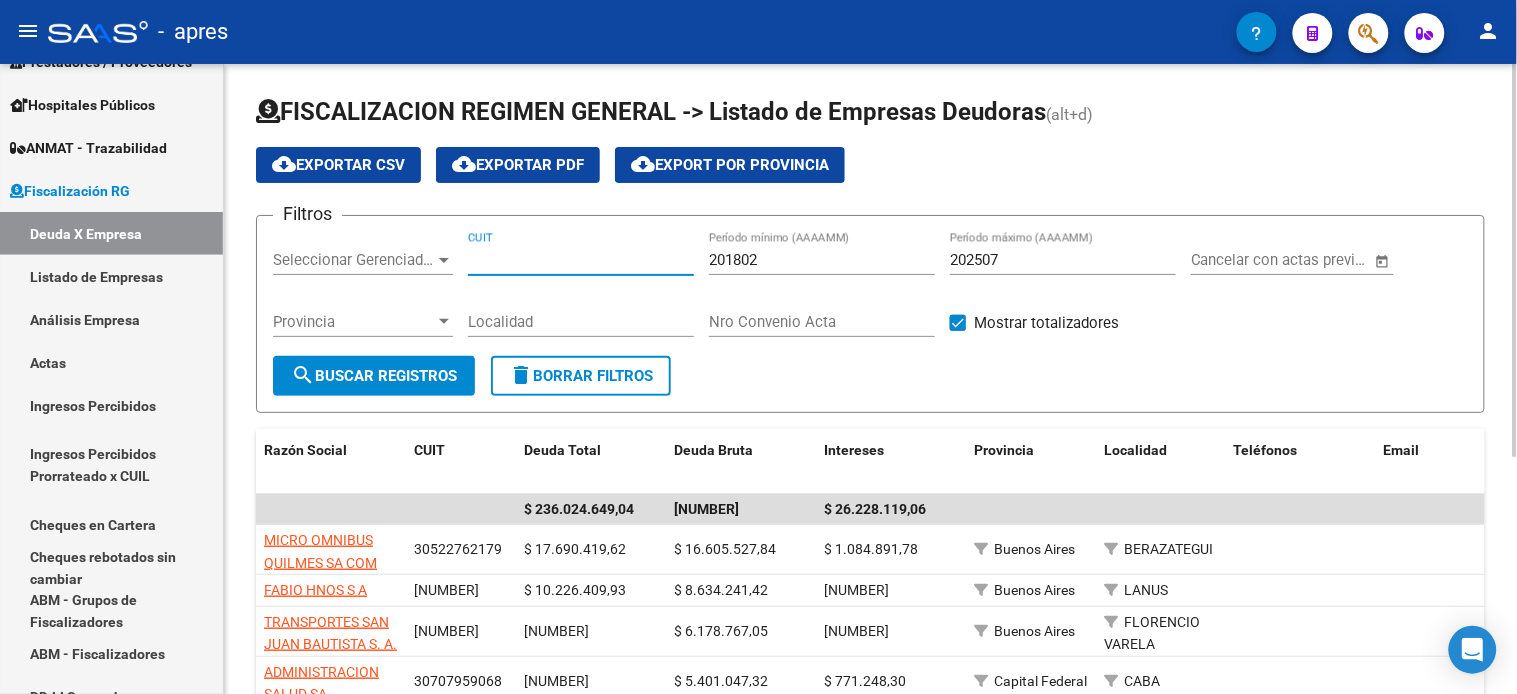 paste on "[NUMBER]" 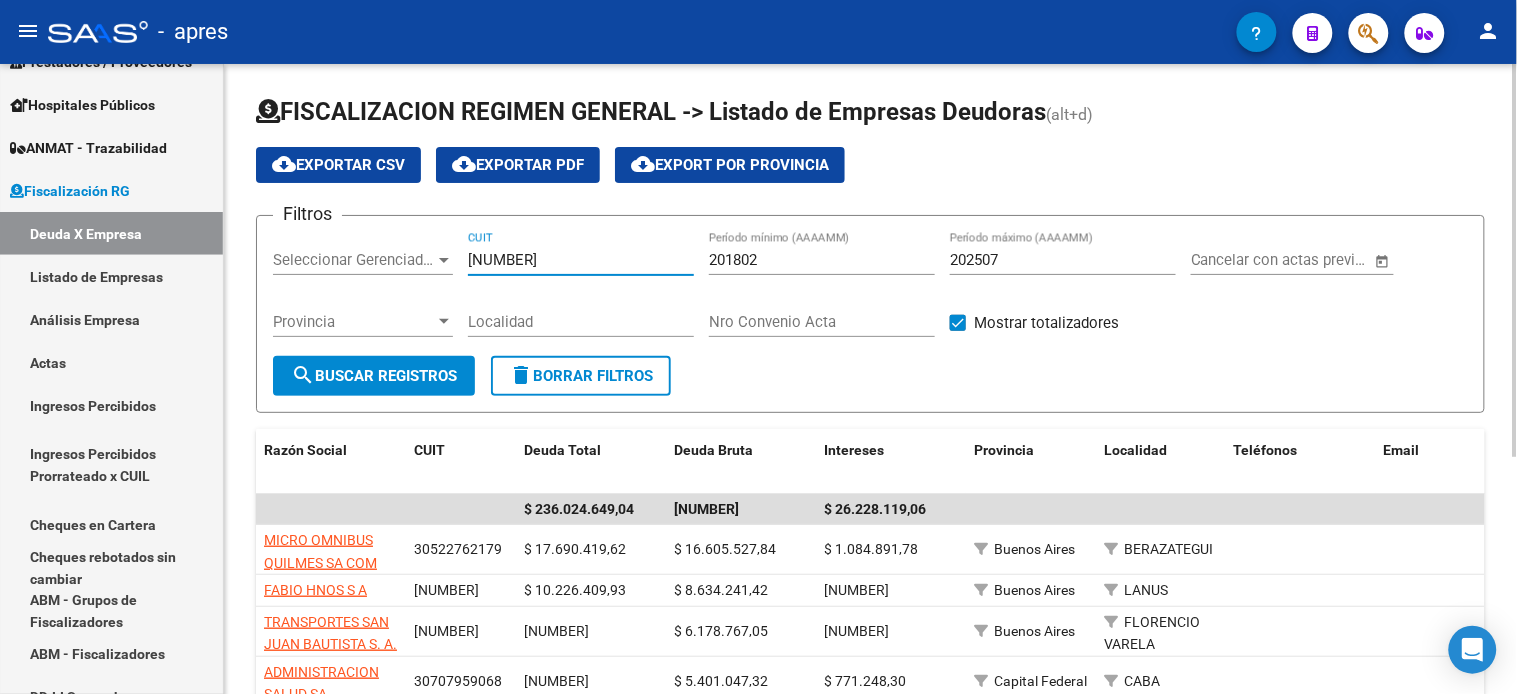 type on "[NUMBER]" 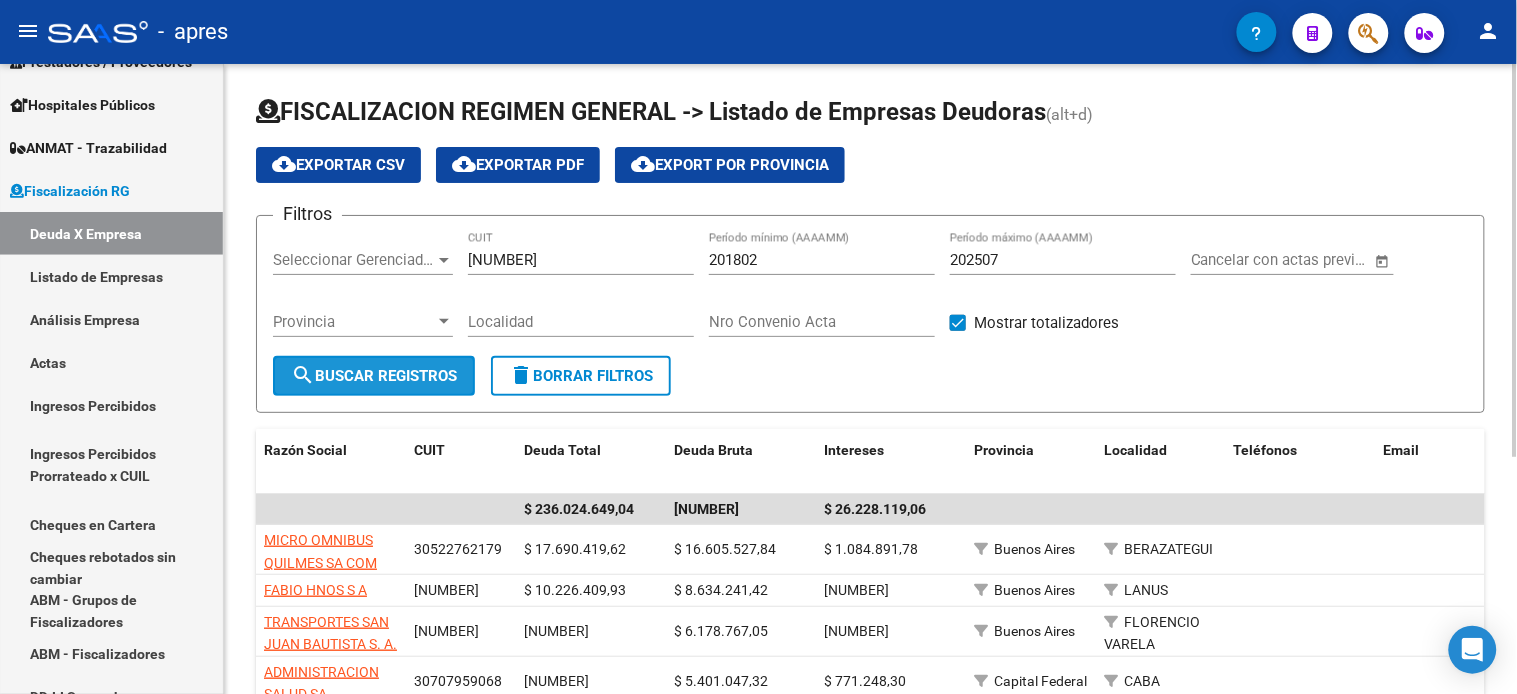 click on "search  Buscar Registros" 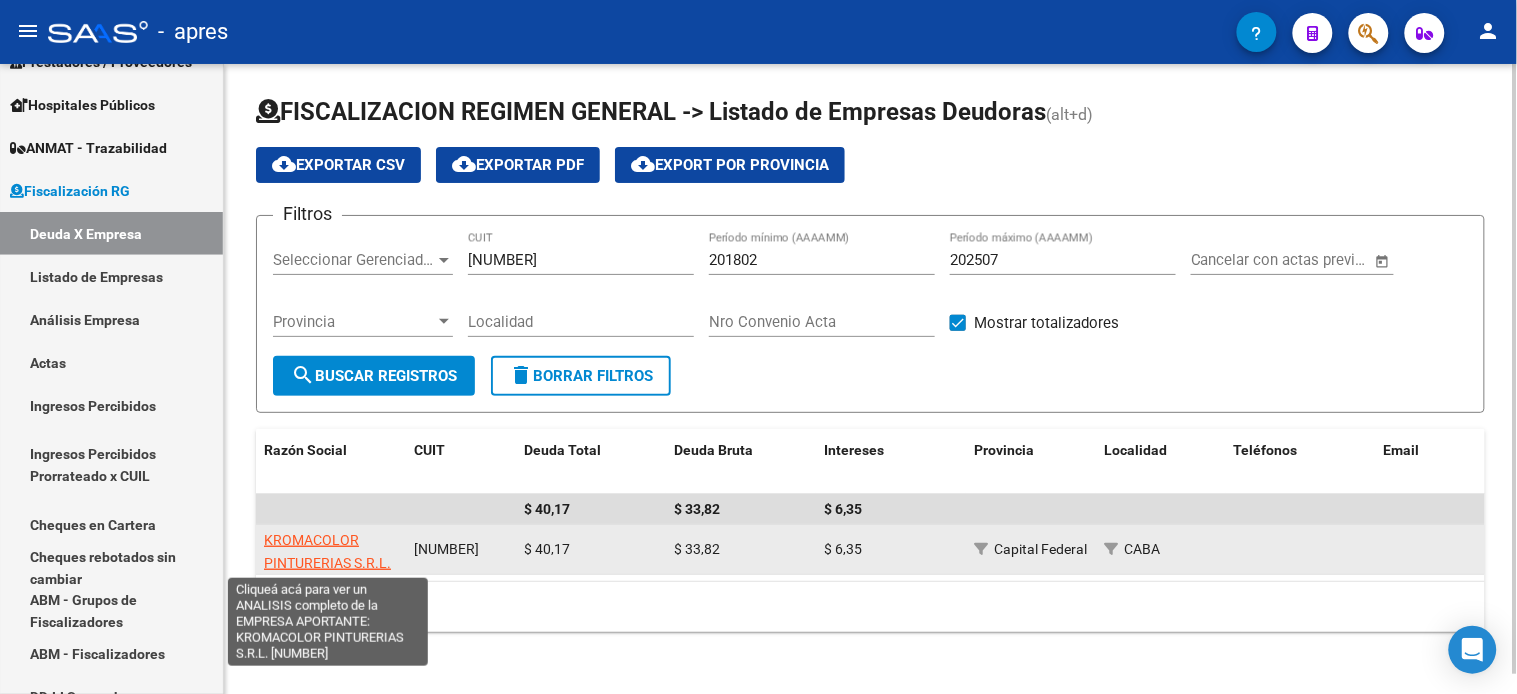 click on "KROMACOLOR PINTURERIAS S.R.L." 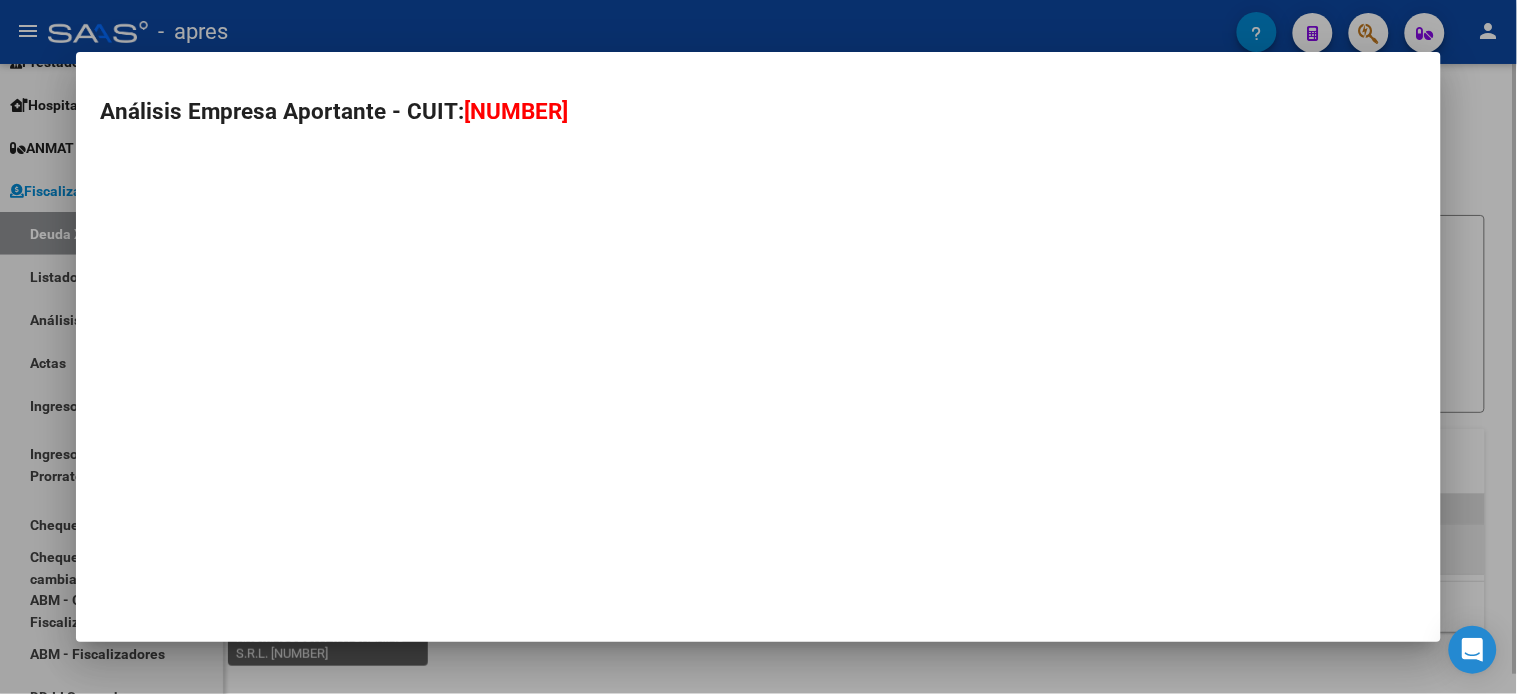 type on "[NUMBER]" 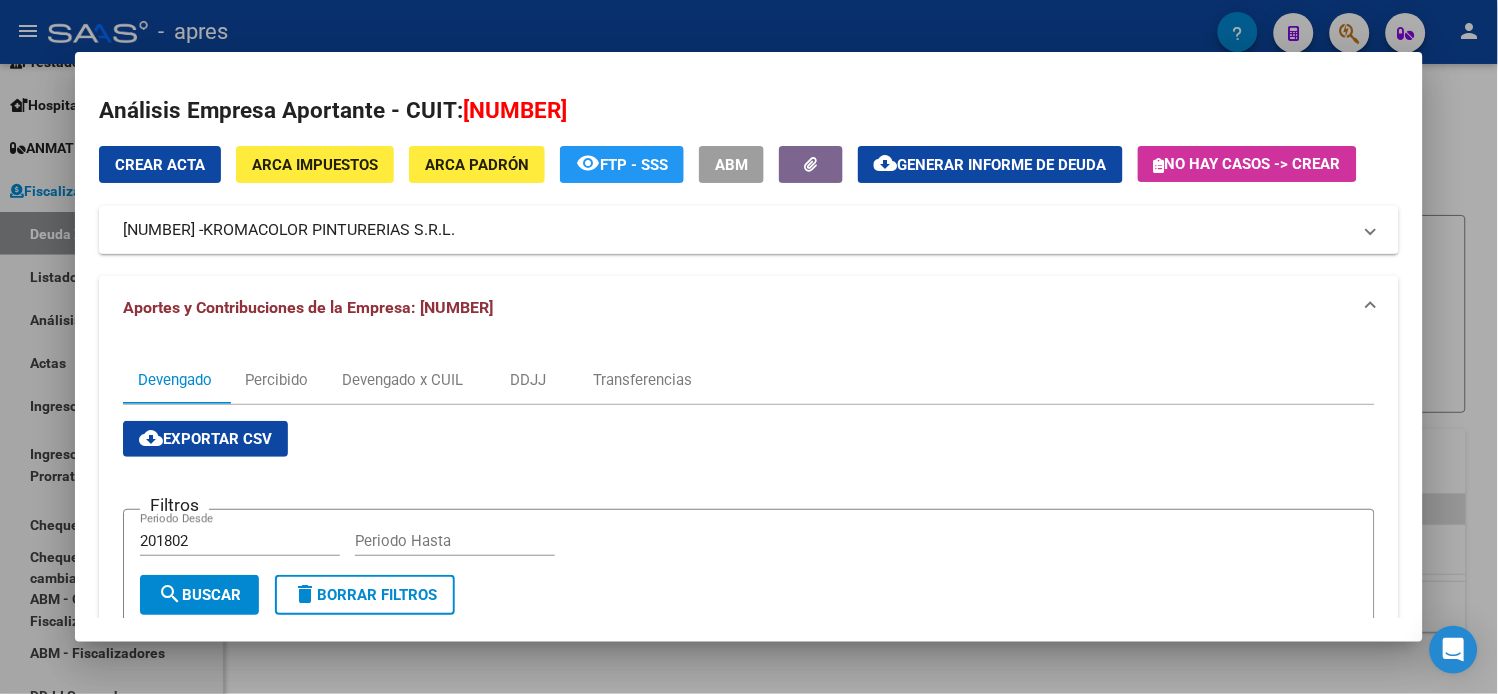 scroll, scrollTop: 0, scrollLeft: 0, axis: both 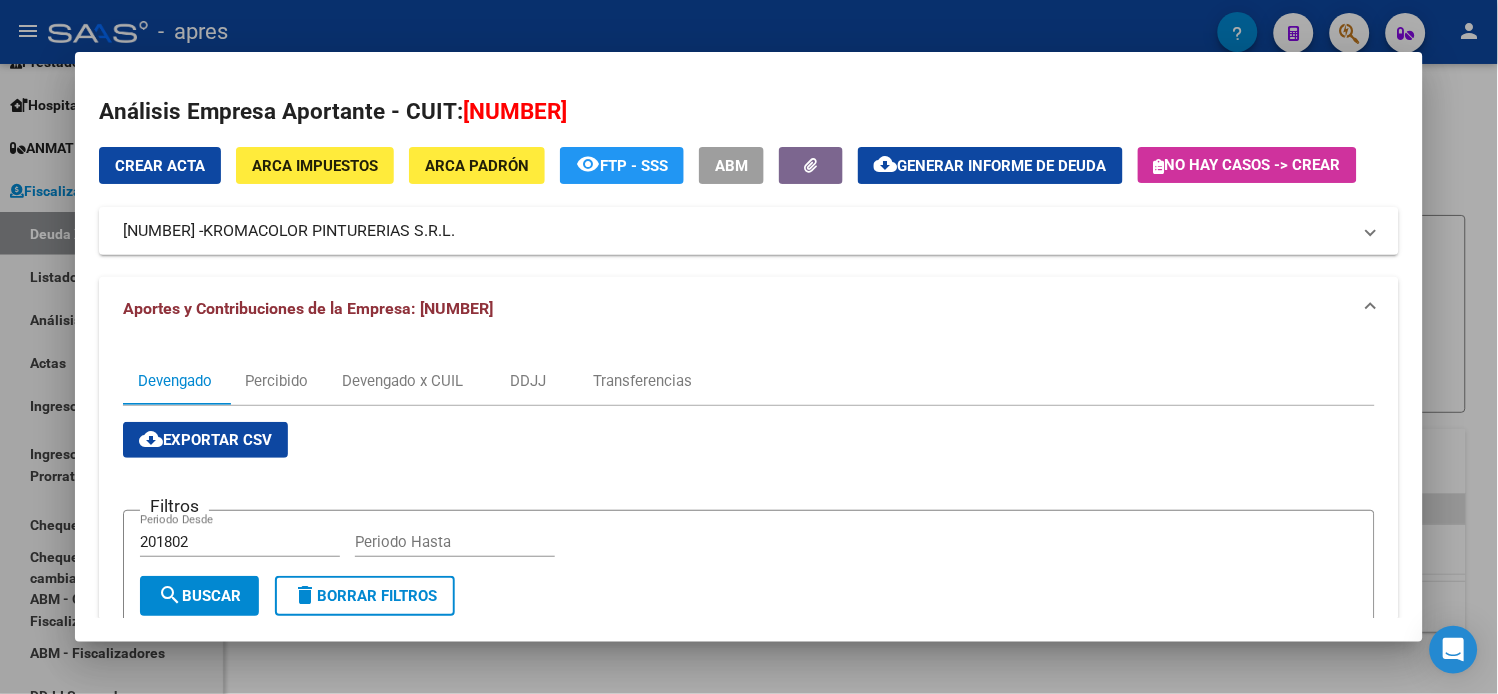 click on "cloud_download  Generar informe de deuda" 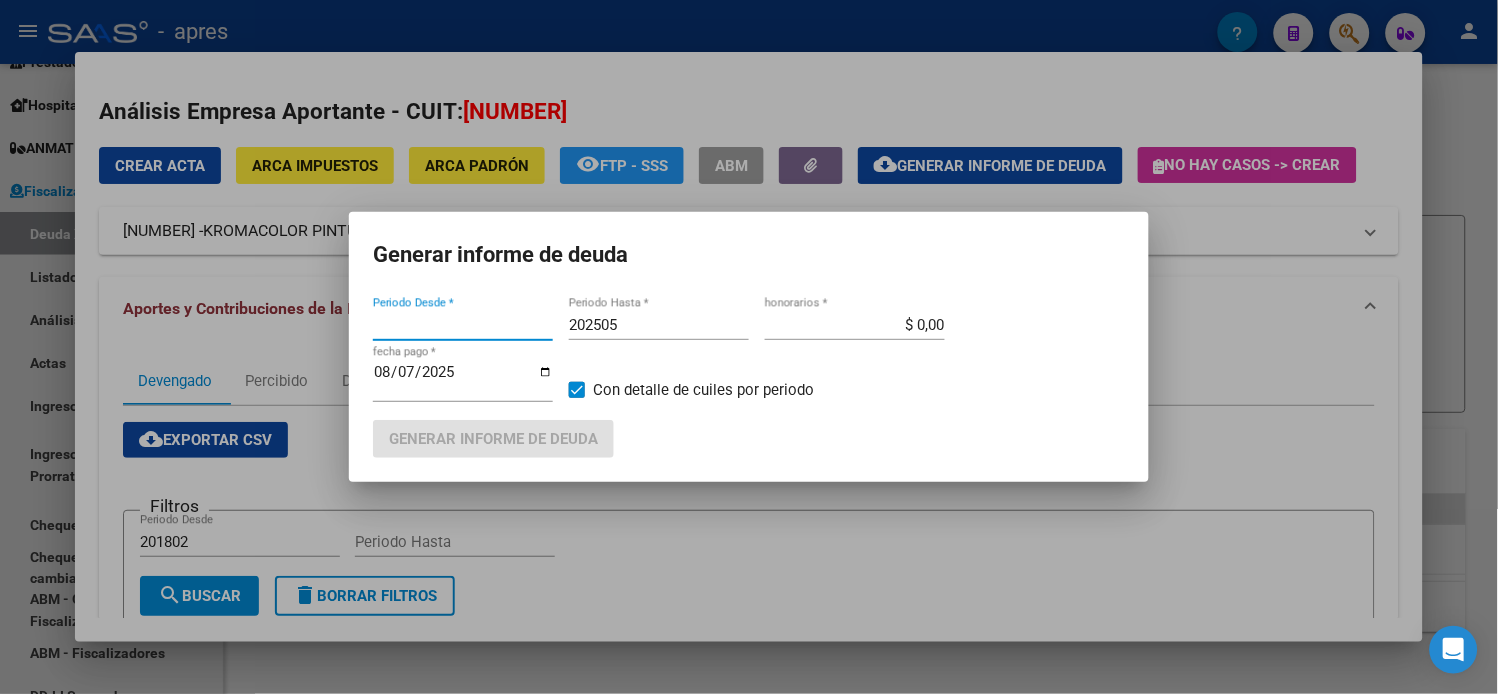type on "201802" 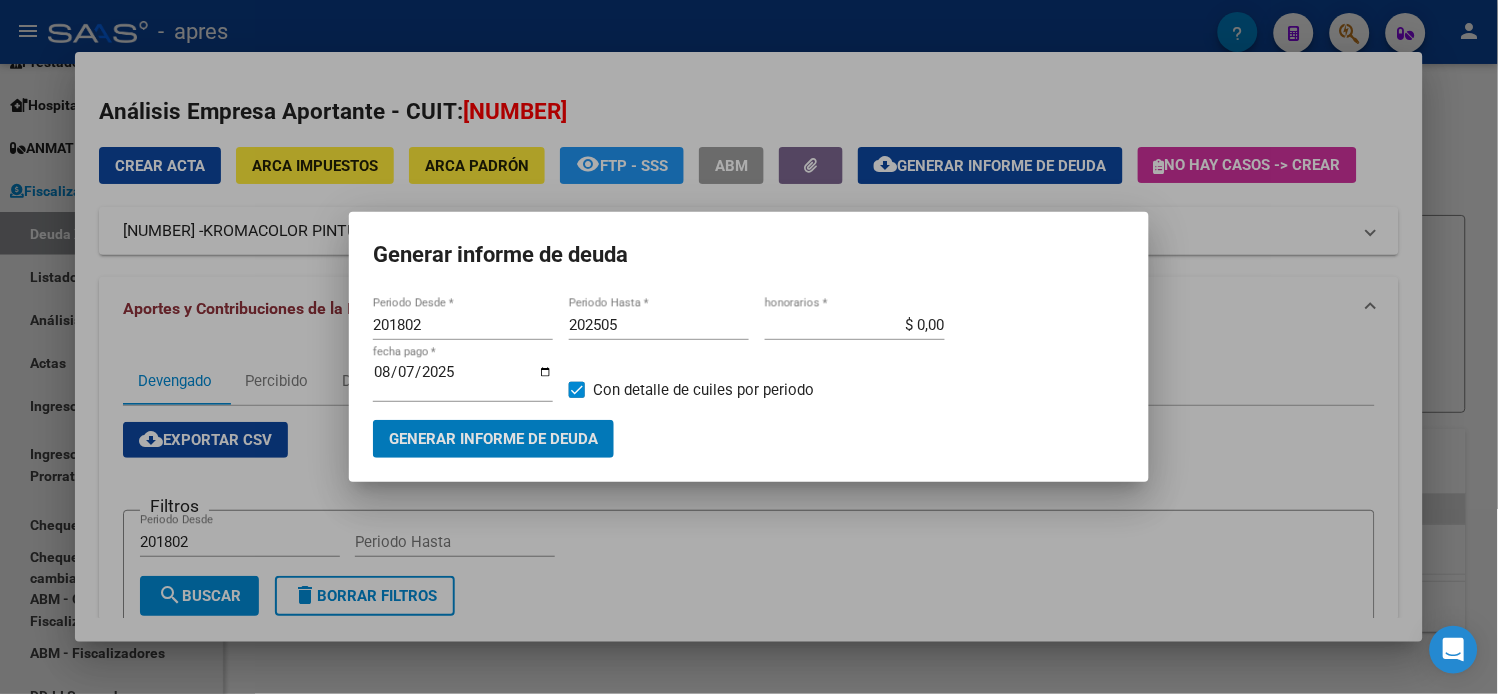 click on "202505" at bounding box center (659, 325) 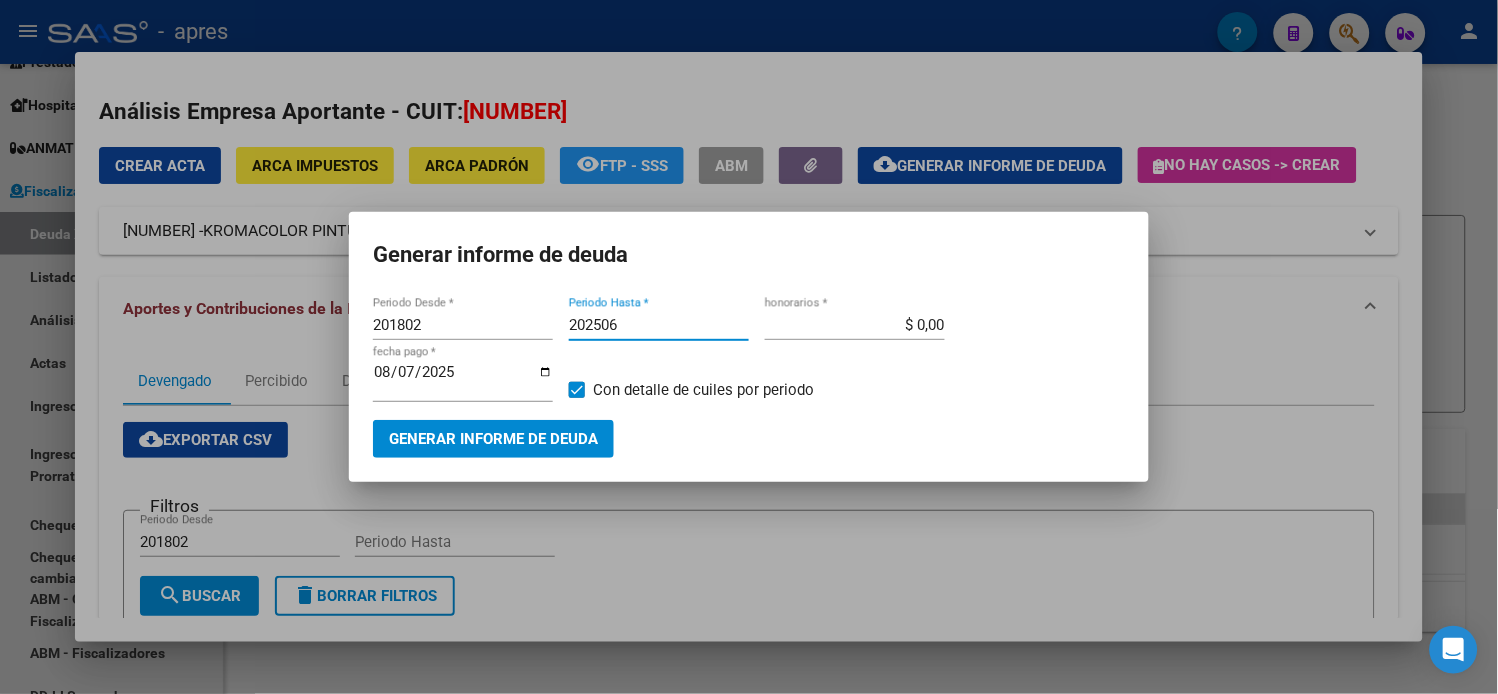 type on "202506" 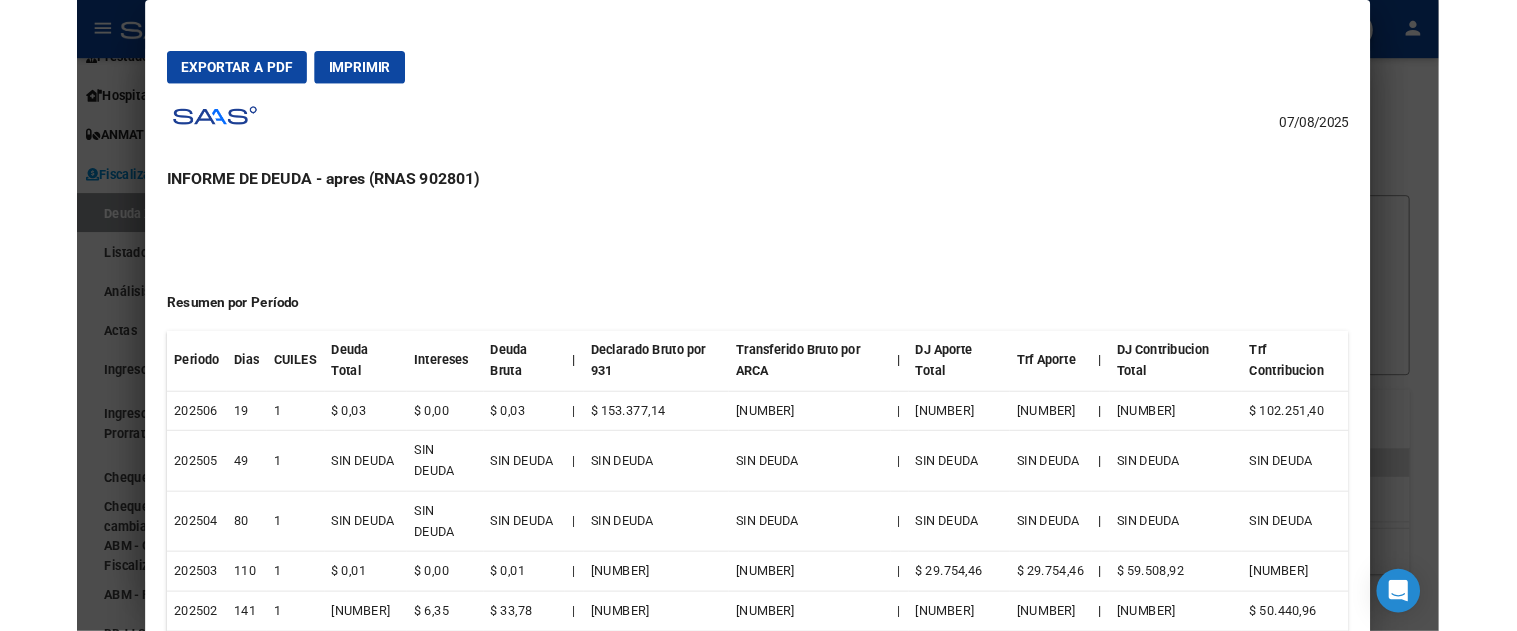 scroll, scrollTop: 222, scrollLeft: 0, axis: vertical 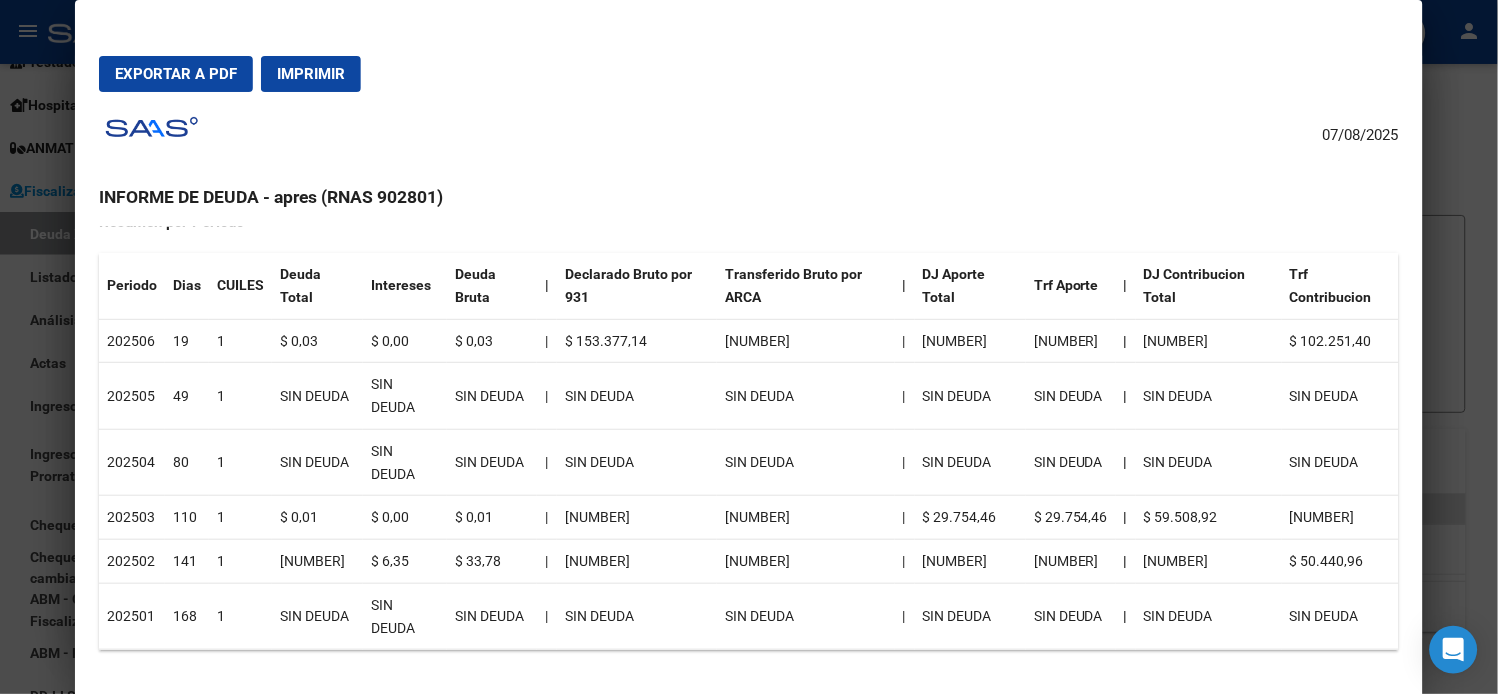 click on "Exportar a PDF" at bounding box center (176, 74) 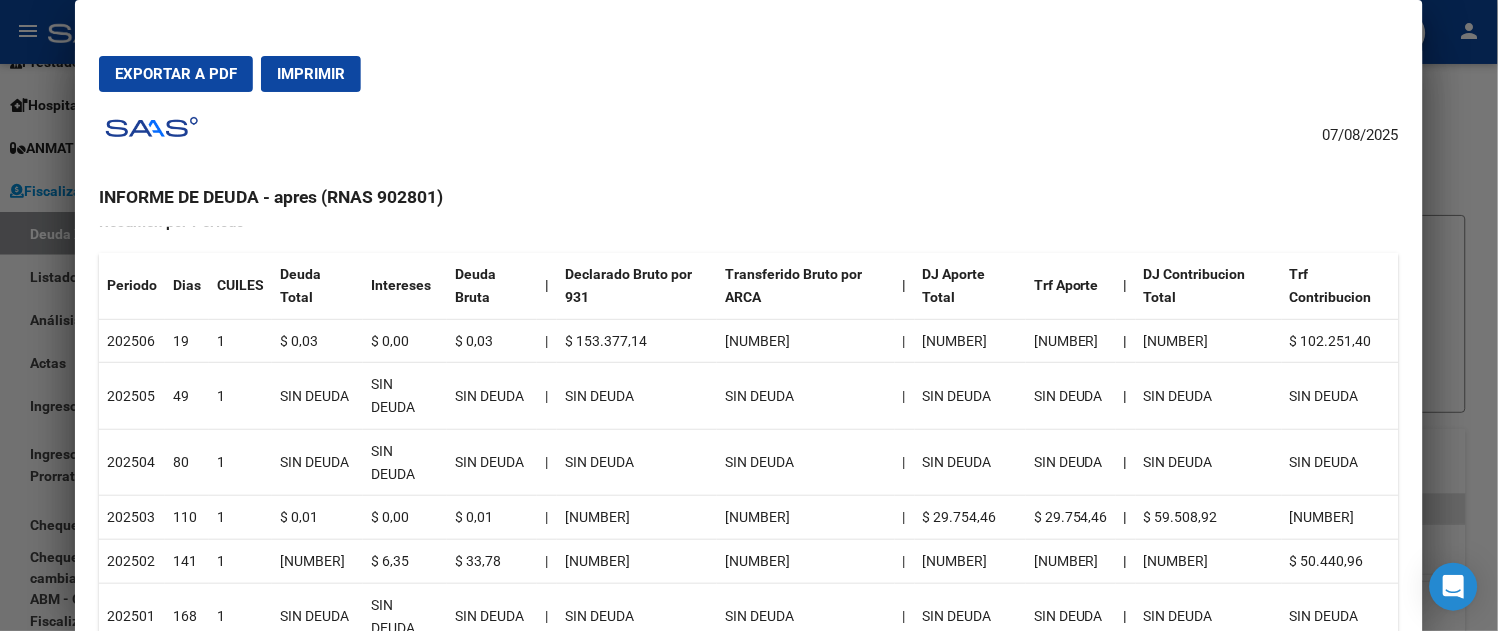 type 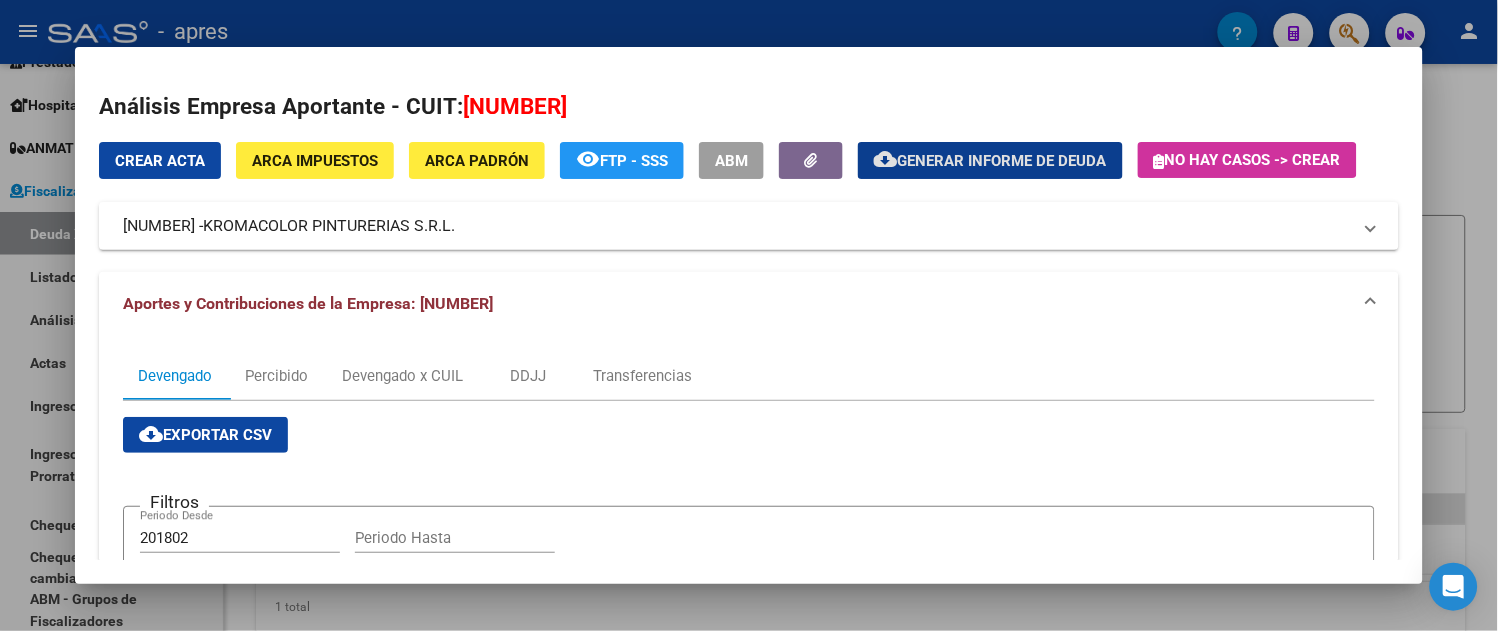click on "Crear Acta" at bounding box center [160, 161] 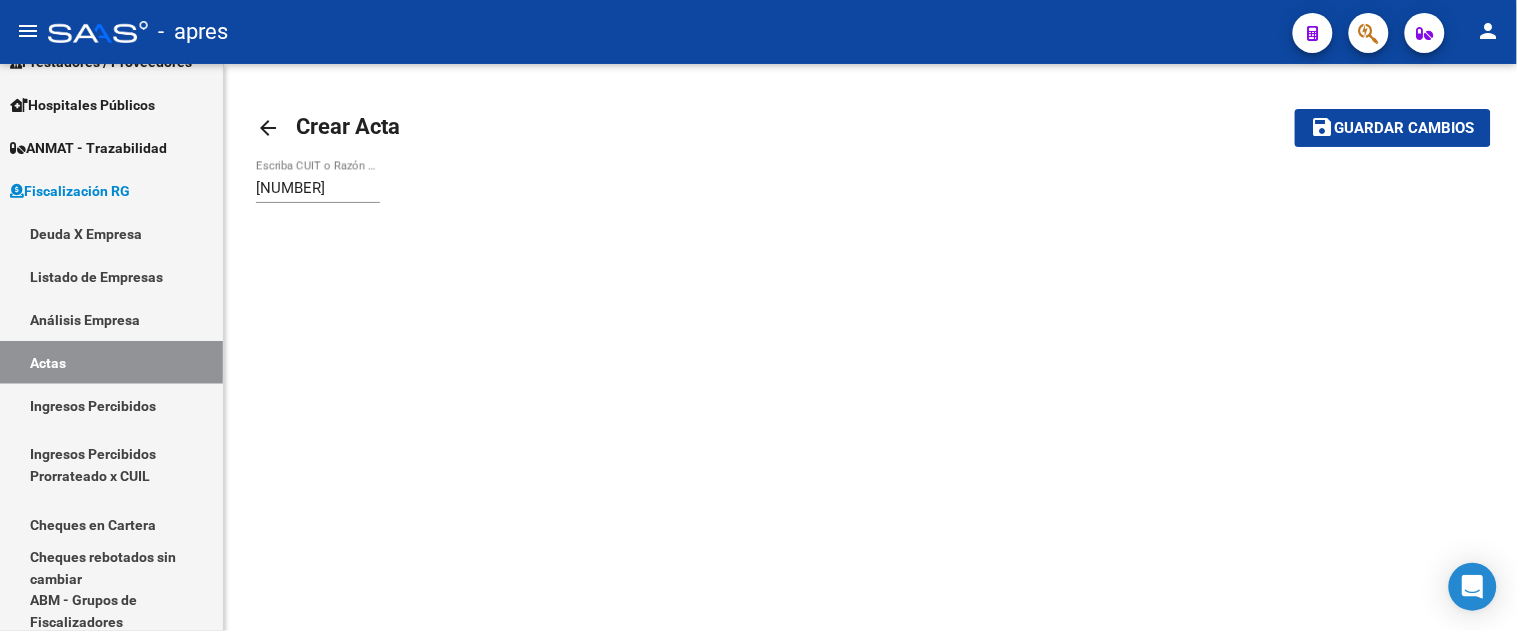 drag, startPoint x: 348, startPoint y: 191, endPoint x: 300, endPoint y: 213, distance: 52.801514 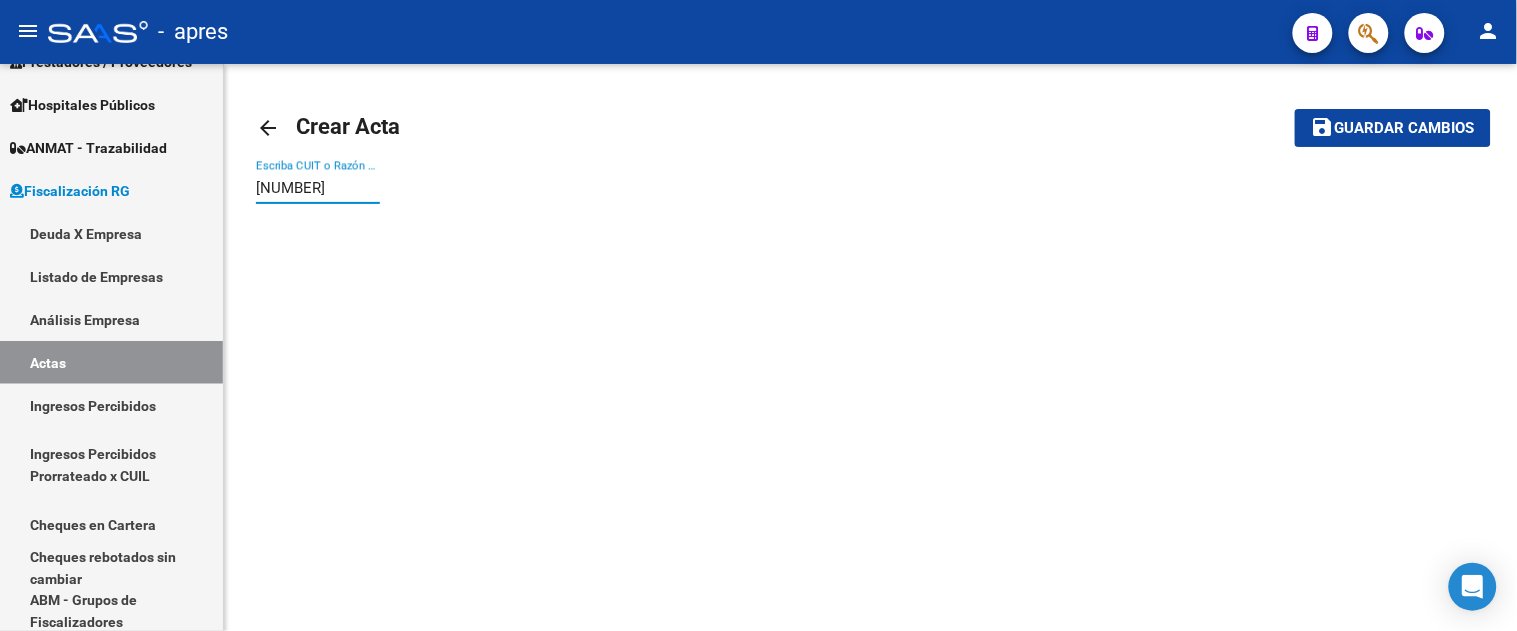 click on "save Guardar cambios" 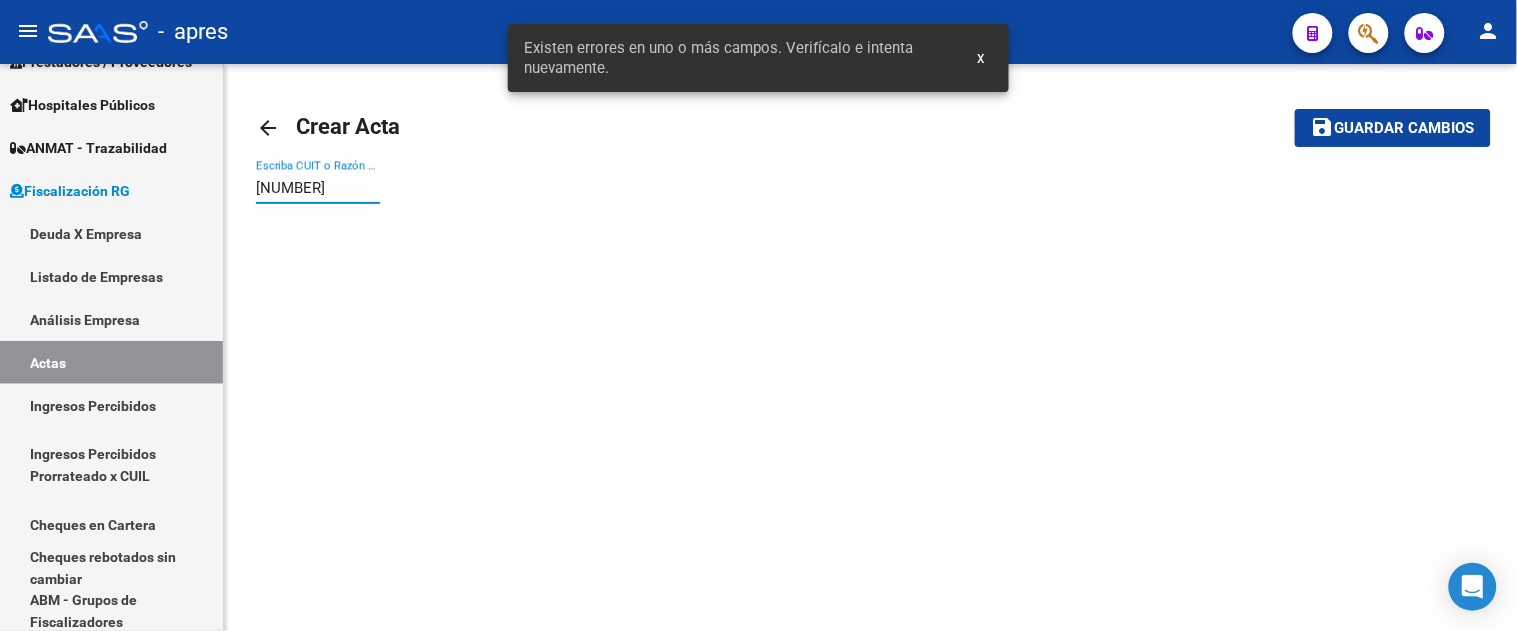 click on "x" at bounding box center (981, 58) 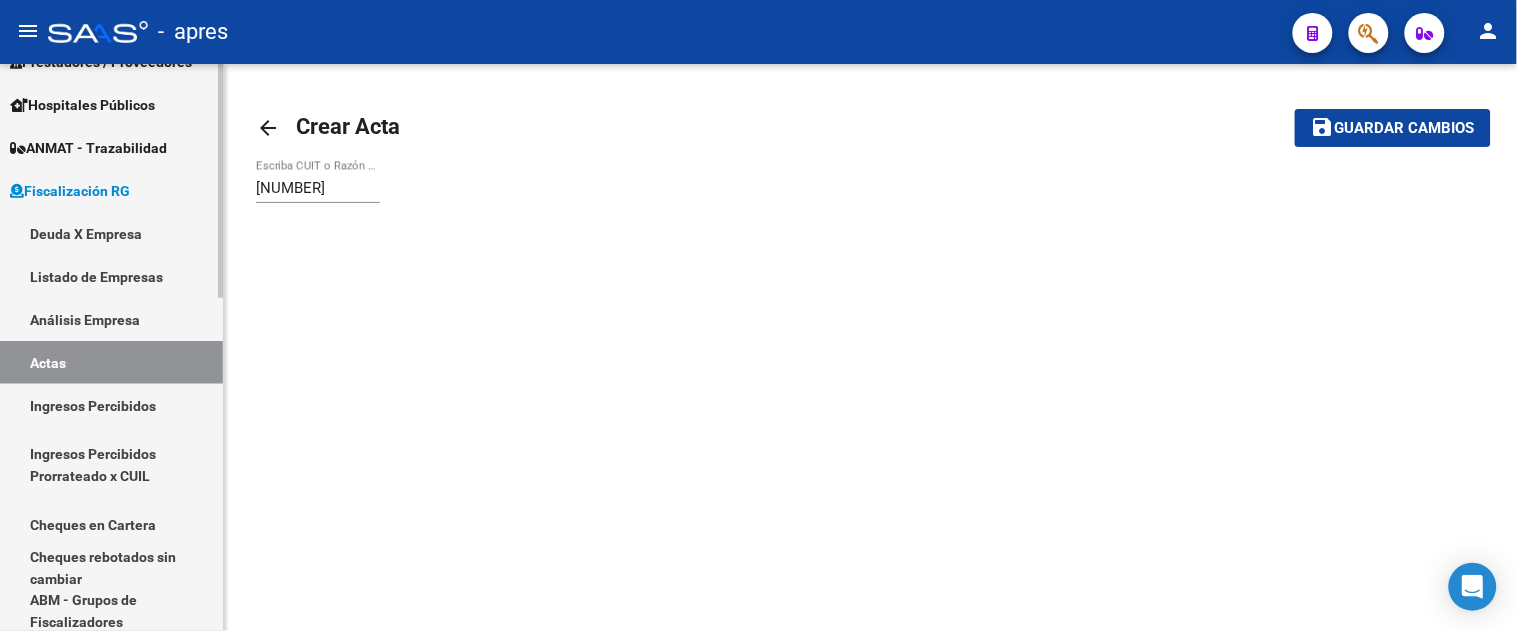 click on "Fiscalización RG" at bounding box center (111, 190) 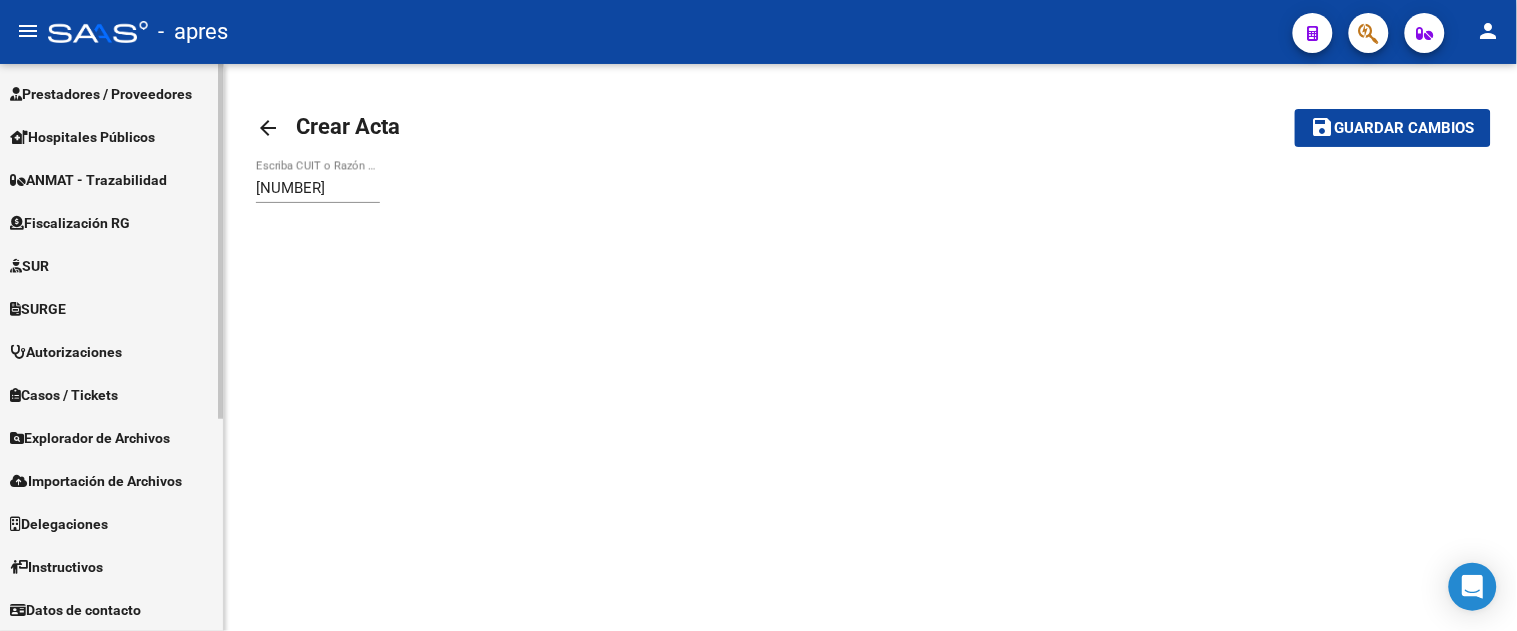 click on "Fiscalización RG" at bounding box center (70, 223) 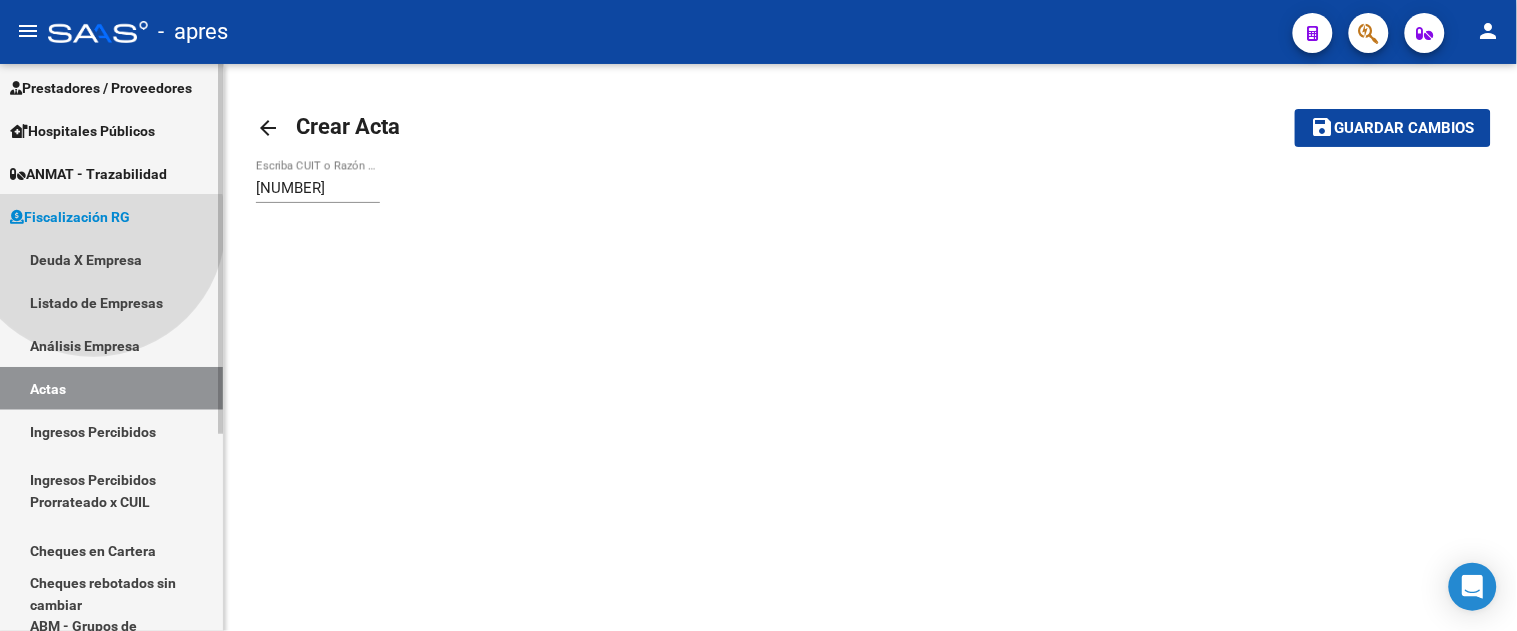 scroll, scrollTop: 333, scrollLeft: 0, axis: vertical 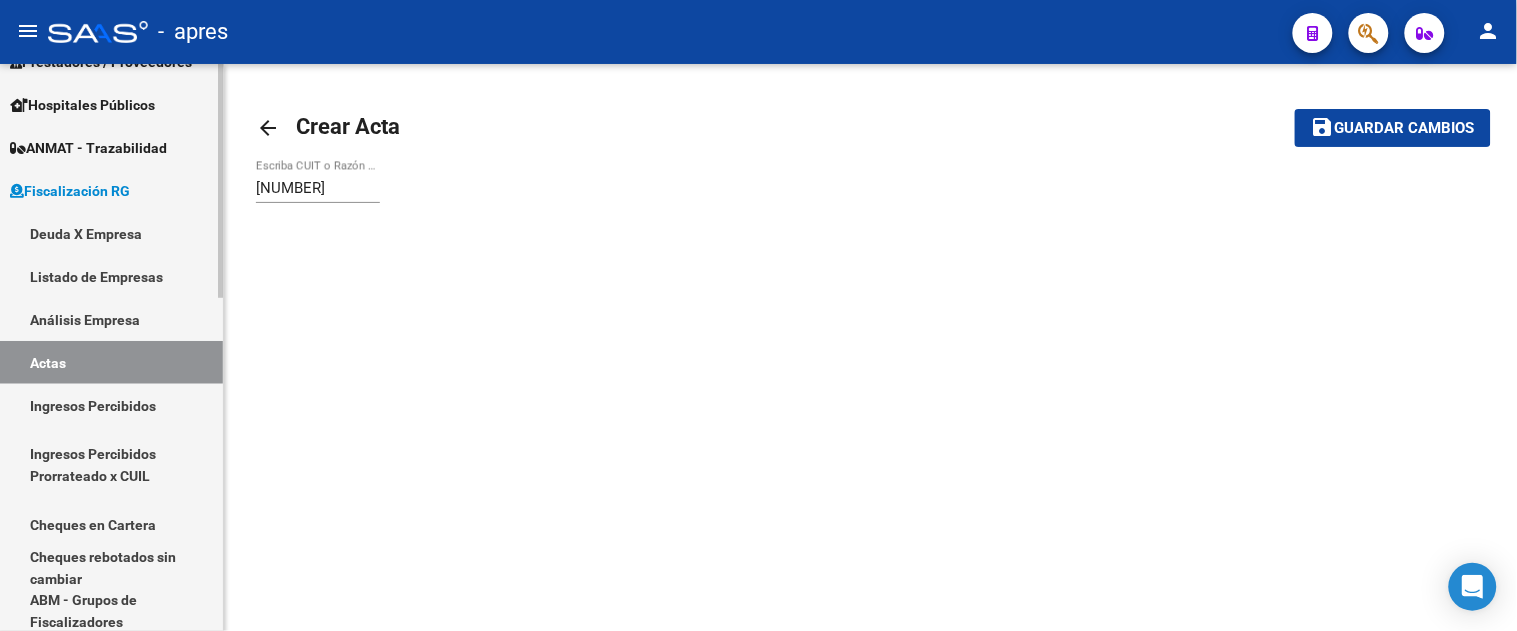 drag, startPoint x: 94, startPoint y: 232, endPoint x: 131, endPoint y: 232, distance: 37 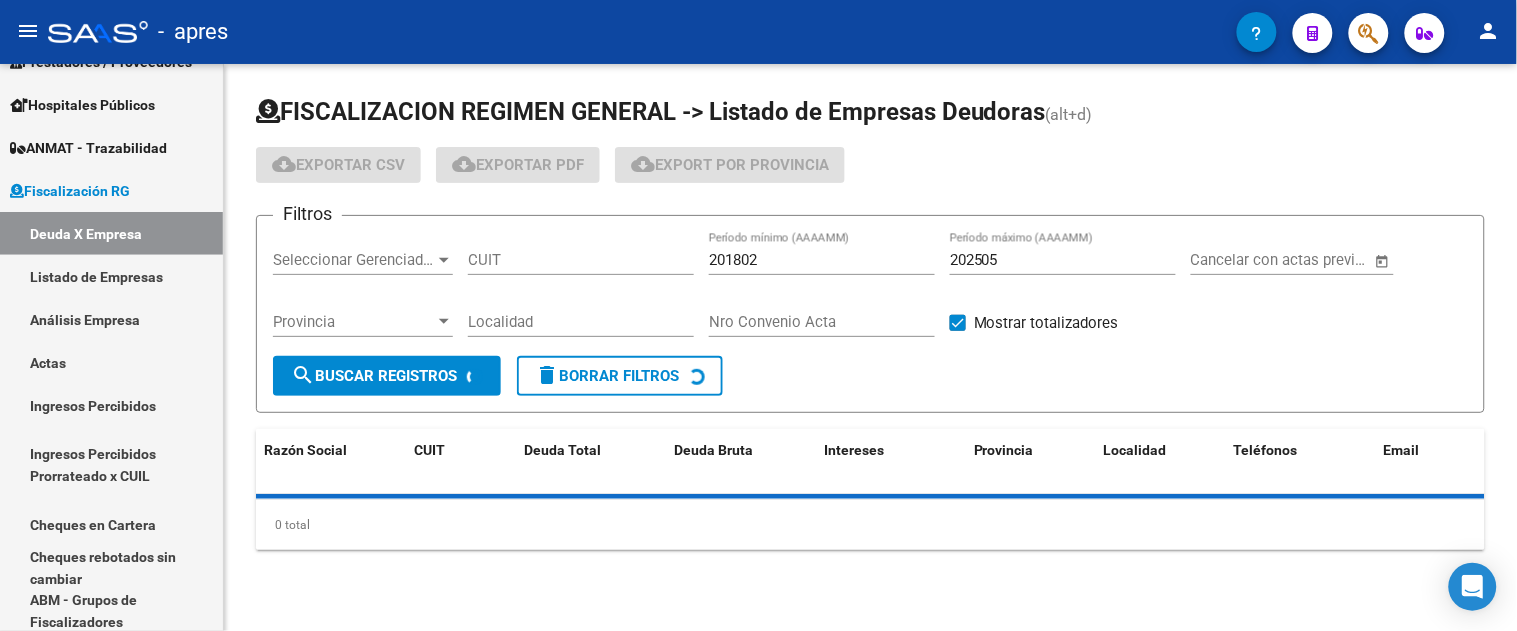 click on "CUIT" at bounding box center [581, 260] 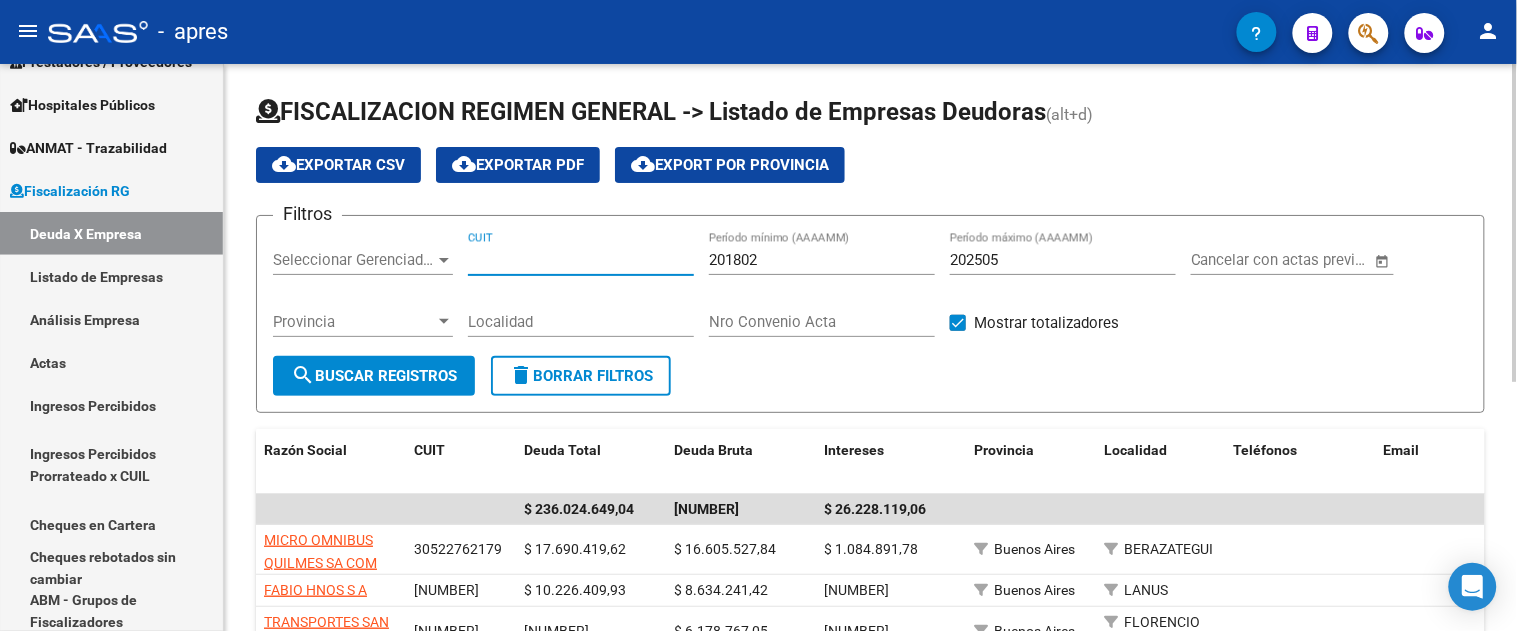 paste on "[NUMBER]" 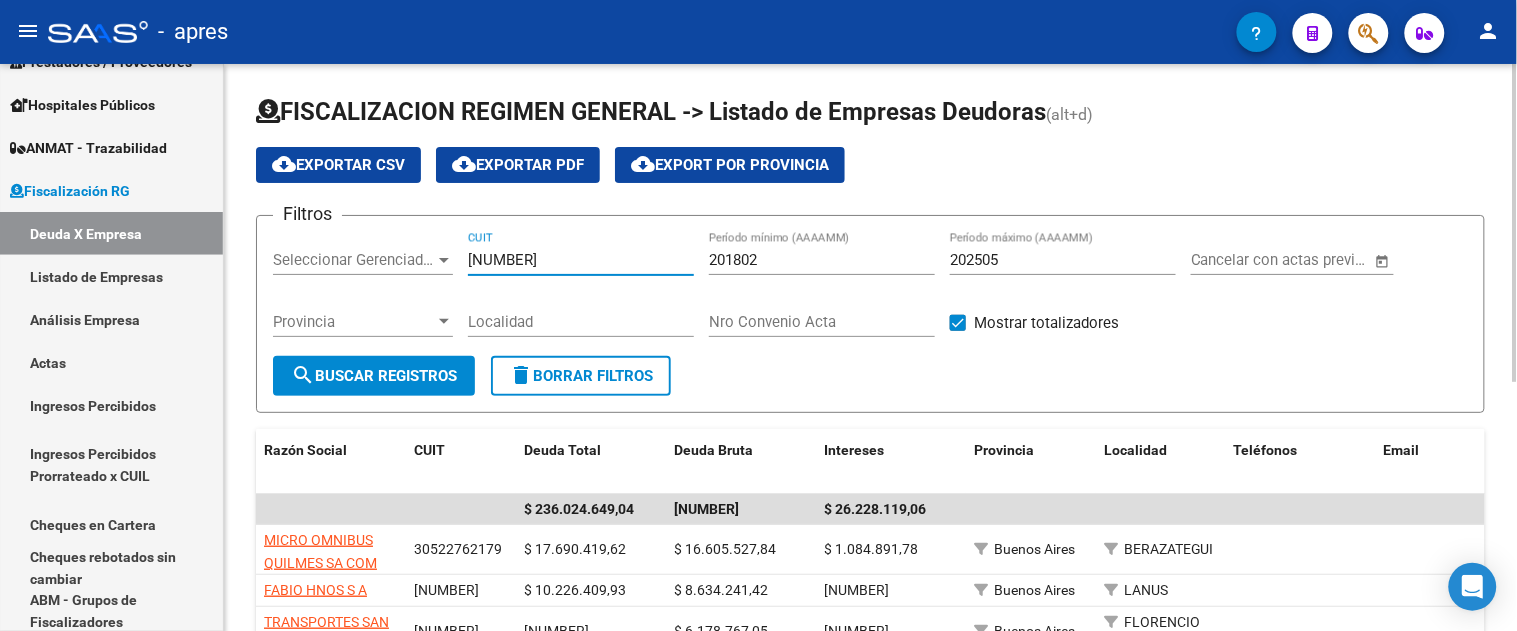 type on "[NUMBER]" 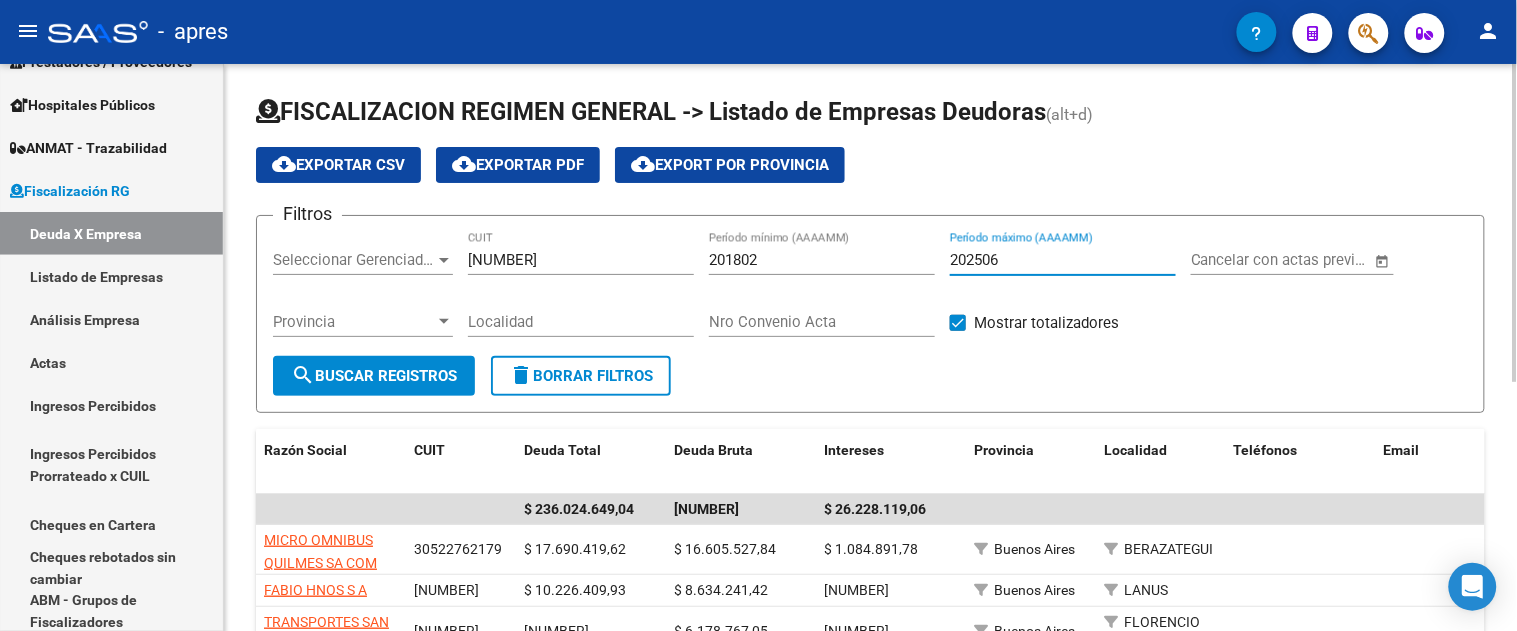 type on "202506" 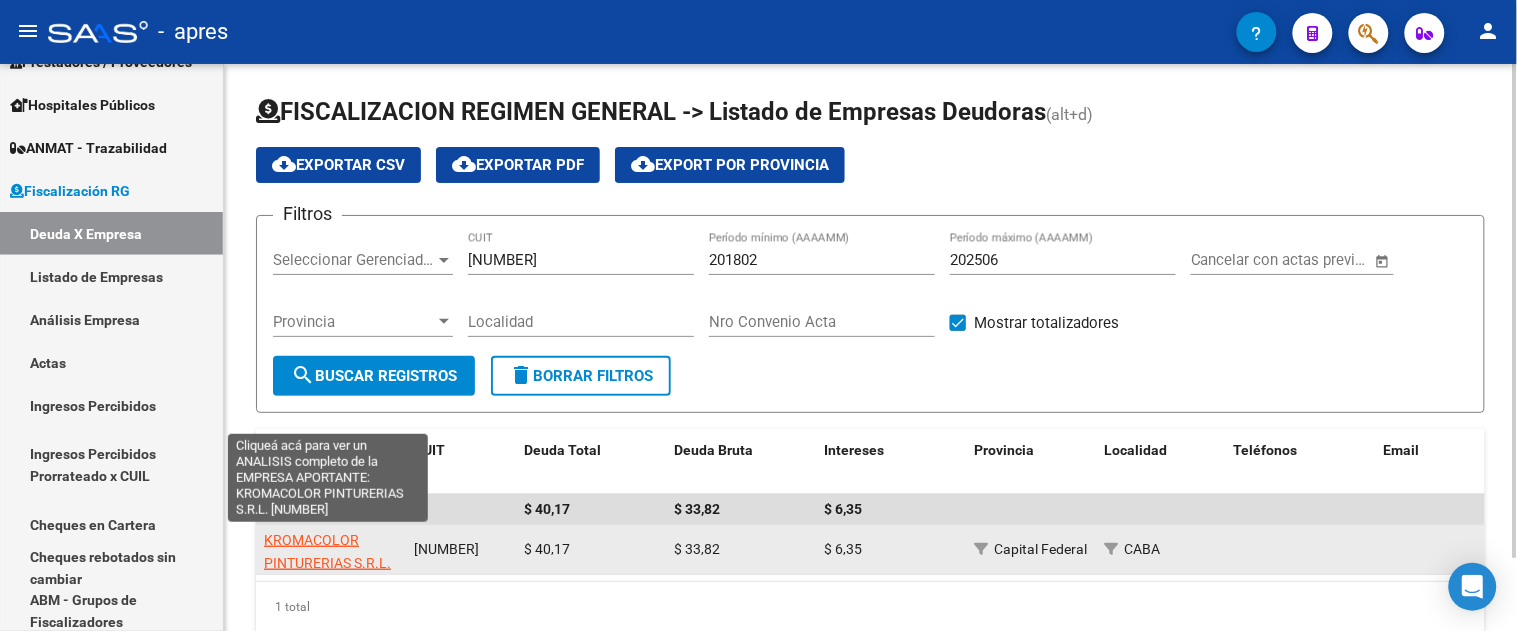 click on "KROMACOLOR PINTURERIAS S.R.L." 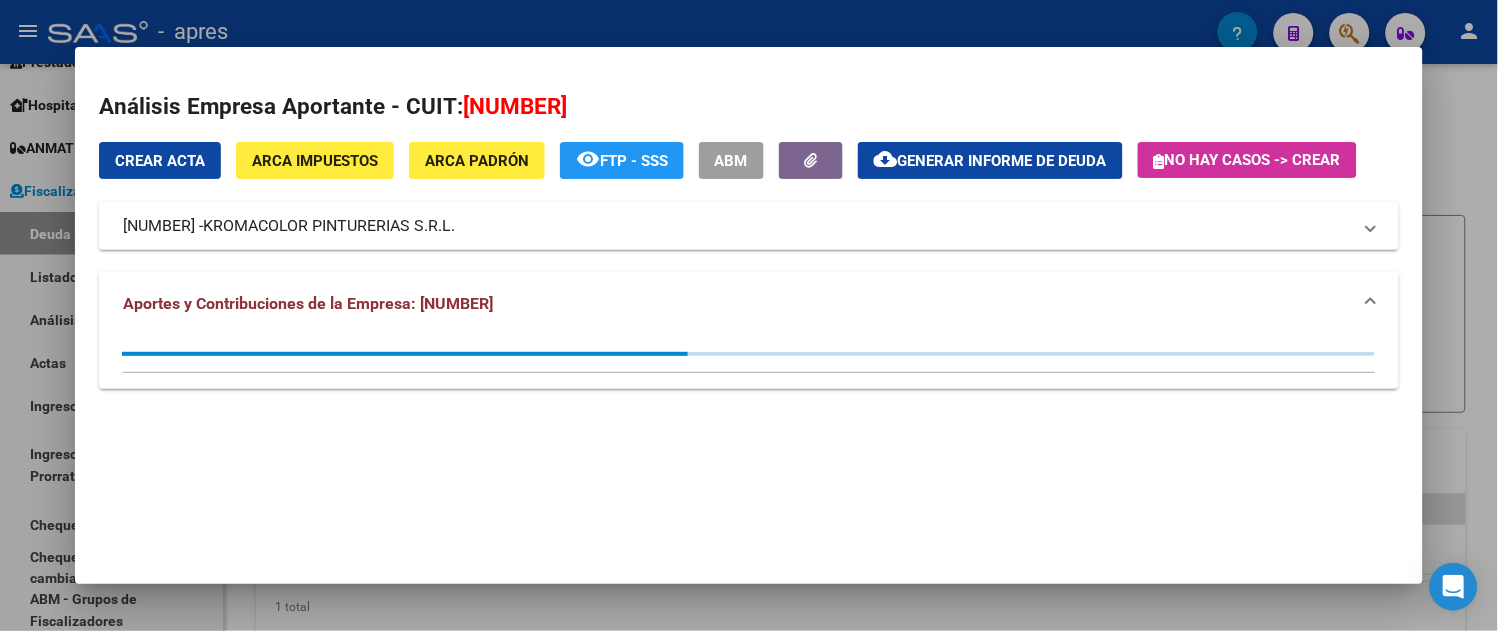 click on "Crear Acta" at bounding box center (160, 161) 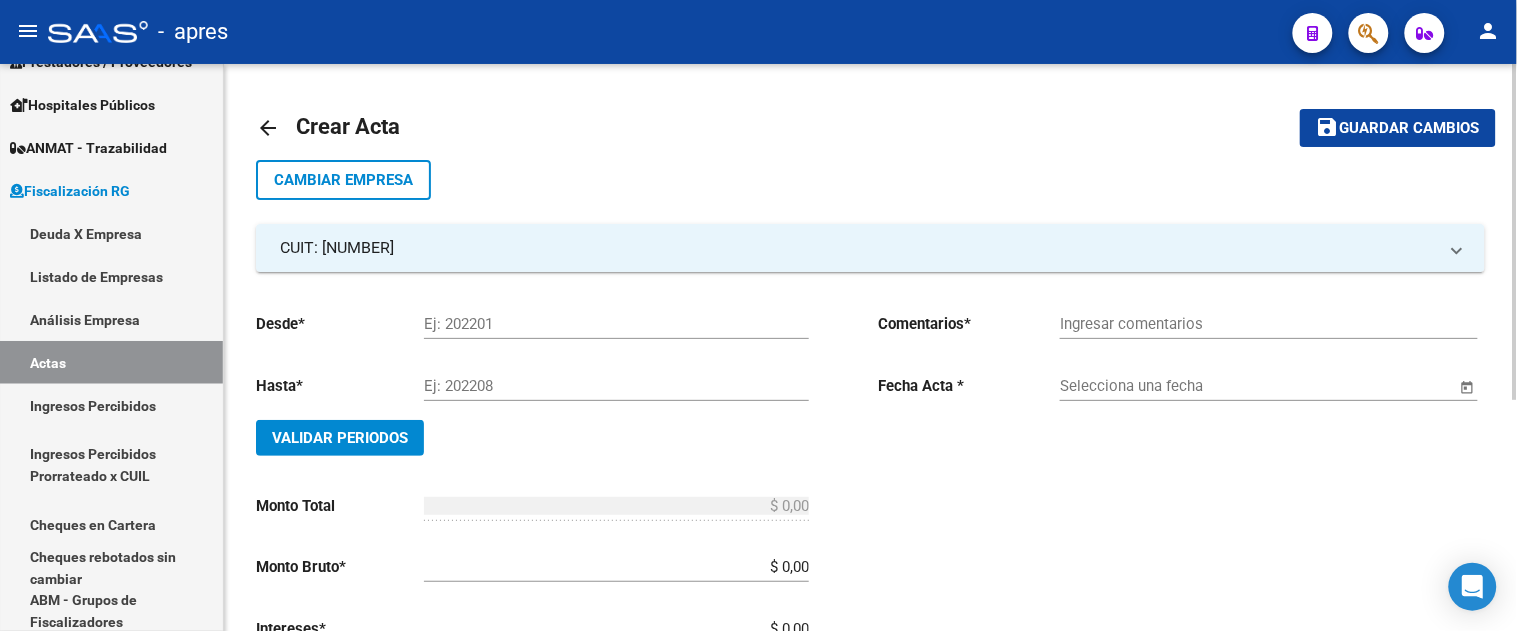 click on "Ej: 202201" at bounding box center [616, 324] 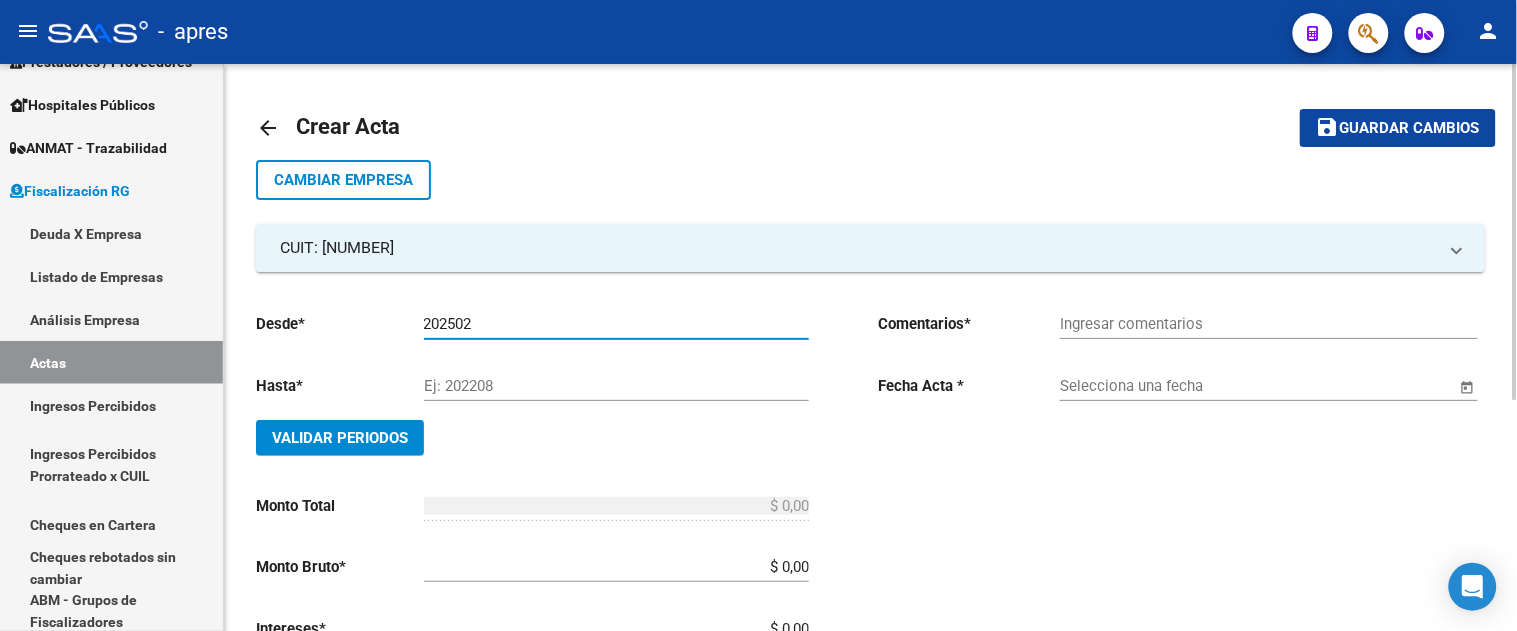 type on "202502" 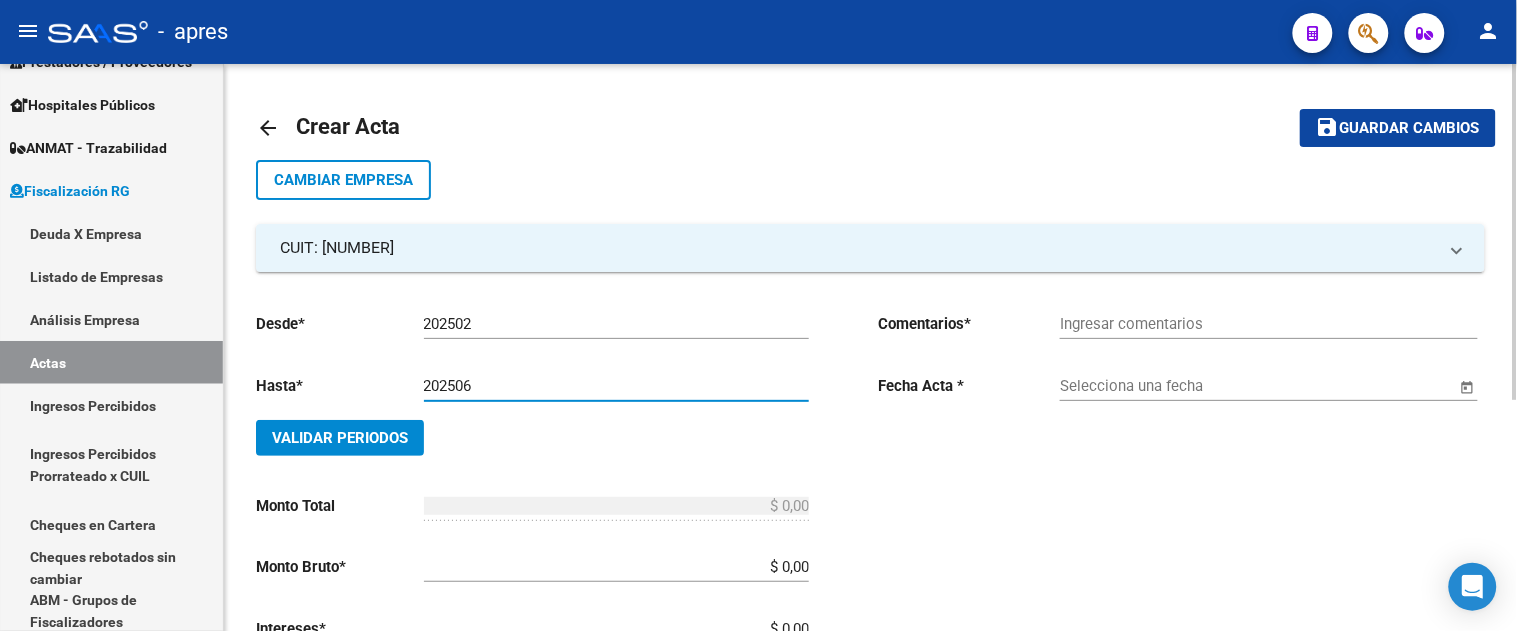 type on "202506" 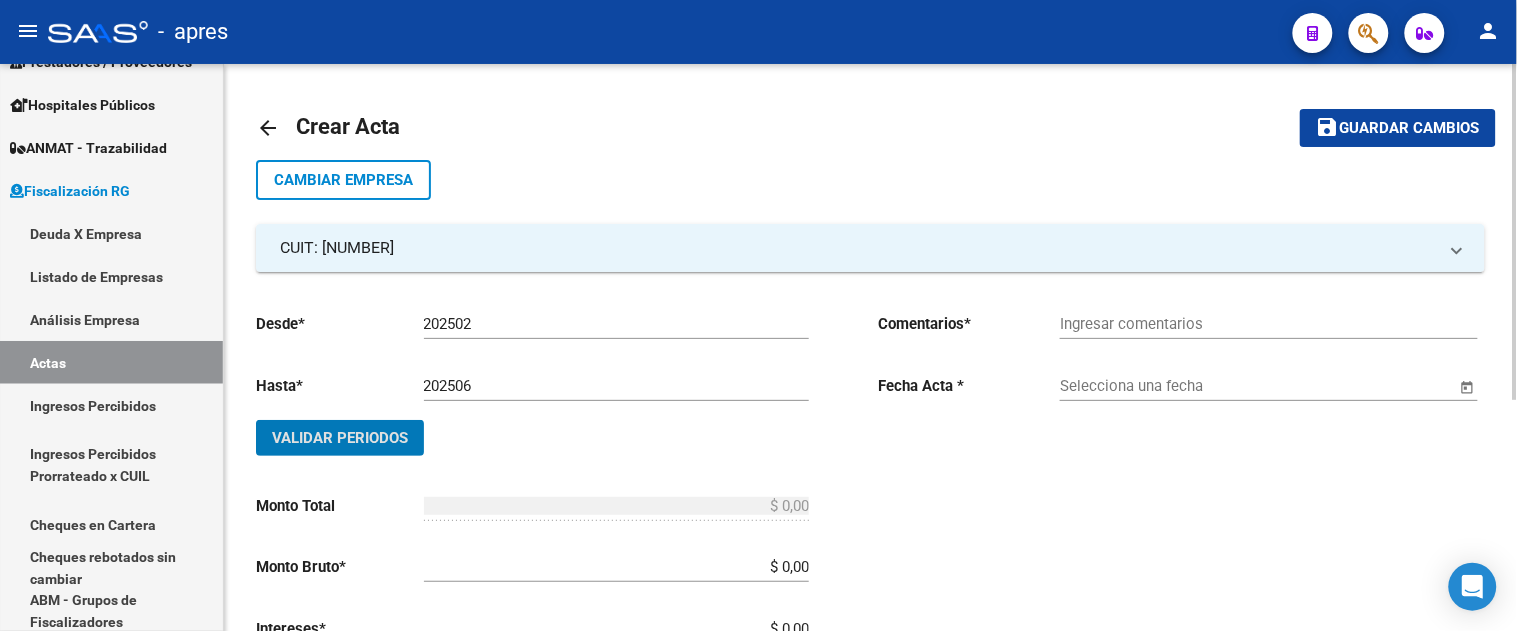 click on "Validar Periodos" 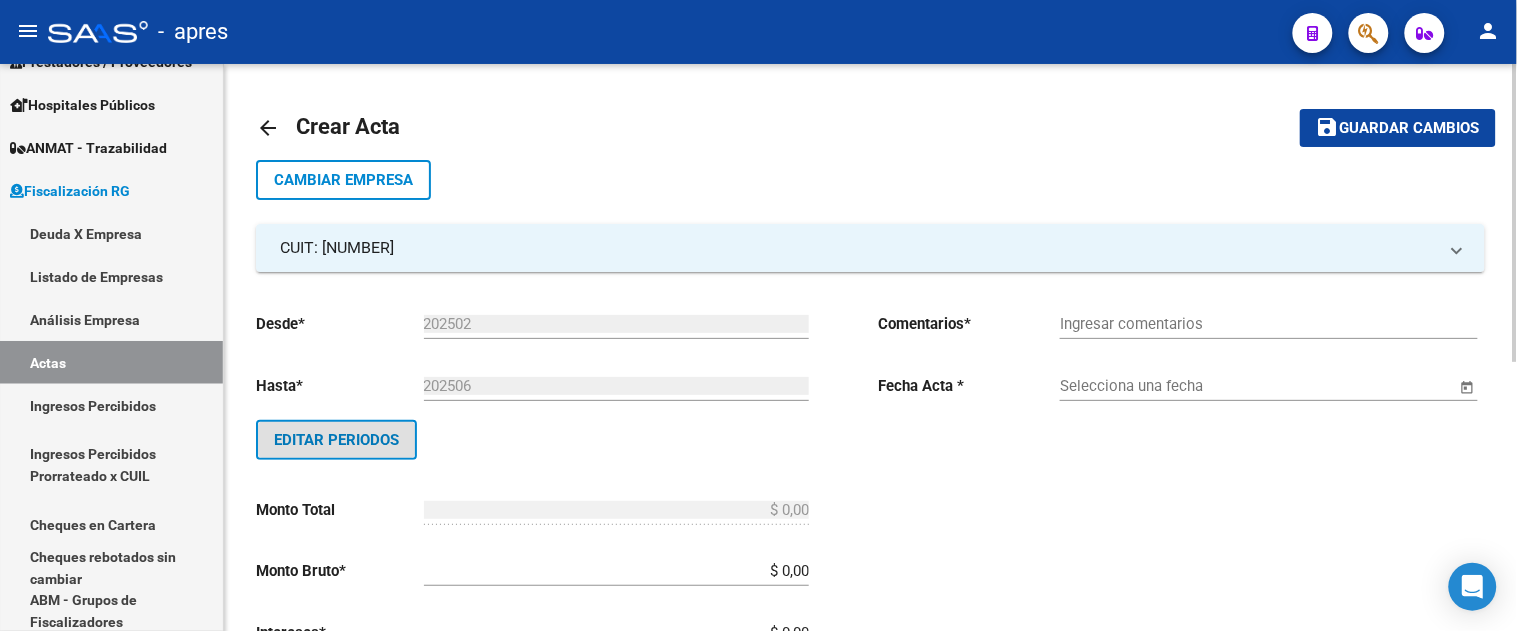 type 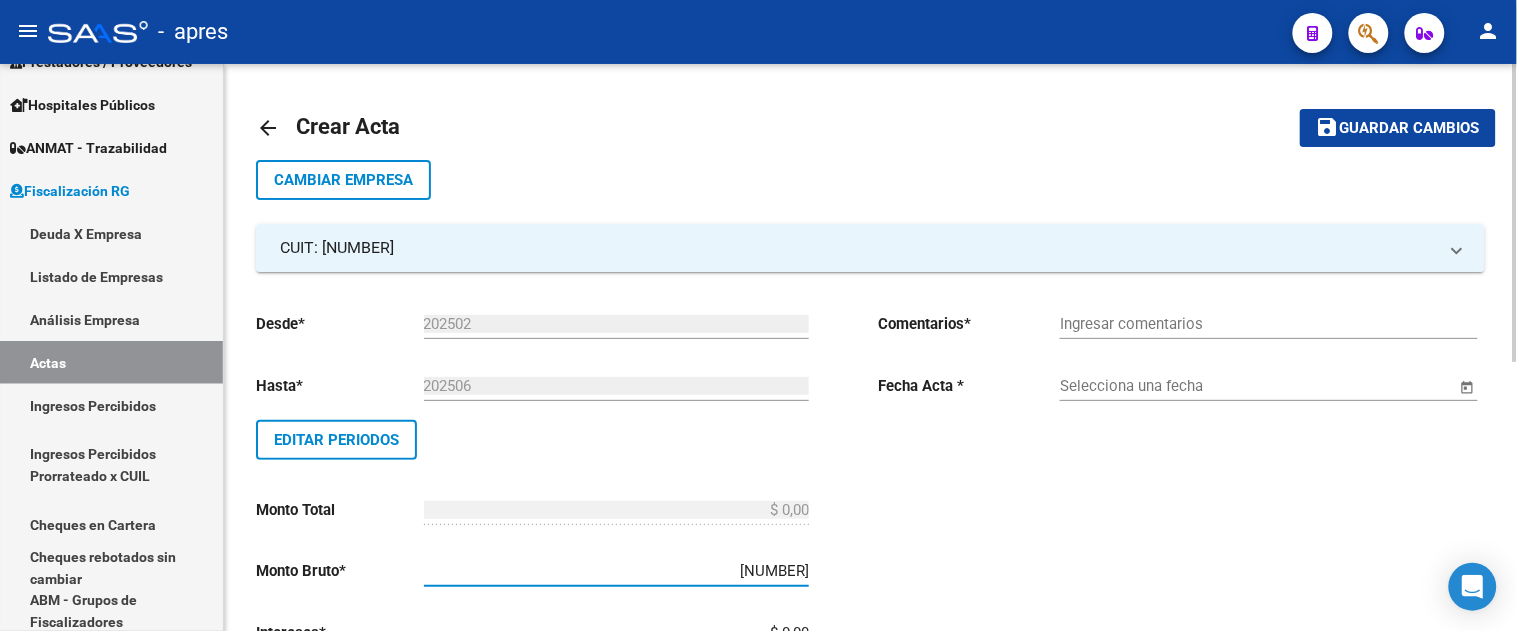 type on "$ 33,82" 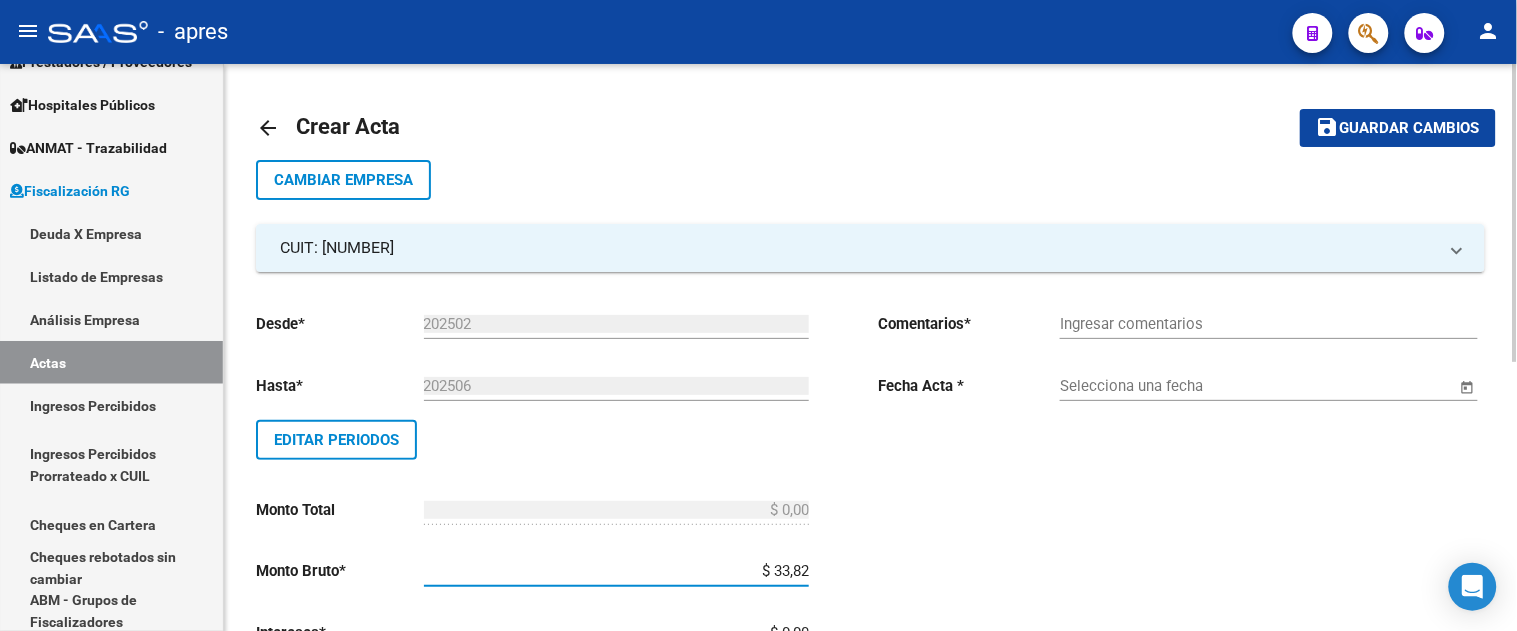 type on "$ 33,82" 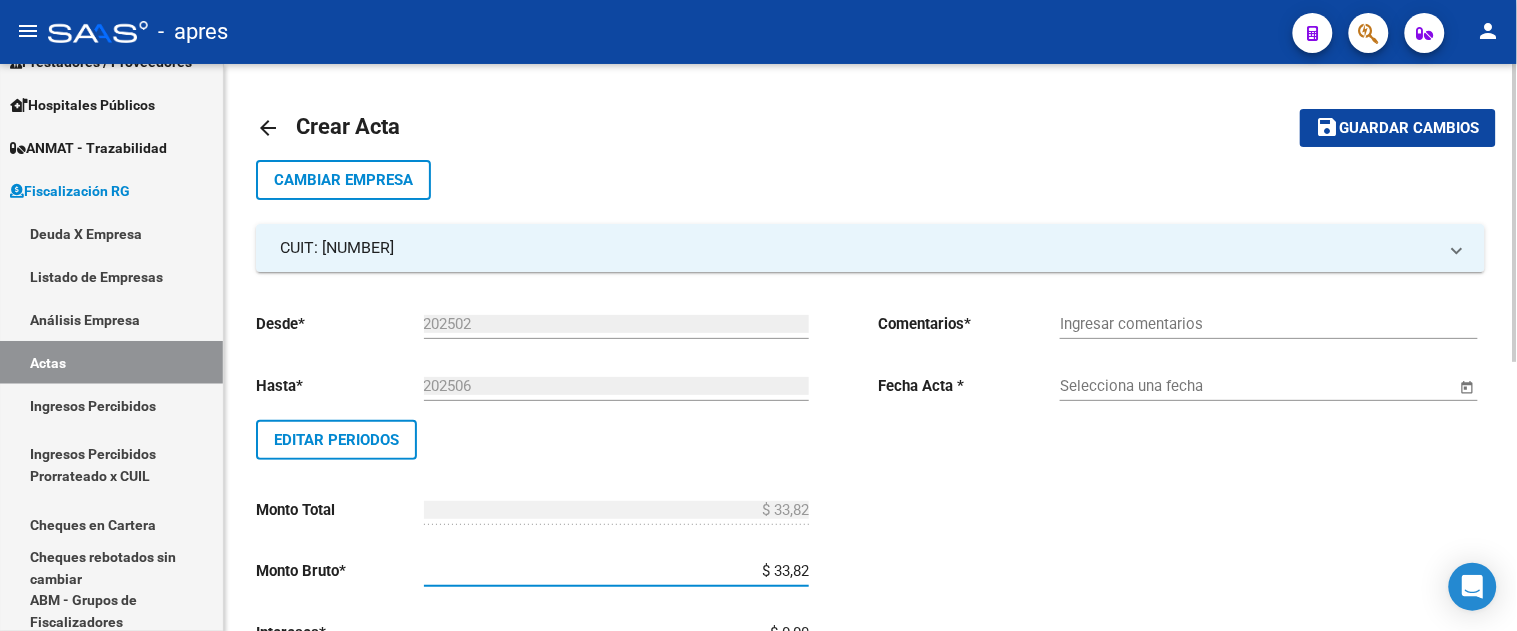 scroll, scrollTop: 8, scrollLeft: 0, axis: vertical 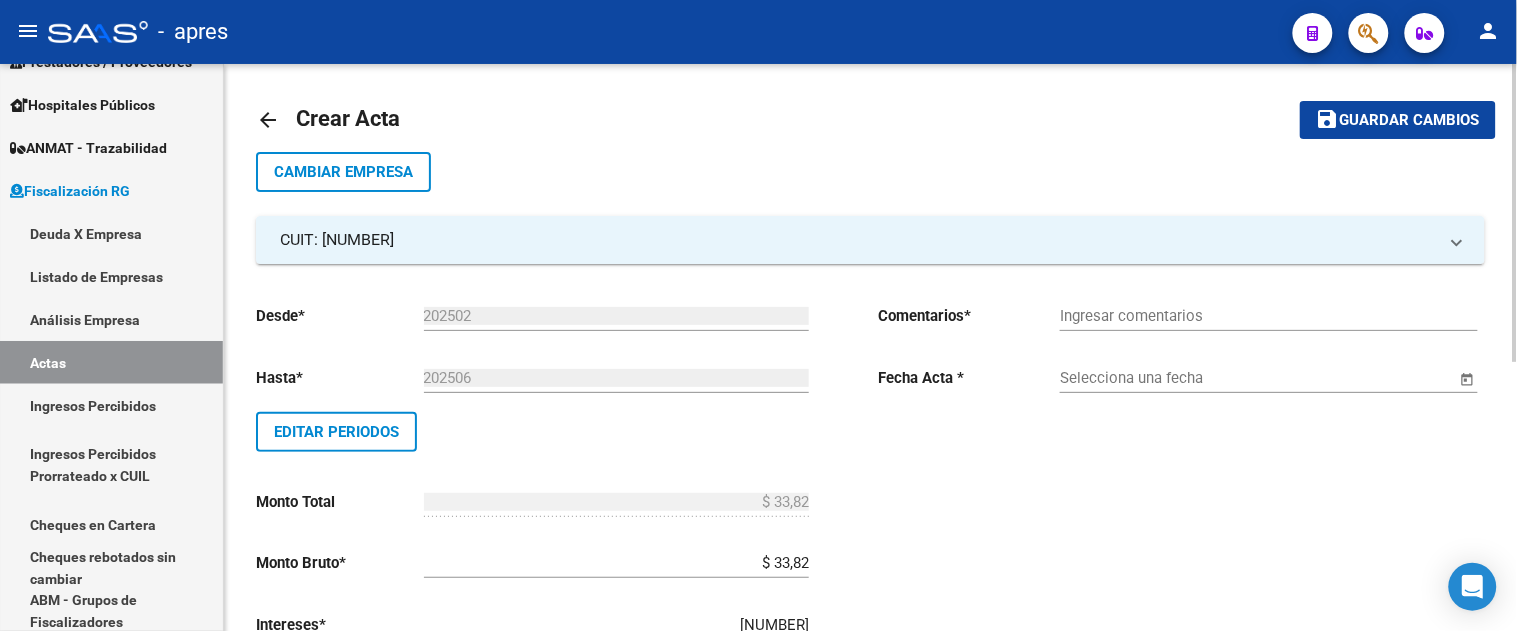 type on "$ 6,35" 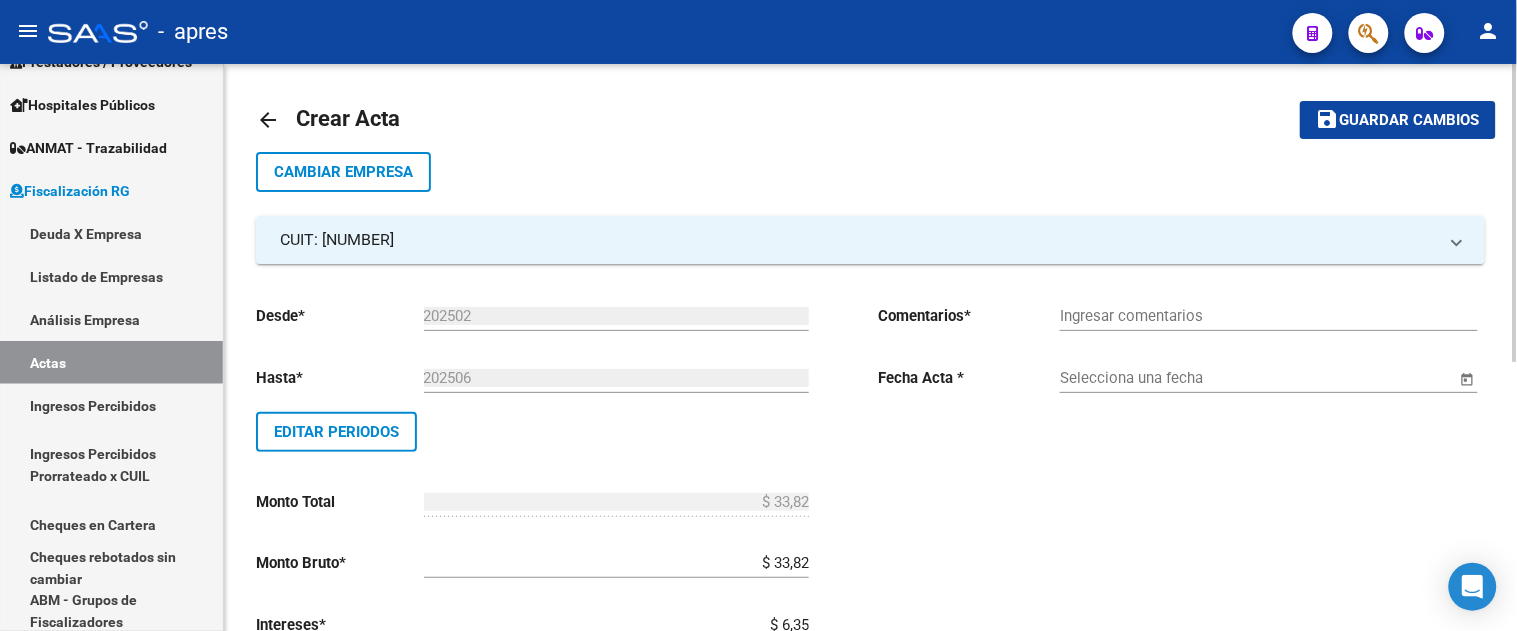 type on "$ 40,17" 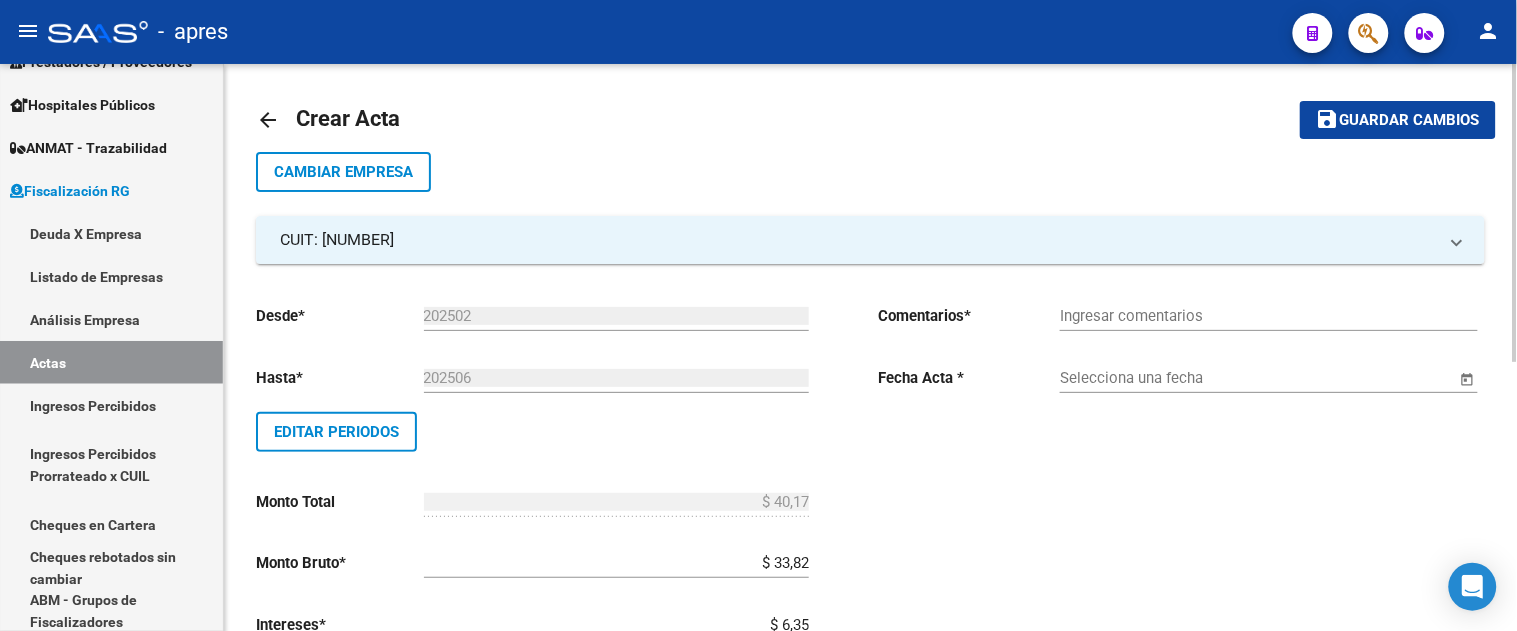 scroll, scrollTop: 345, scrollLeft: 0, axis: vertical 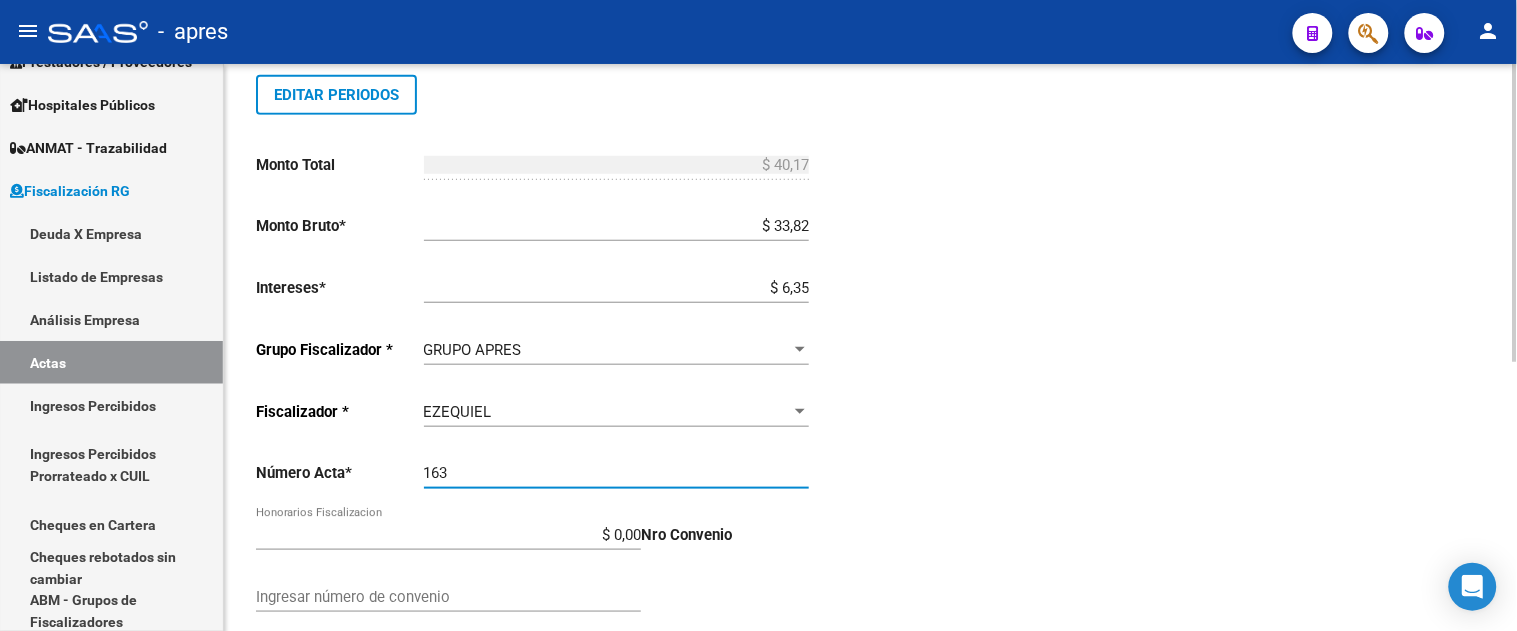 type on "163" 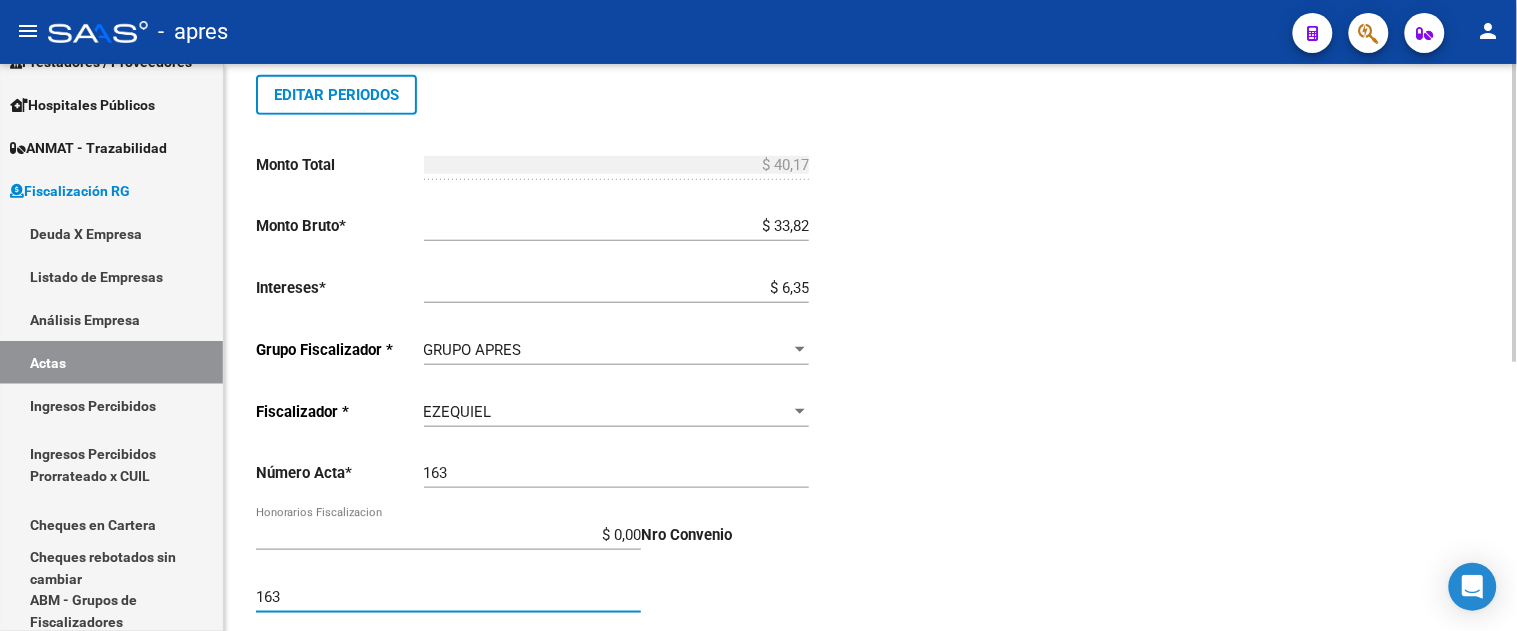 type on "163" 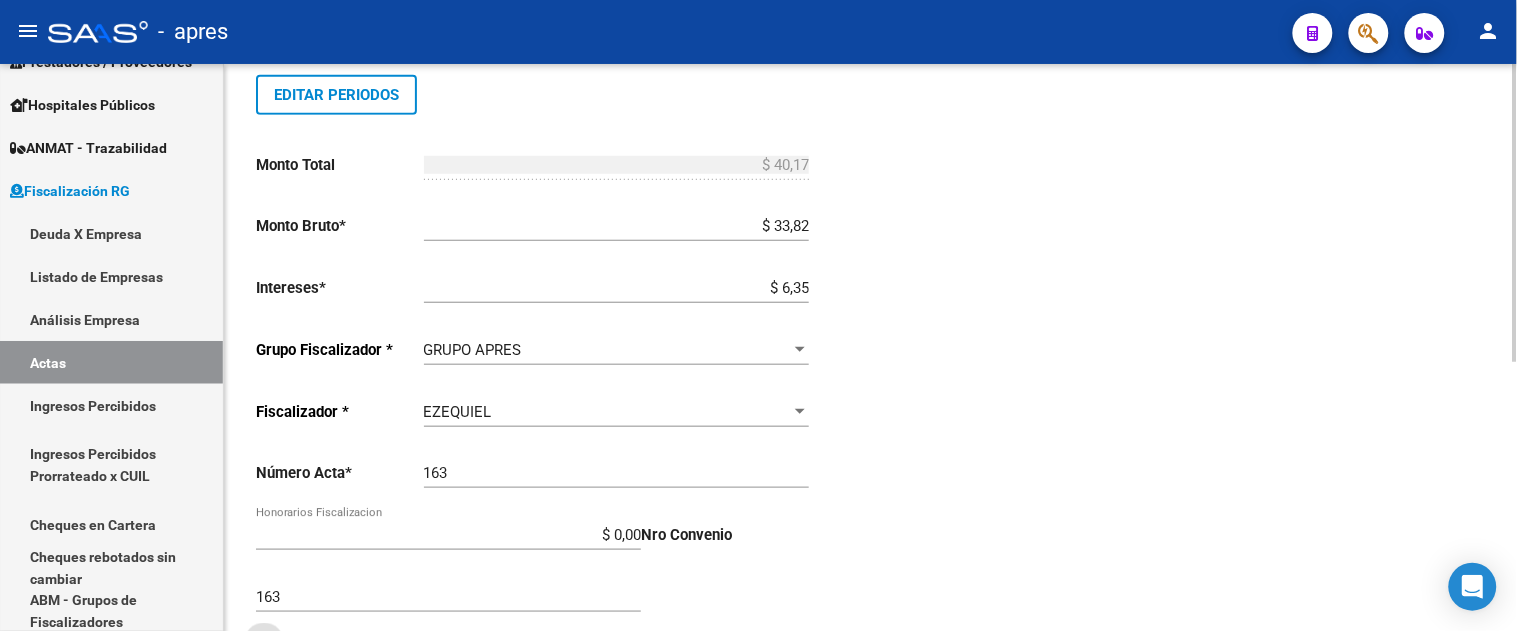 scroll, scrollTop: 512, scrollLeft: 0, axis: vertical 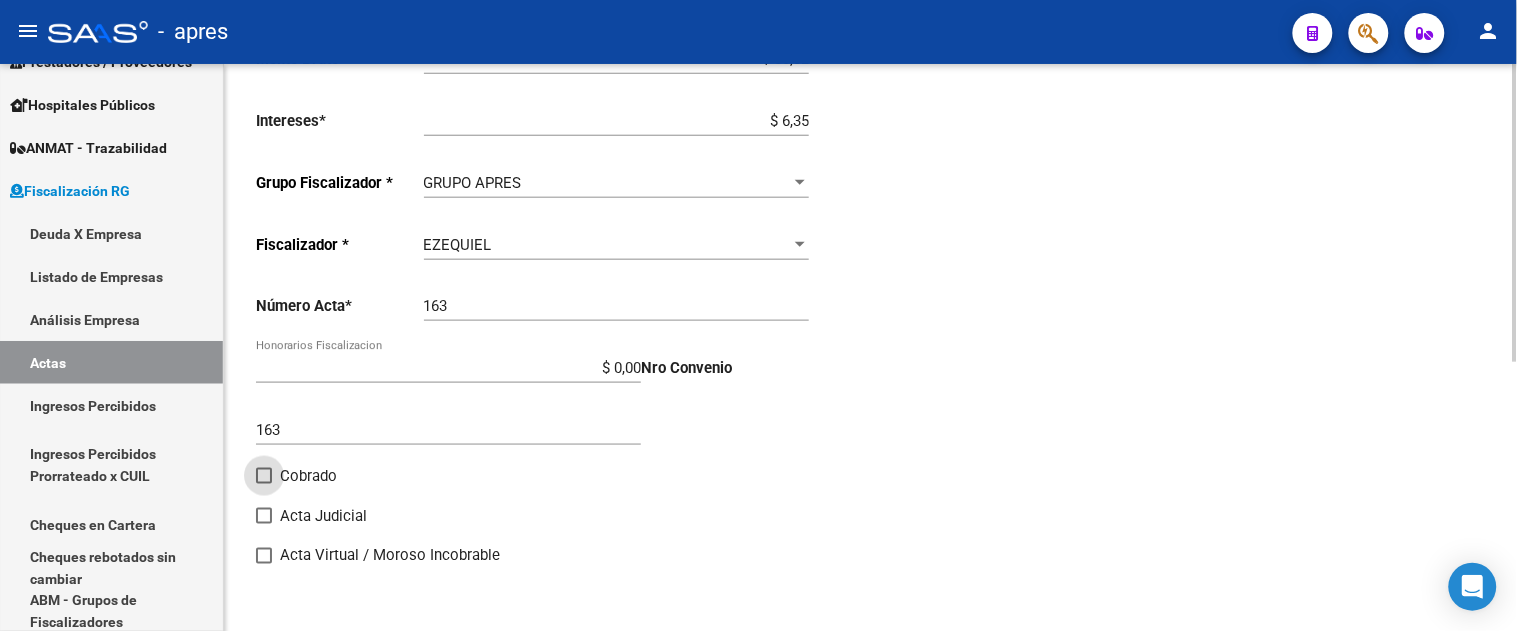 click on "Cobrado" at bounding box center [263, 484] 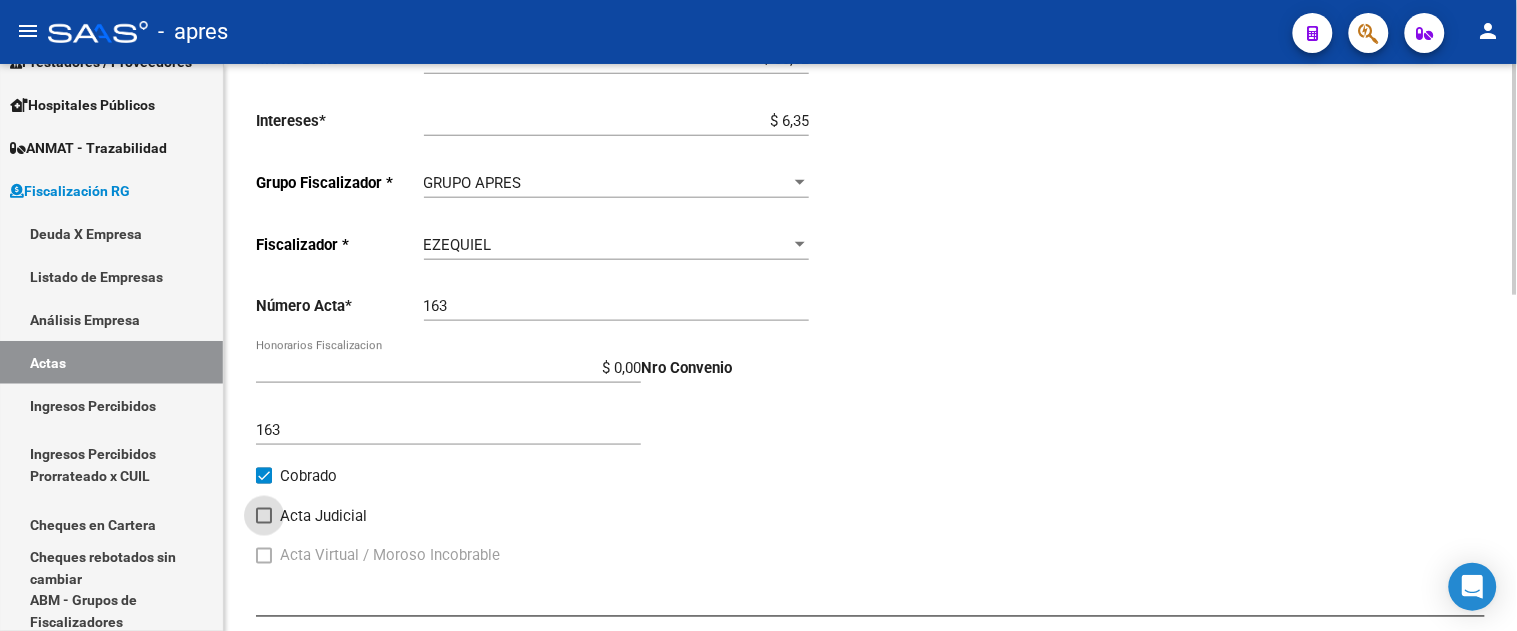 scroll, scrollTop: 0, scrollLeft: 0, axis: both 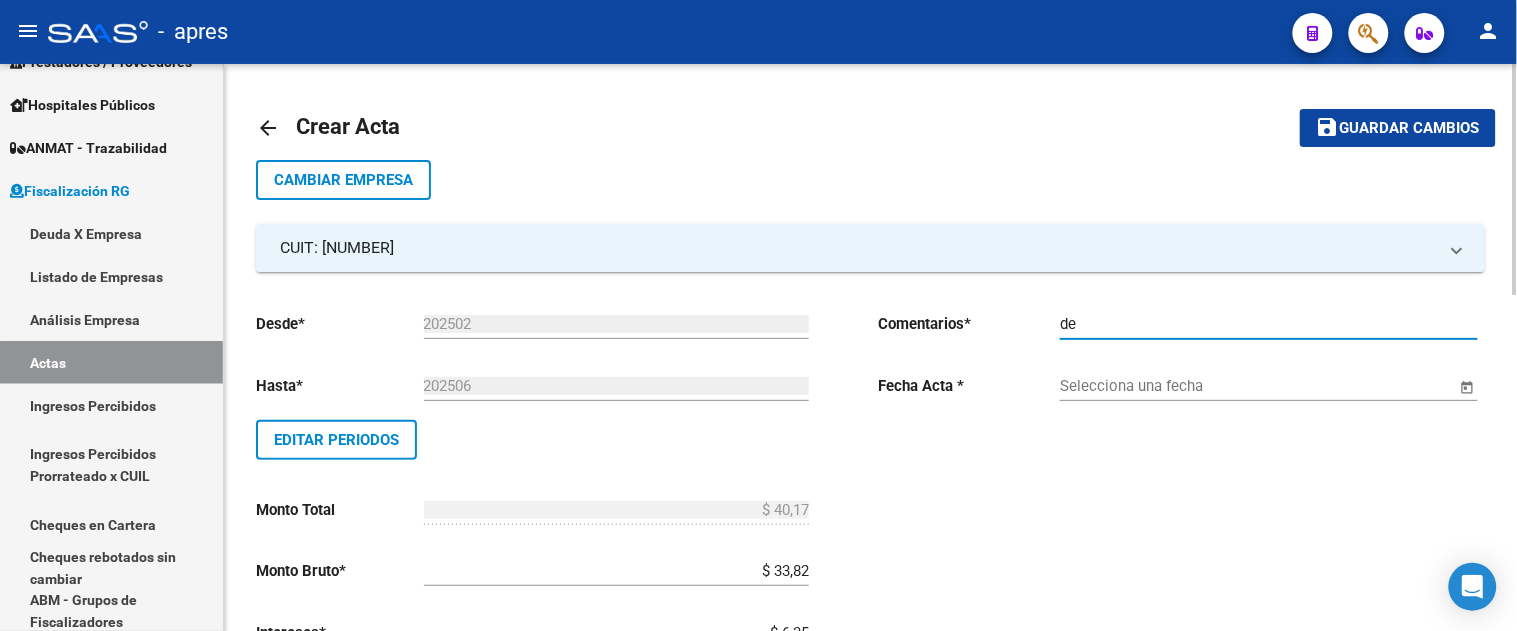 type on "d" 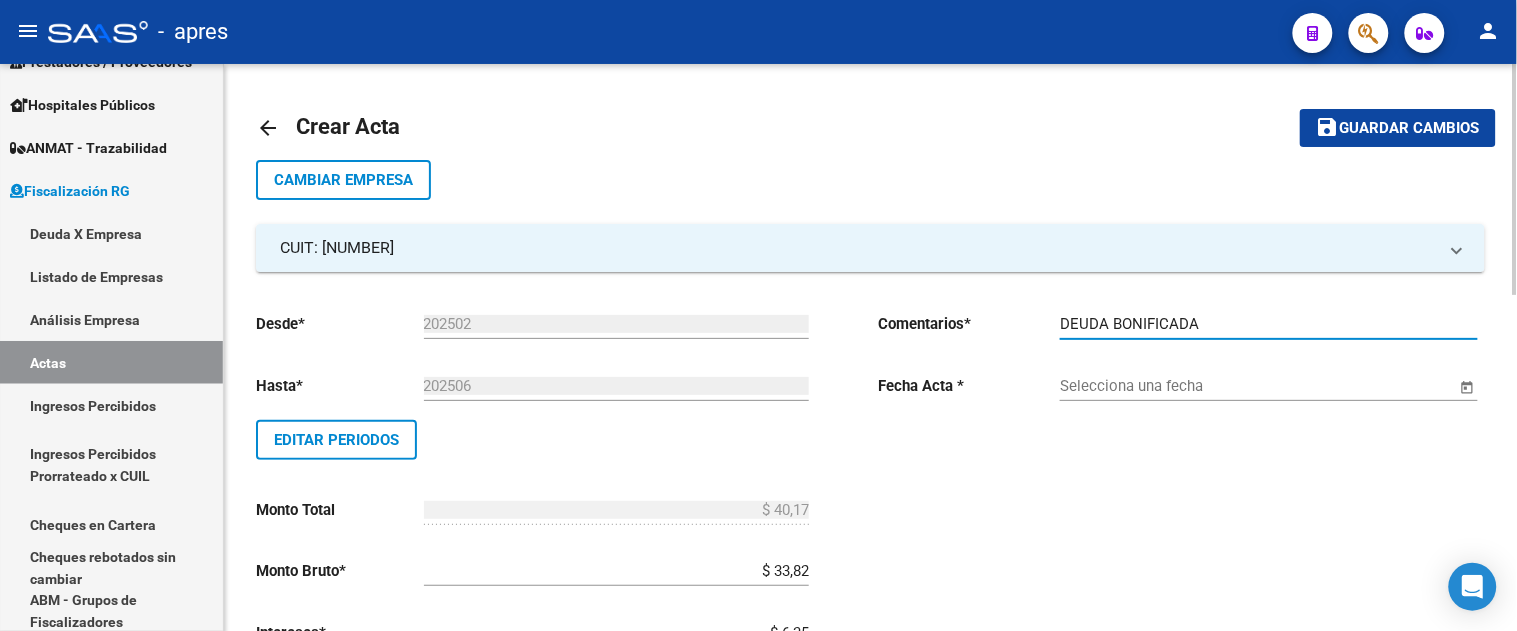 type on "DEUDA BONIFICADA" 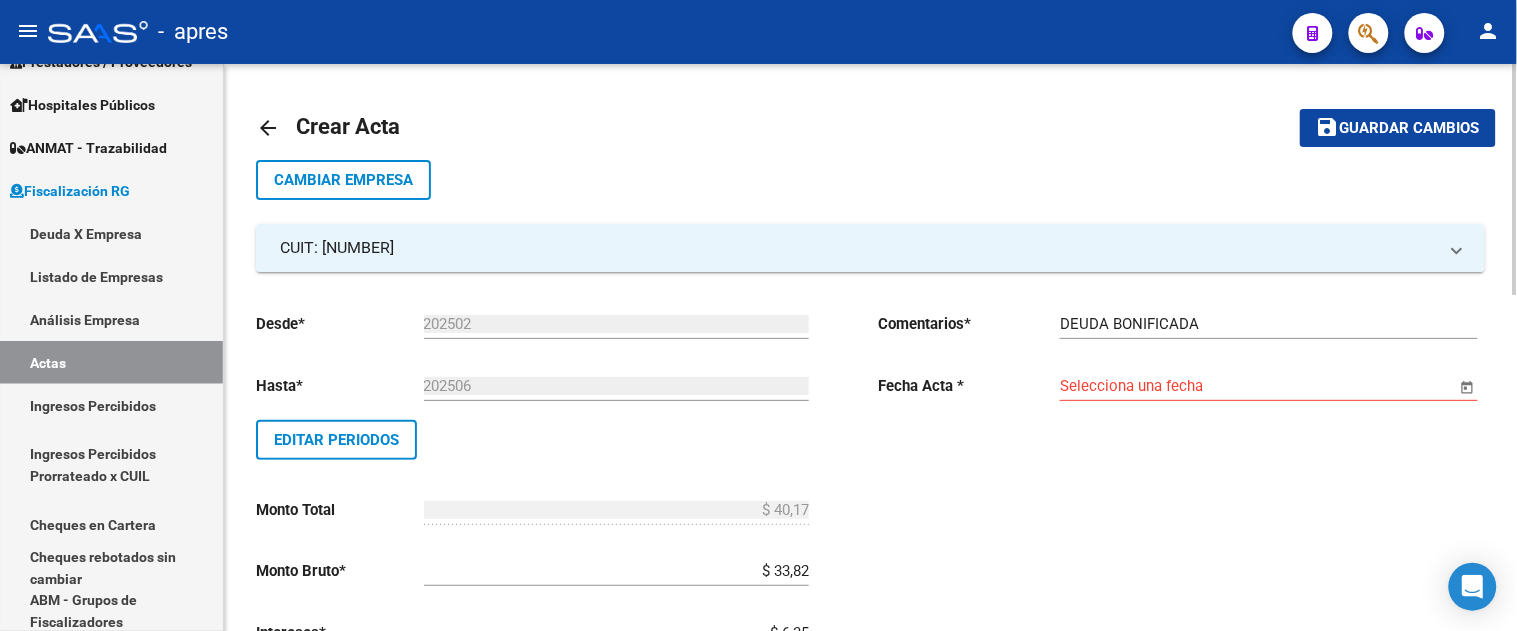 type 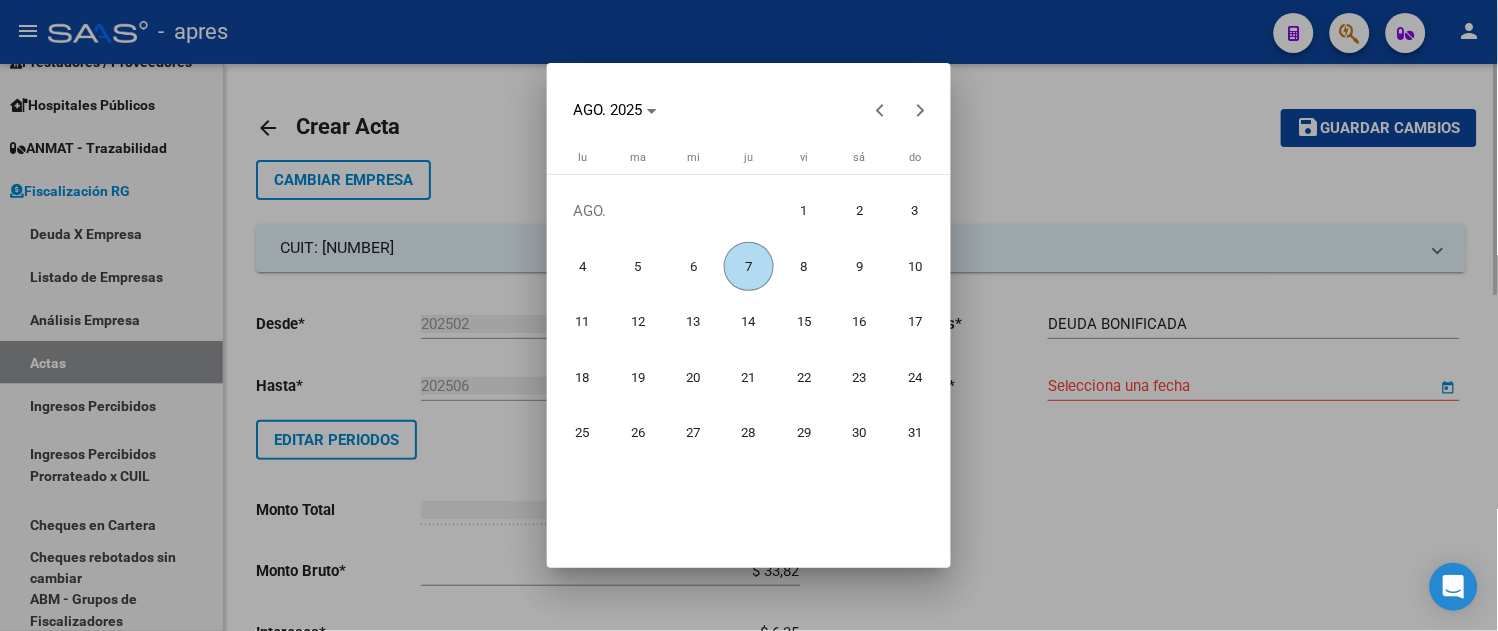 type 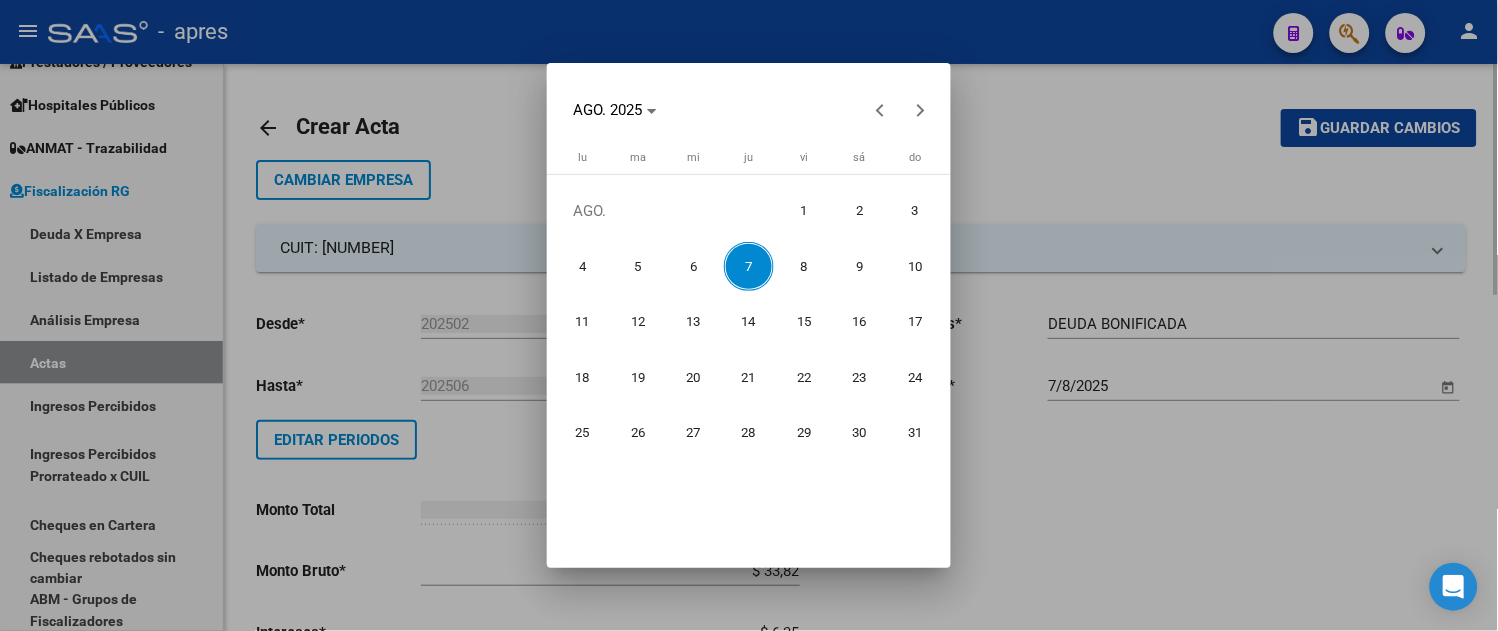 type 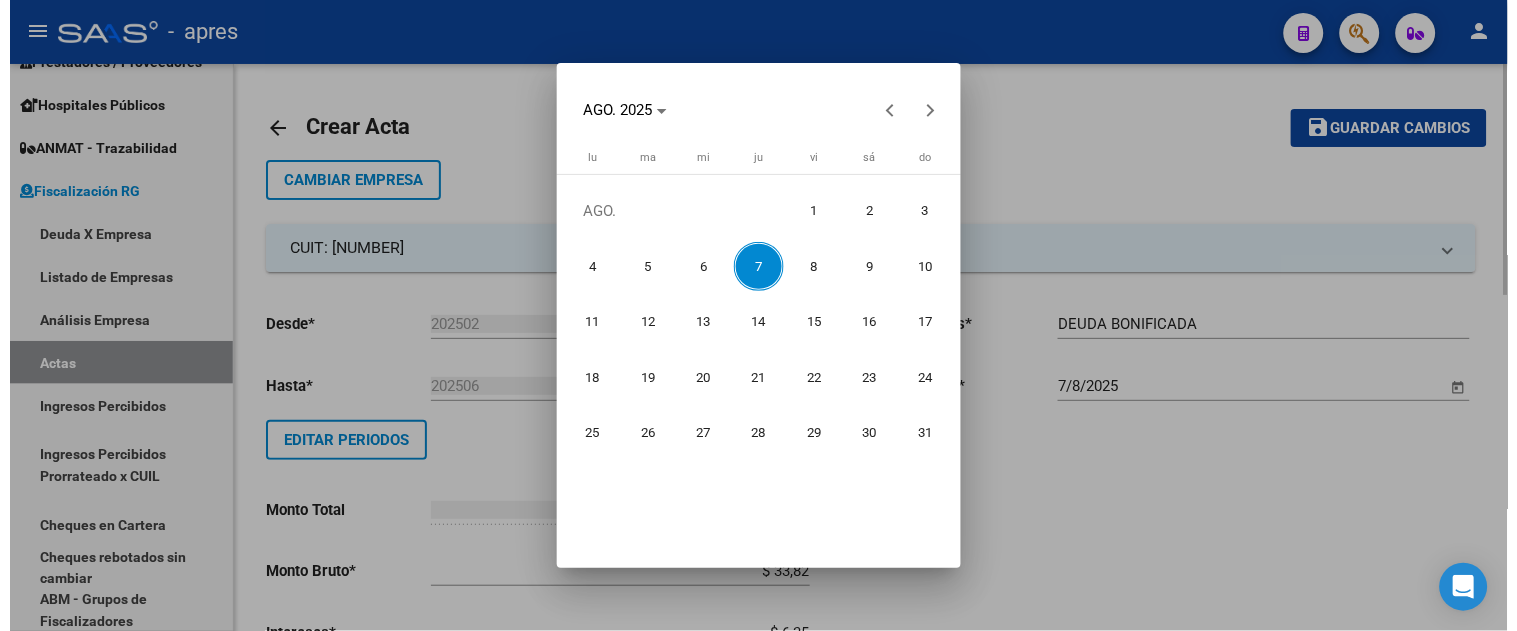 scroll, scrollTop: 827, scrollLeft: 0, axis: vertical 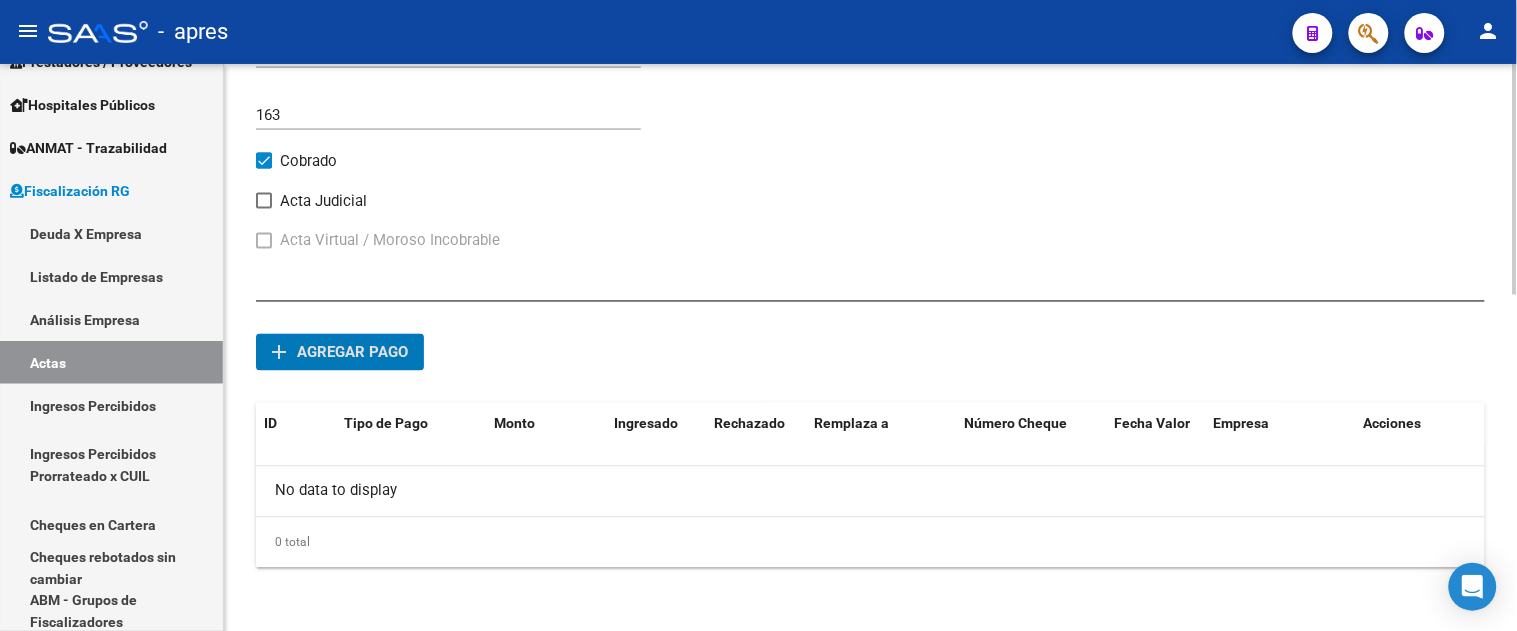 click on "add Agregar pago" 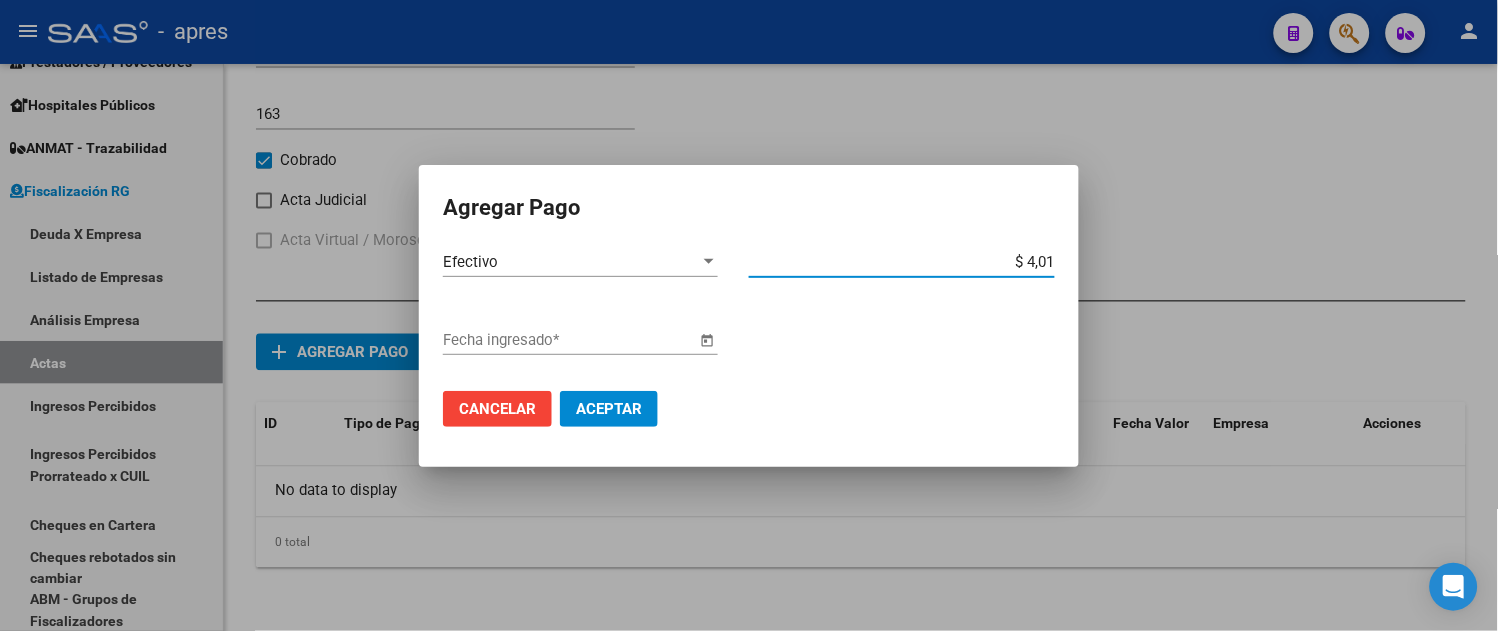 type on "$ 40,17" 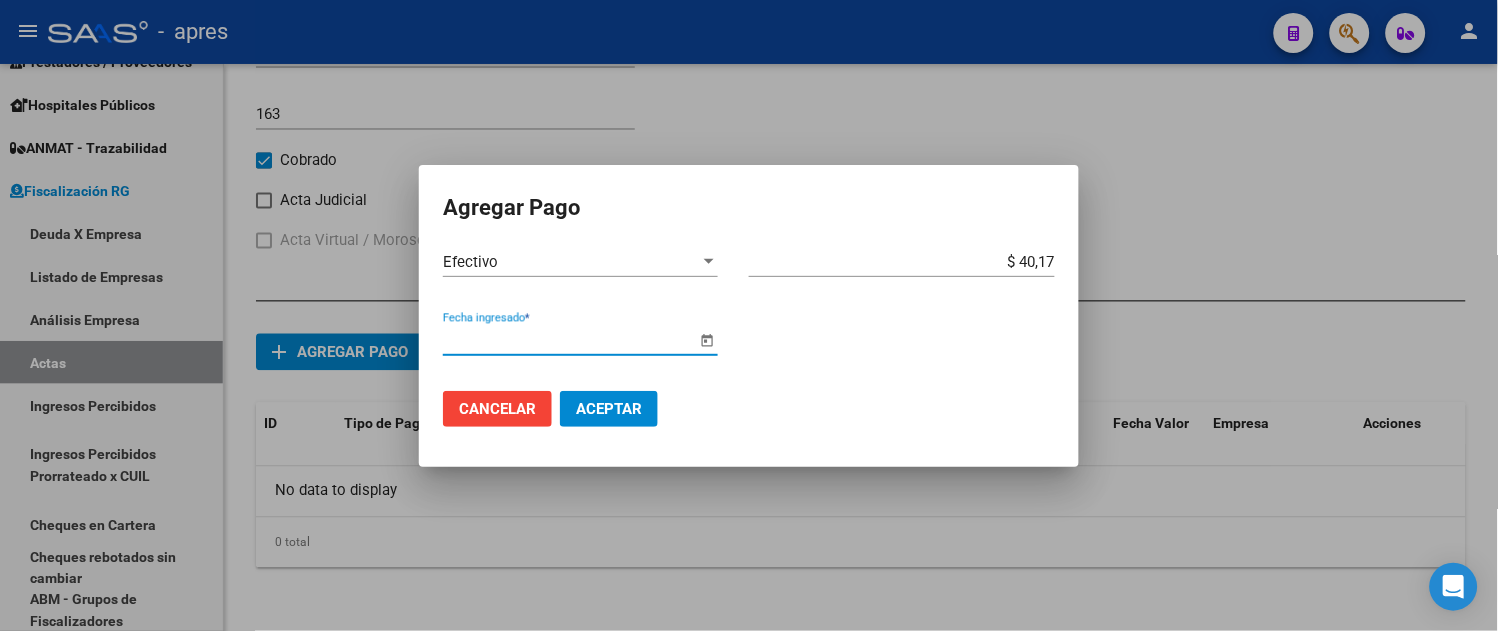 type 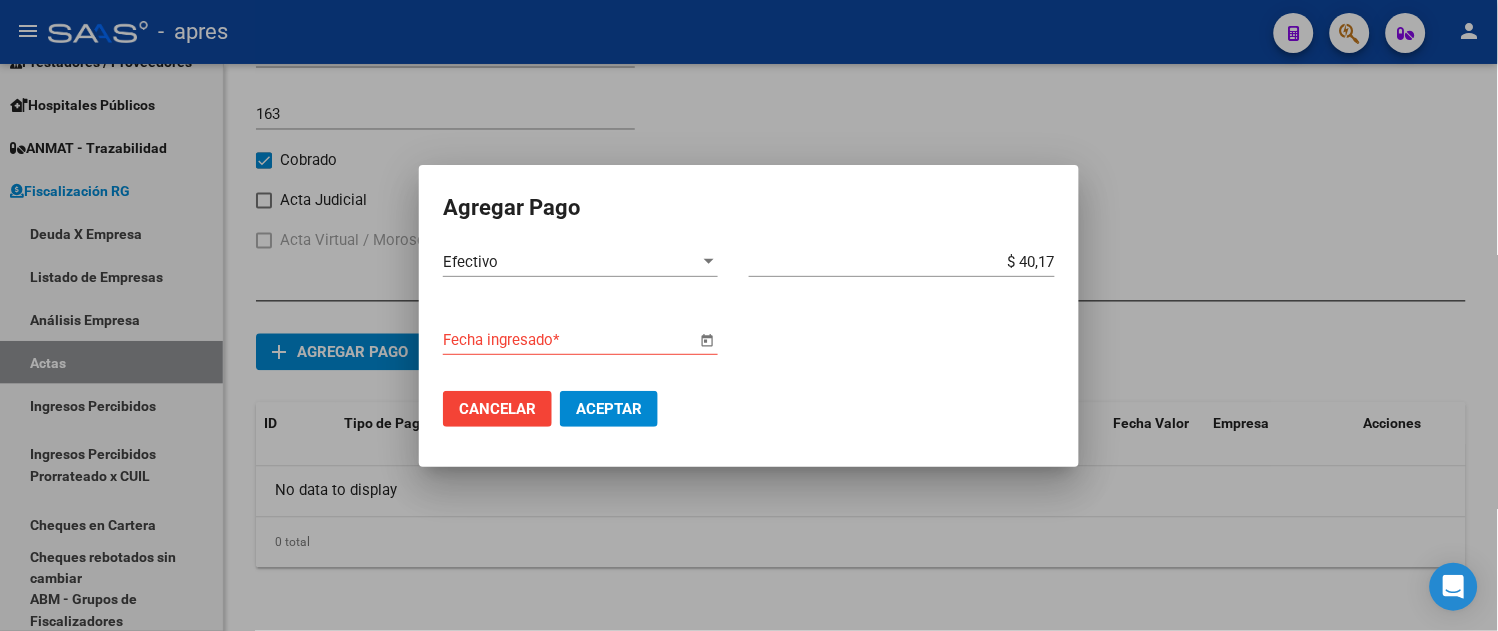 click at bounding box center (707, 340) 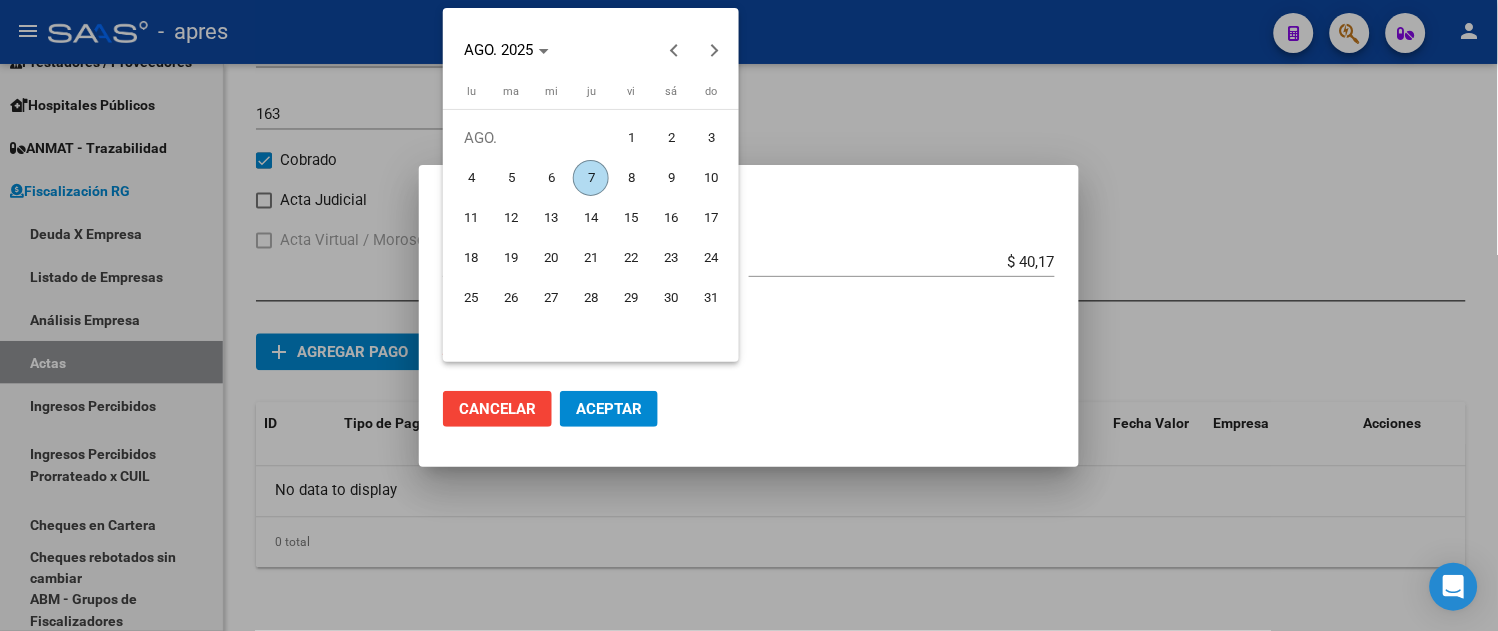 type 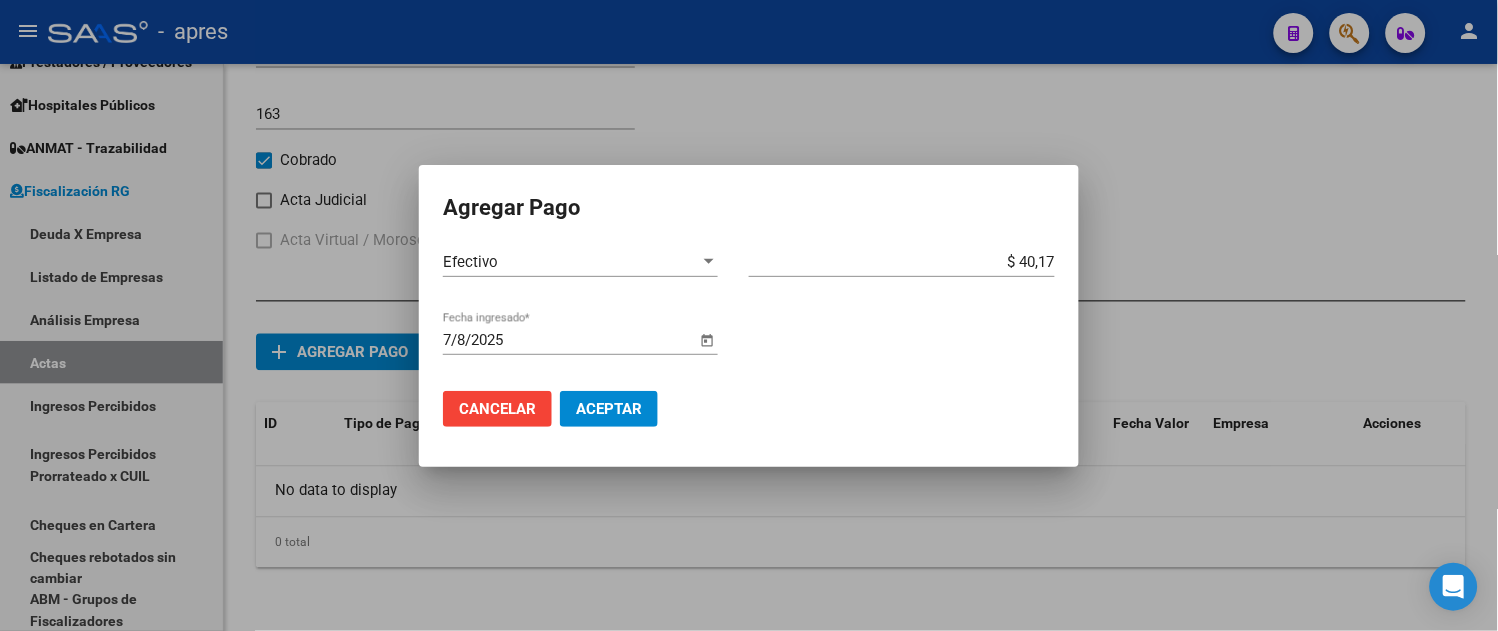 type 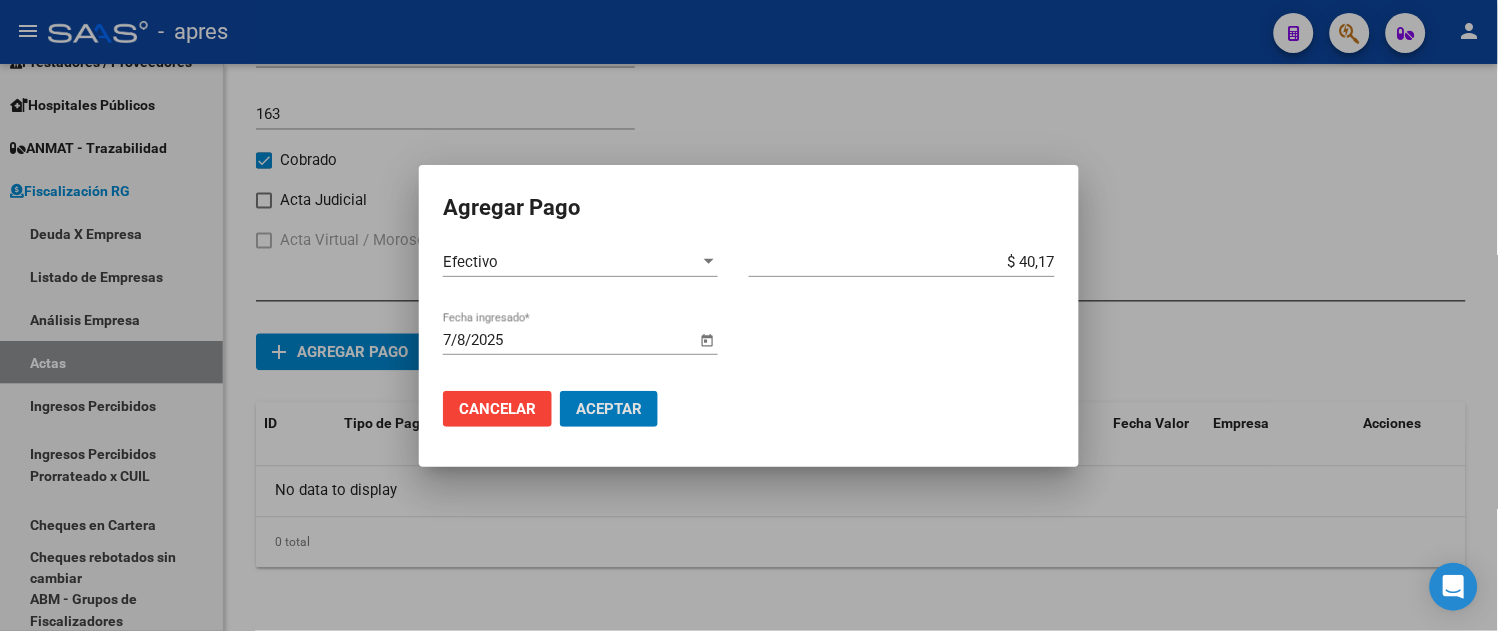 type 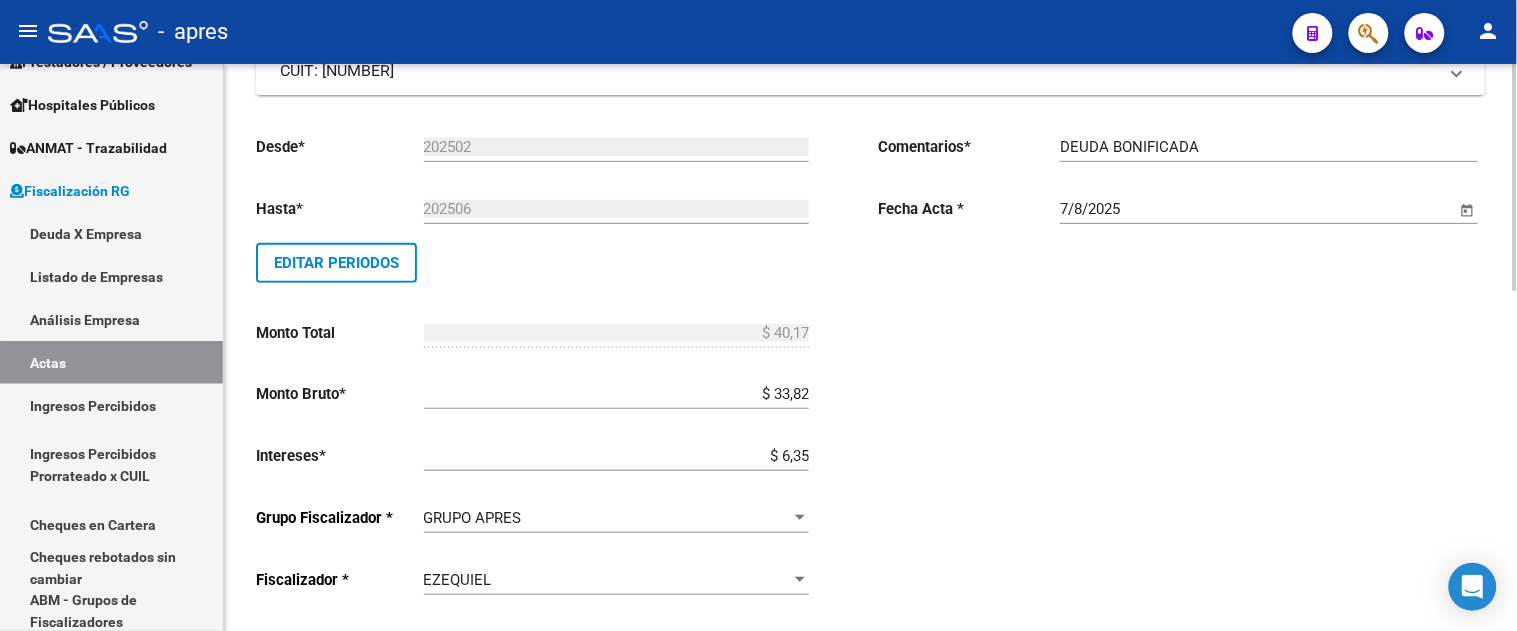 scroll, scrollTop: 0, scrollLeft: 0, axis: both 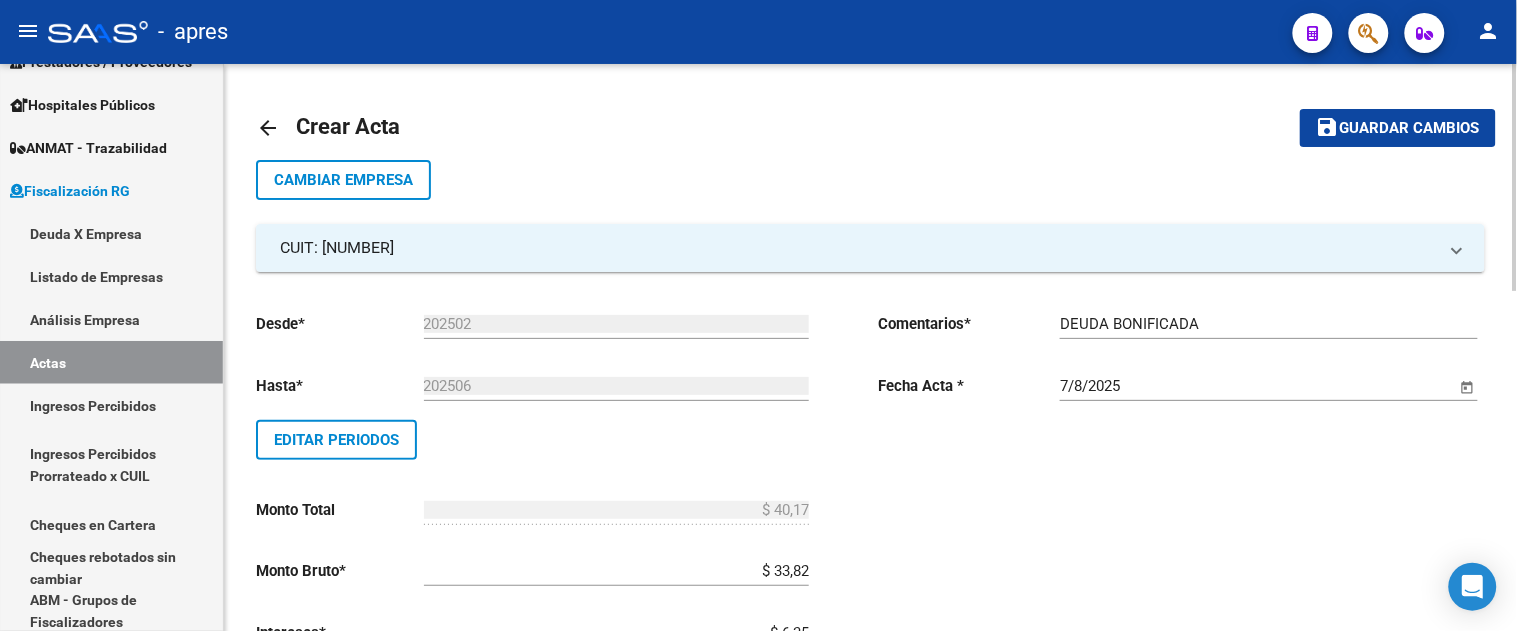 click on "save Guardar cambios" 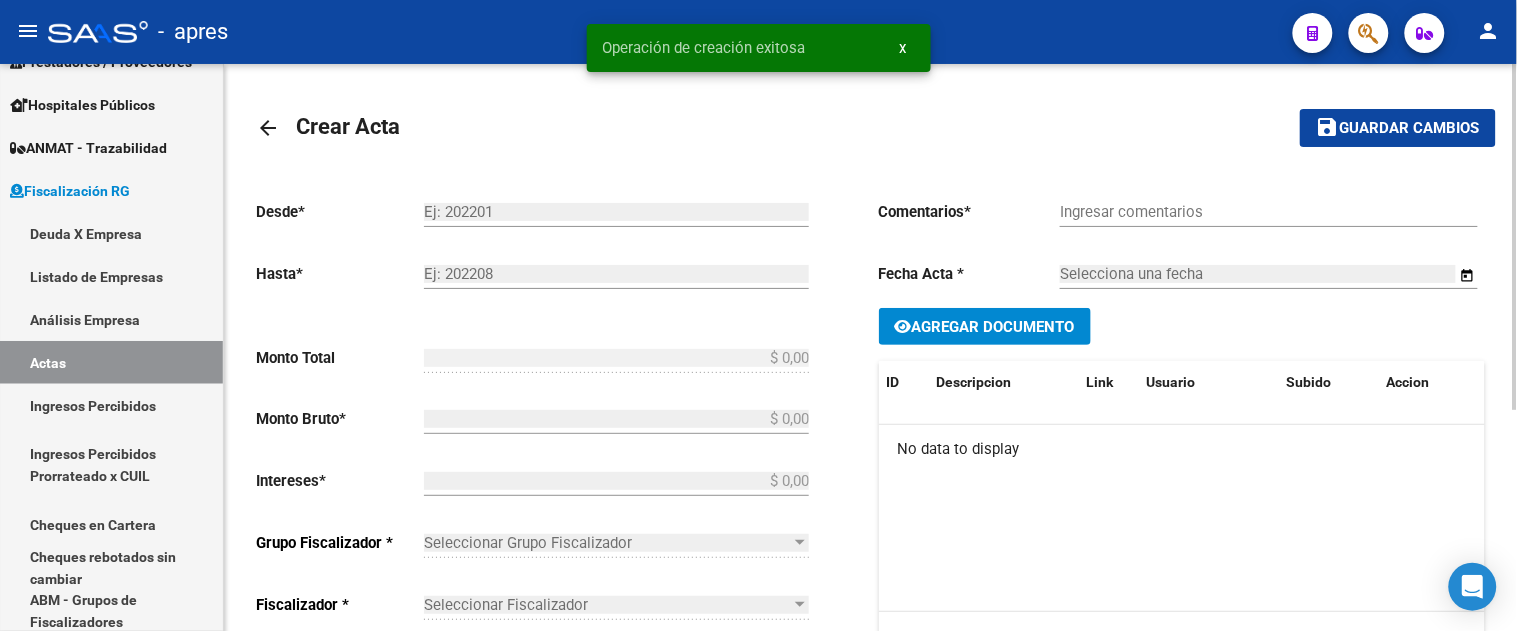 type on "202502" 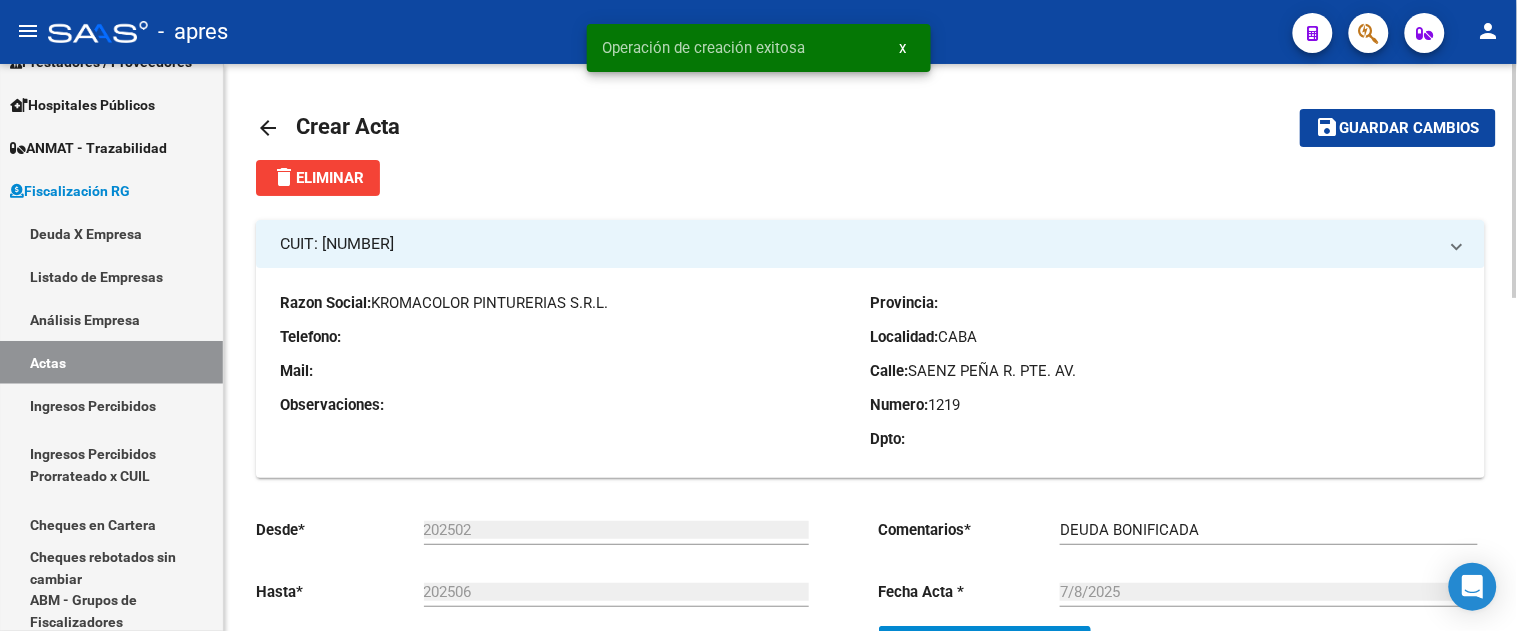 click on "Comentarios  *   DEUDA BONIFICADA Ingresar comentarios  Fecha Acta * [DATE] Selecciona una fecha Agregar Documento ID Descripcion Link Usuario Subido Accion No data to display  0 total   1" 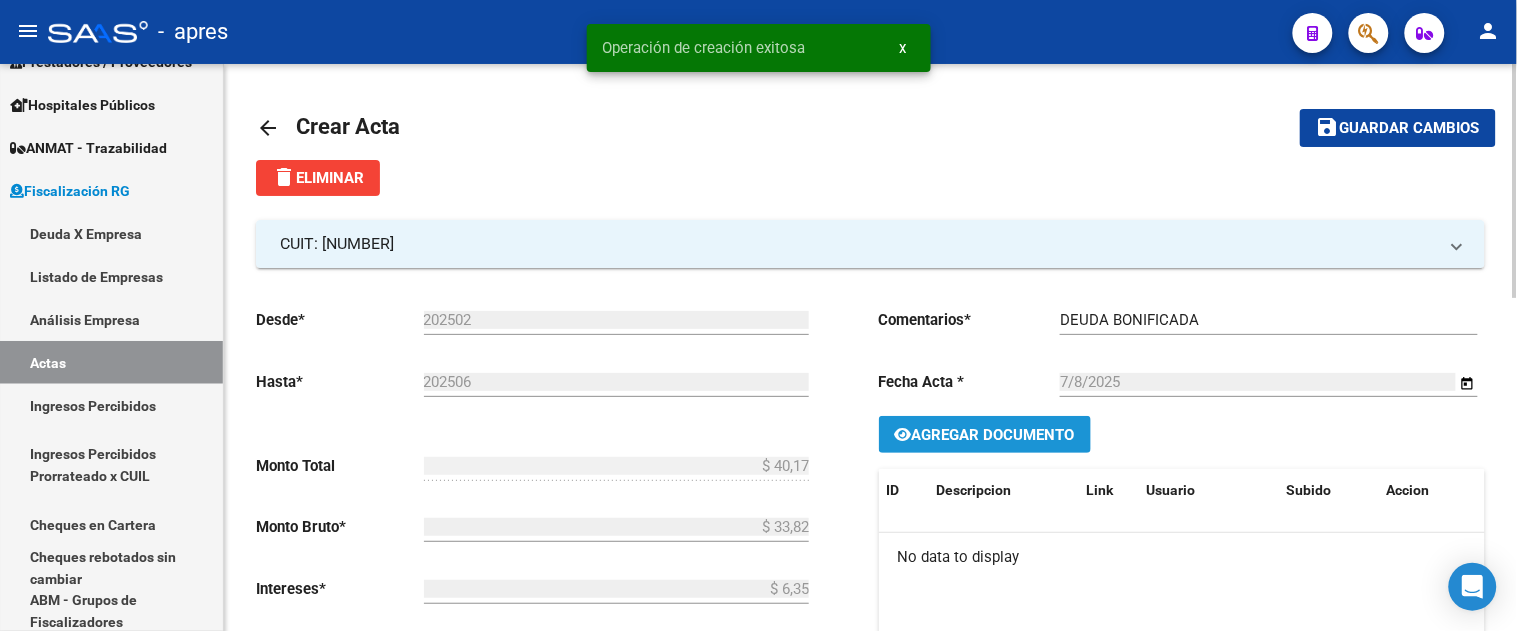 click on "Agregar Documento" 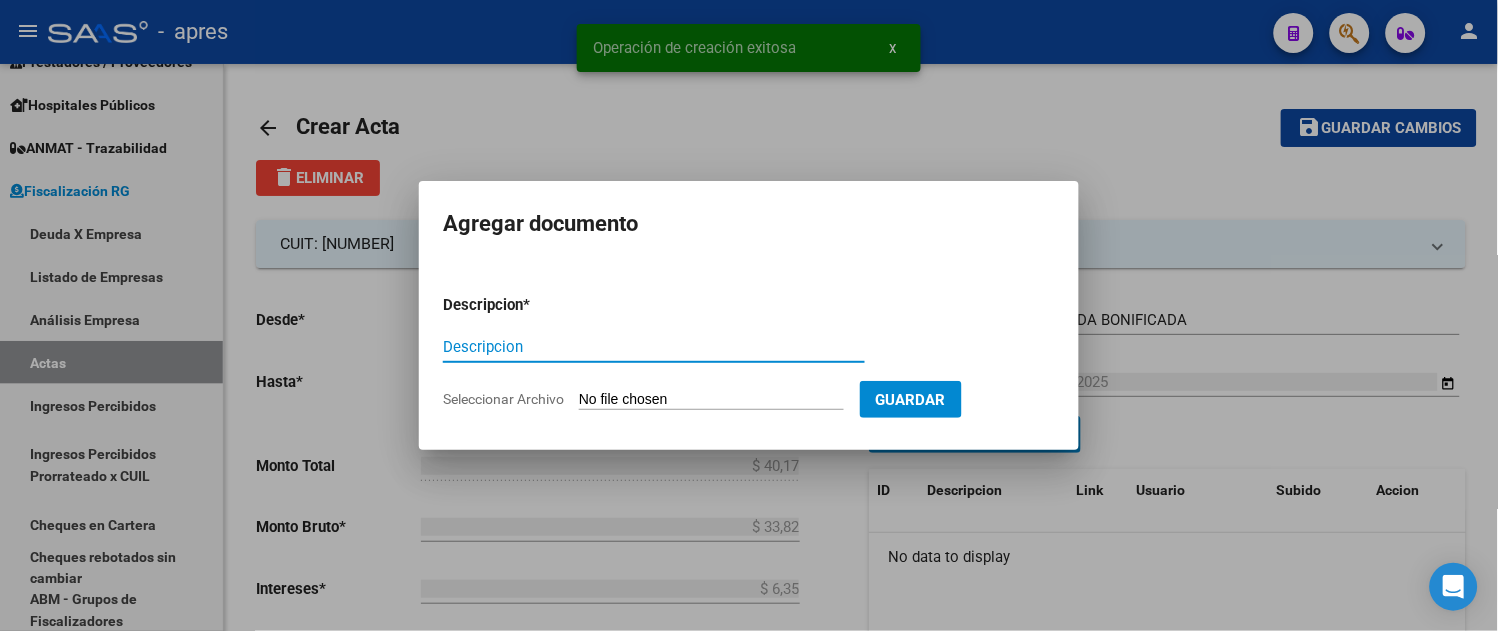 click on "Descripcion" at bounding box center [654, 347] 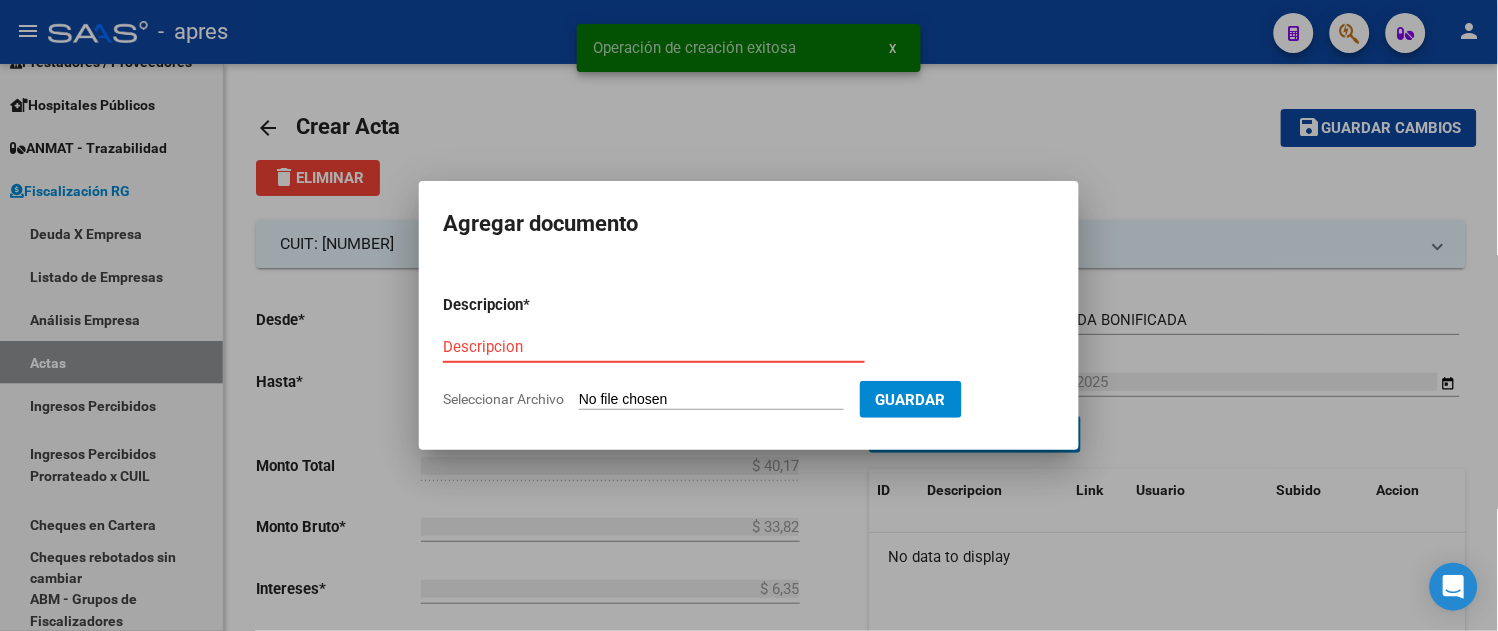 click on "Descripcion" at bounding box center [654, 347] 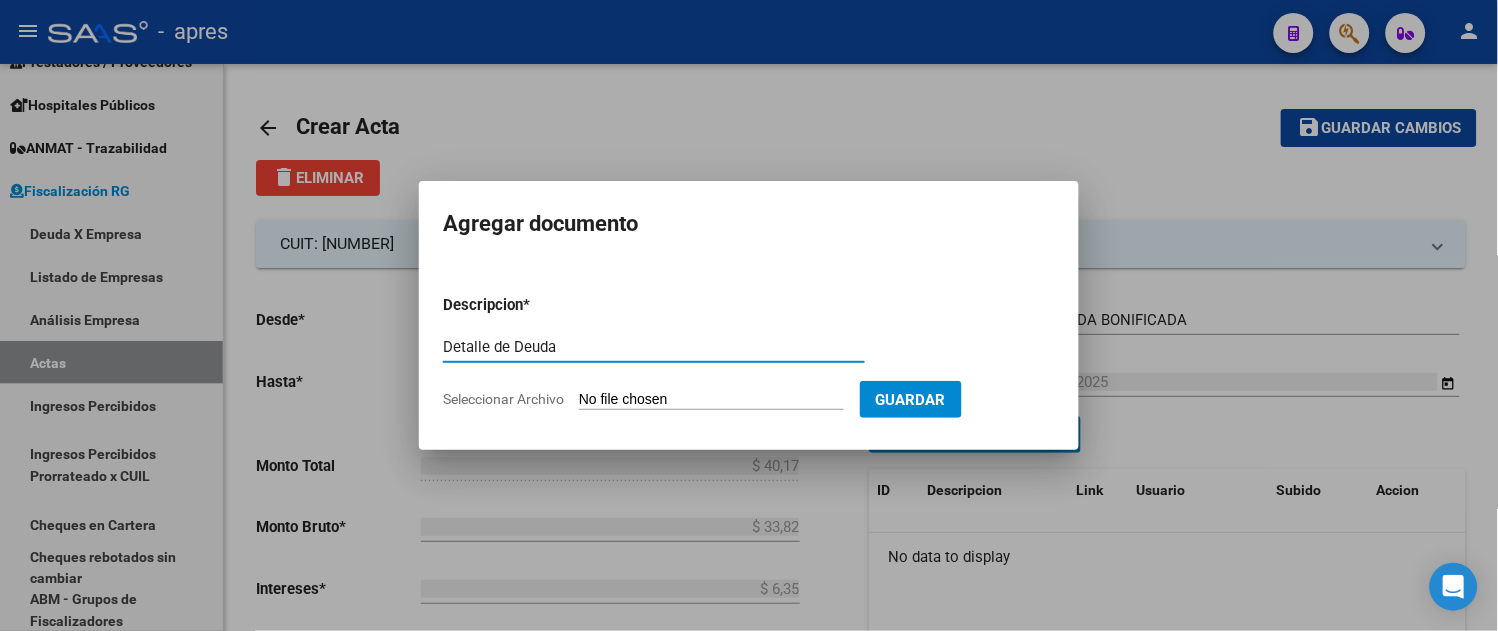 type on "Detalle de Deuda" 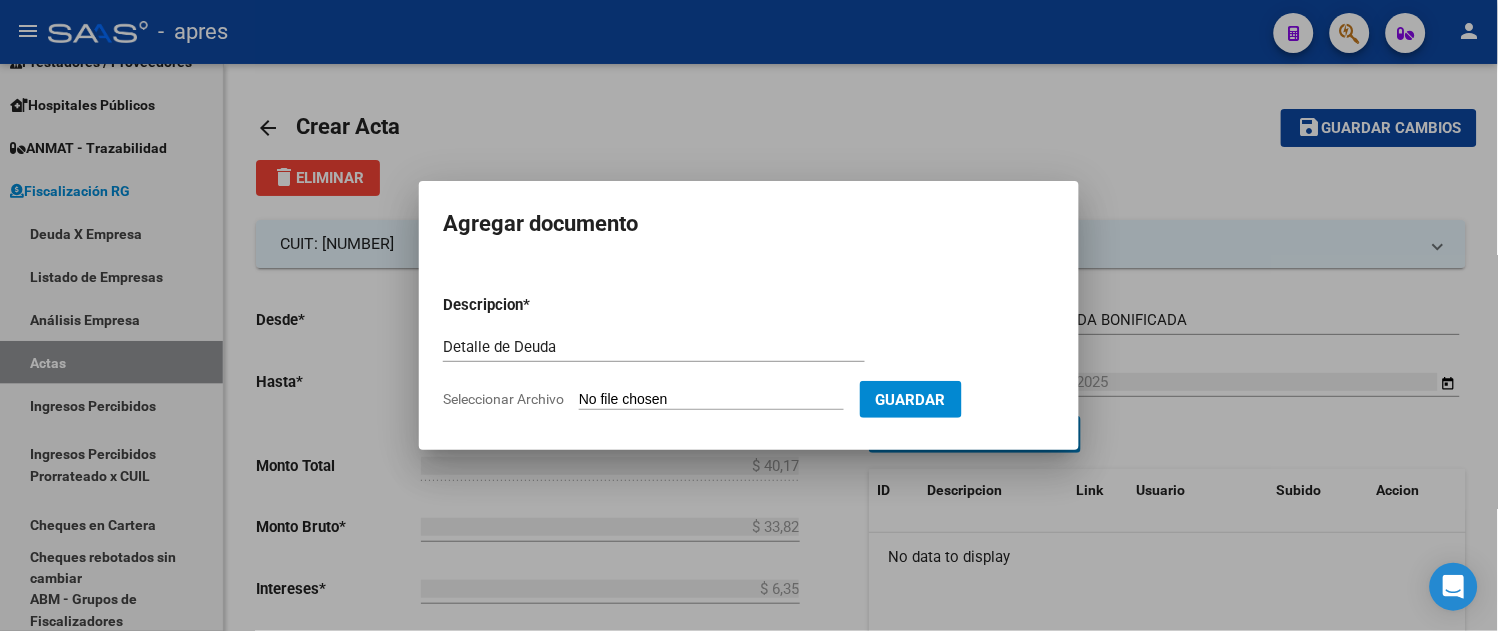 click on "Seleccionar Archivo" at bounding box center (711, 400) 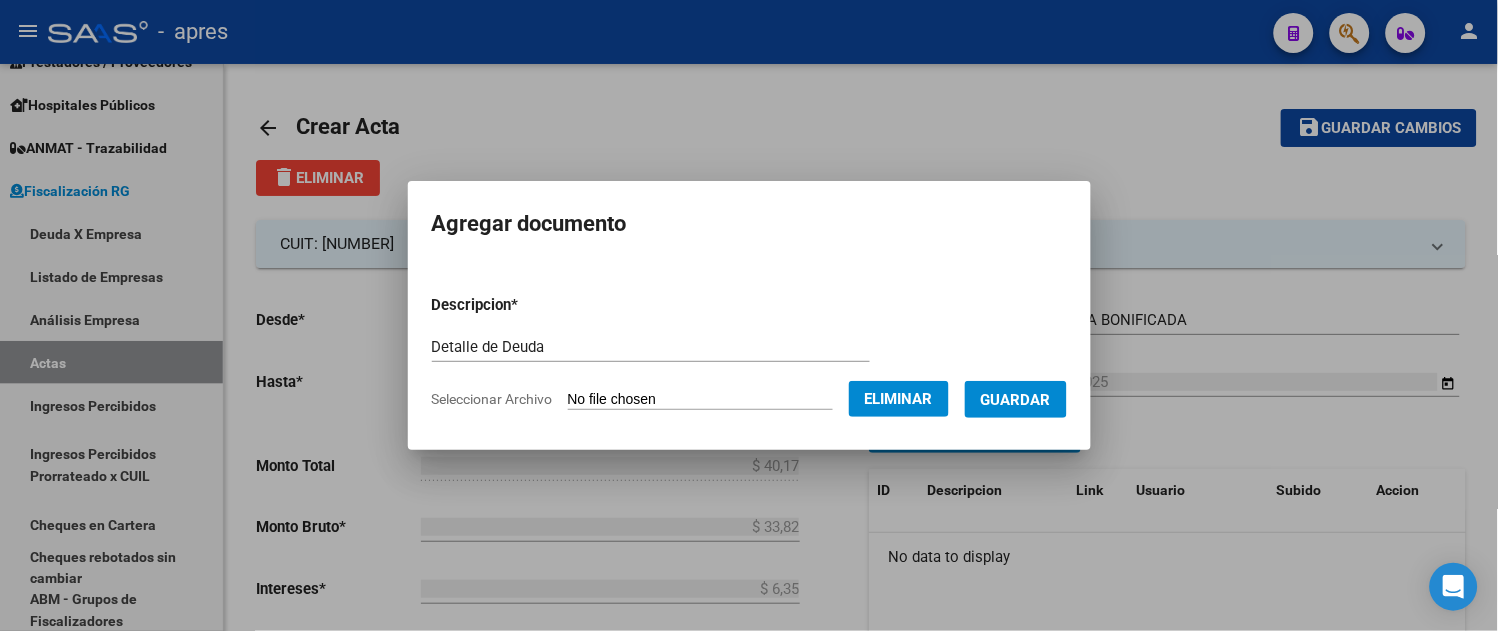 click on "Guardar" at bounding box center (1016, 400) 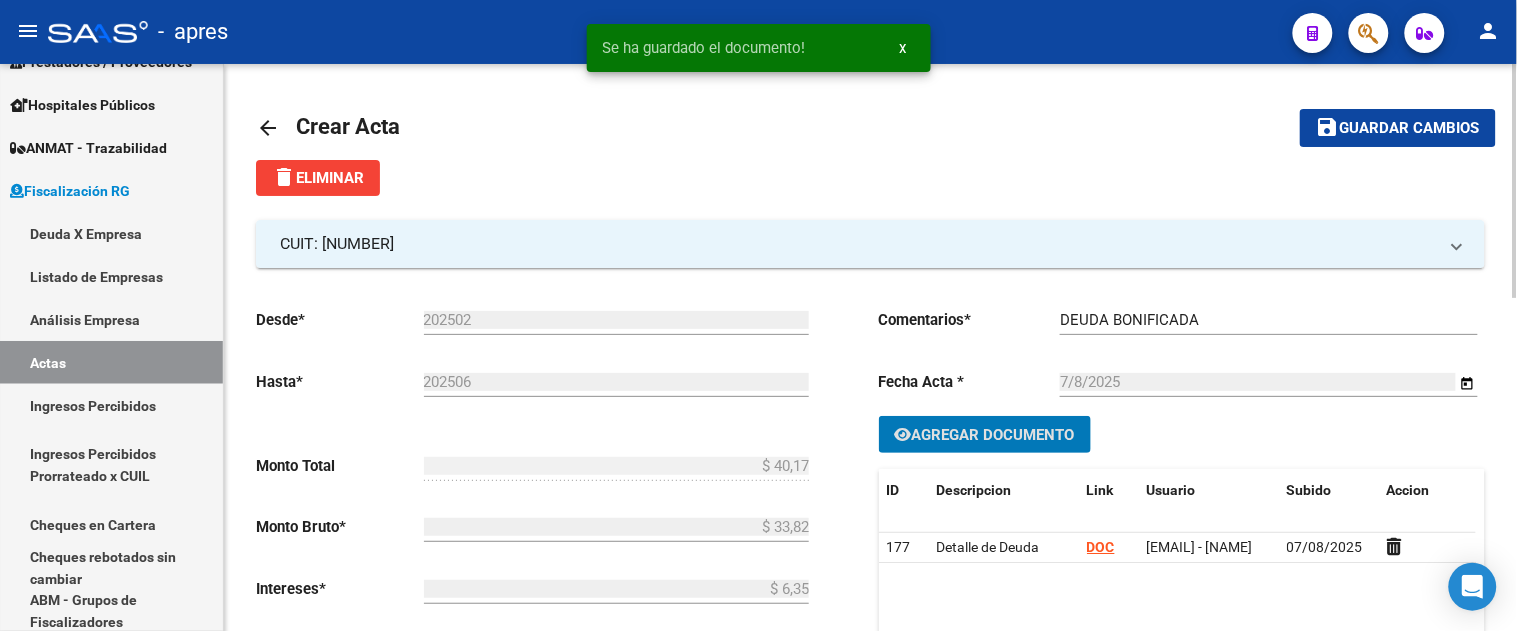 click on "Guardar cambios" 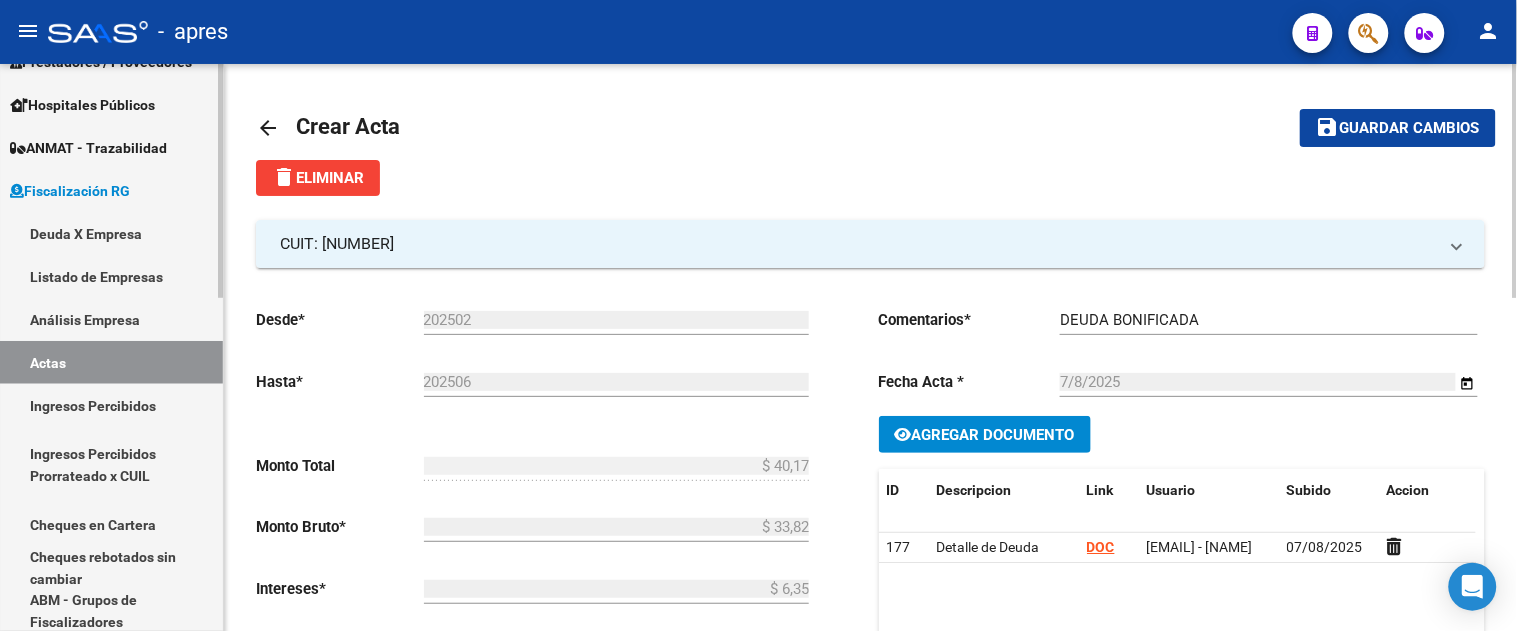 click on "Fiscalización RG" at bounding box center (111, 190) 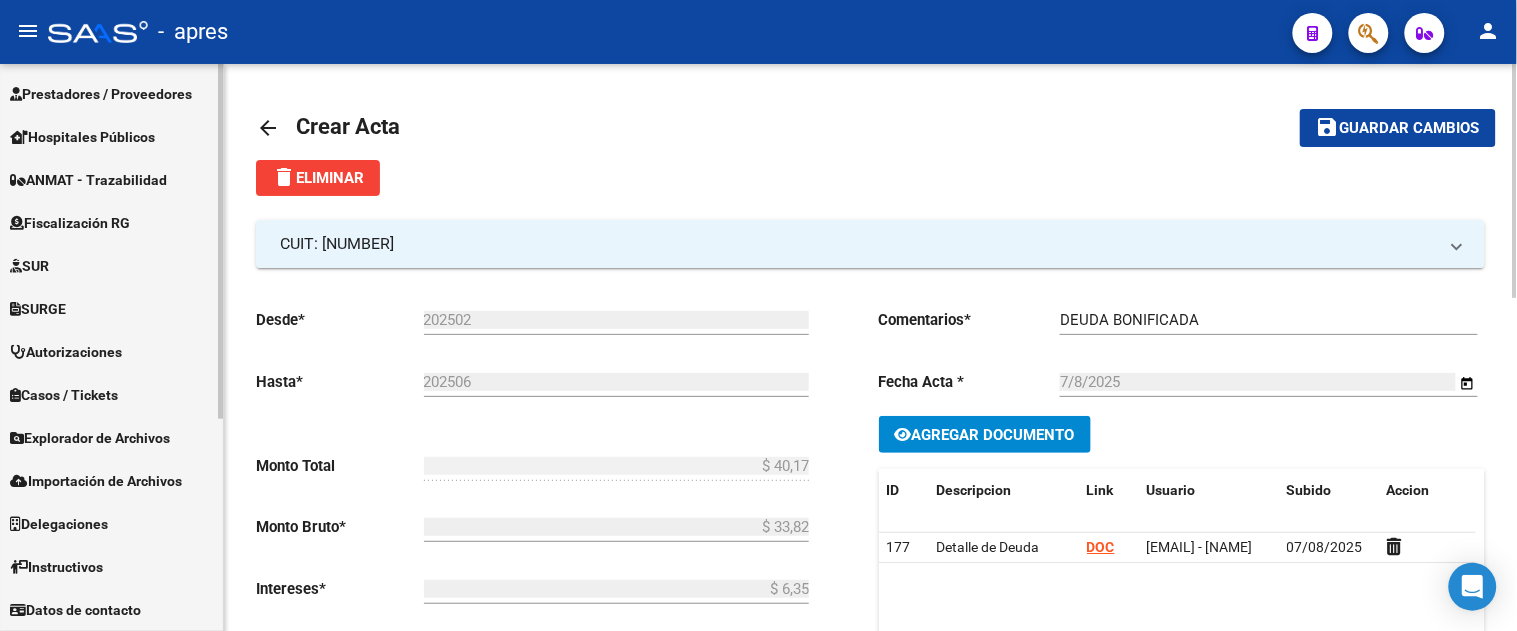 click on "Deuda X Empresa" at bounding box center (111, 265) 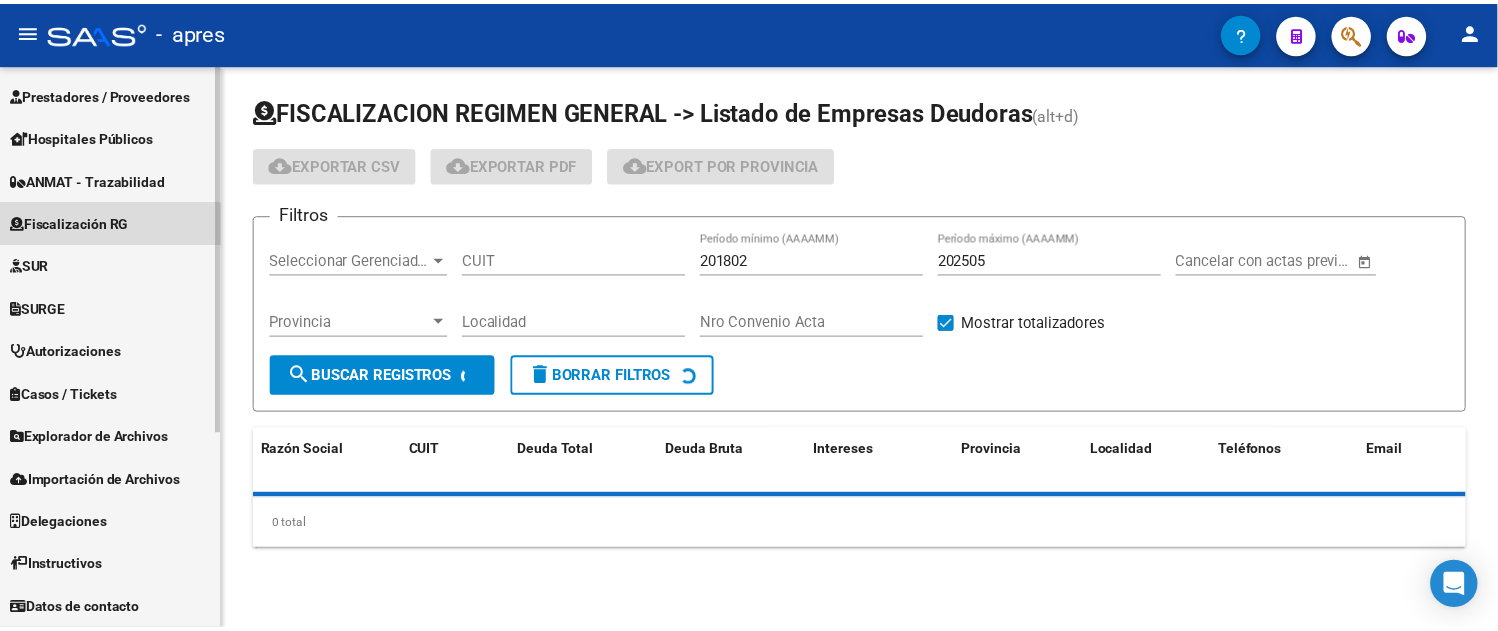 scroll, scrollTop: 301, scrollLeft: 0, axis: vertical 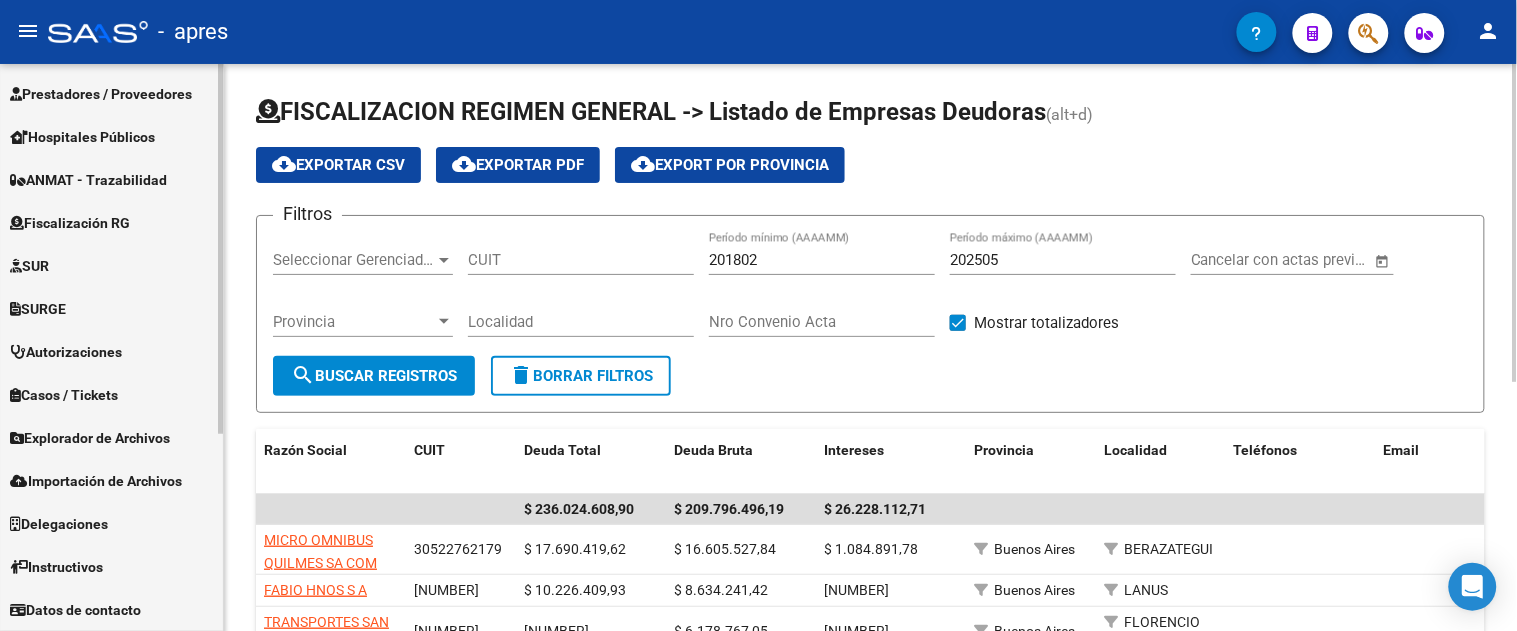 drag, startPoint x: 86, startPoint y: 227, endPoint x: 168, endPoint y: 236, distance: 82.492424 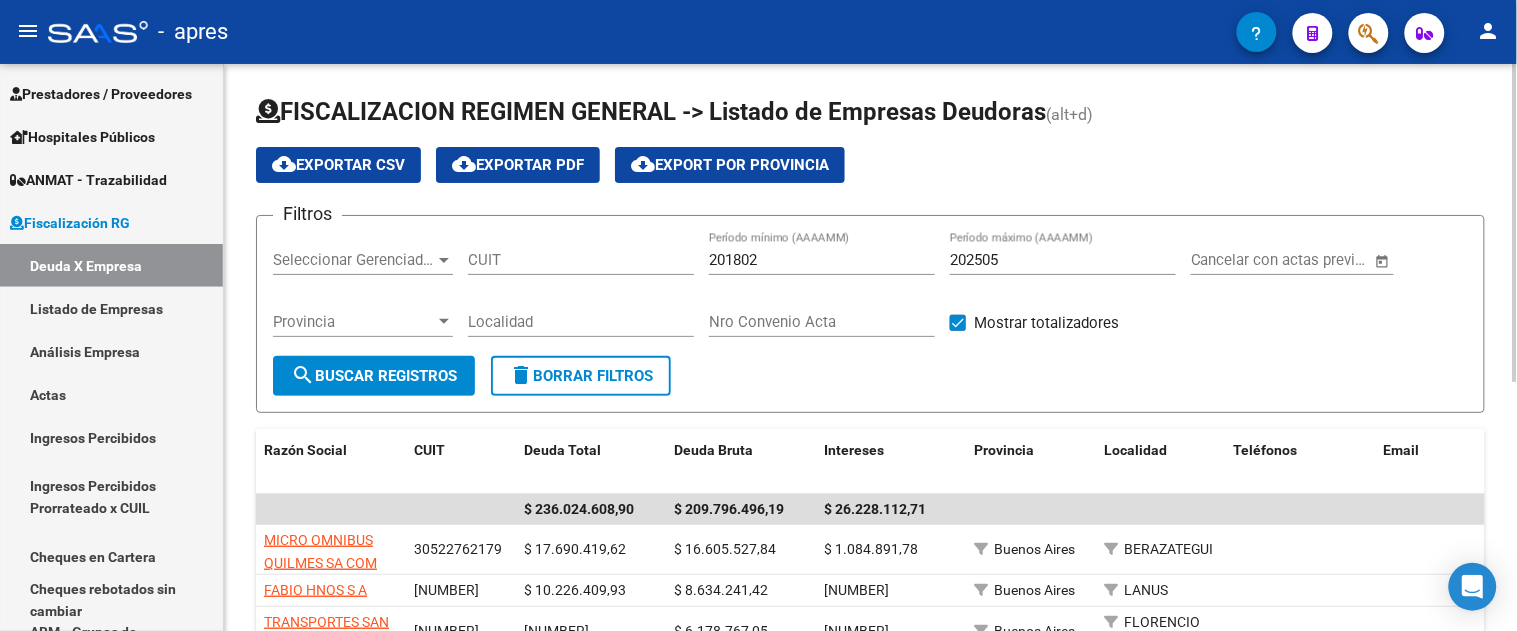 drag, startPoint x: 547, startPoint y: 266, endPoint x: 615, endPoint y: 266, distance: 68 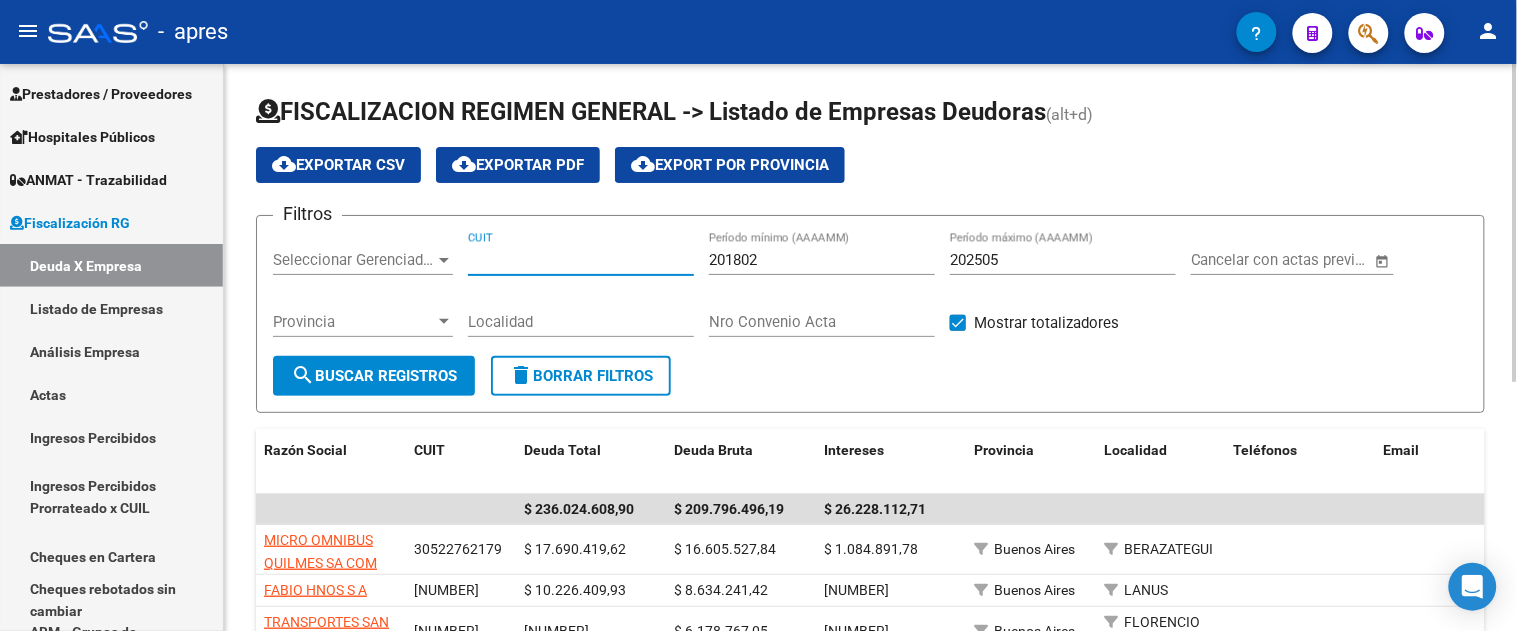 paste on "[NUMBER]" 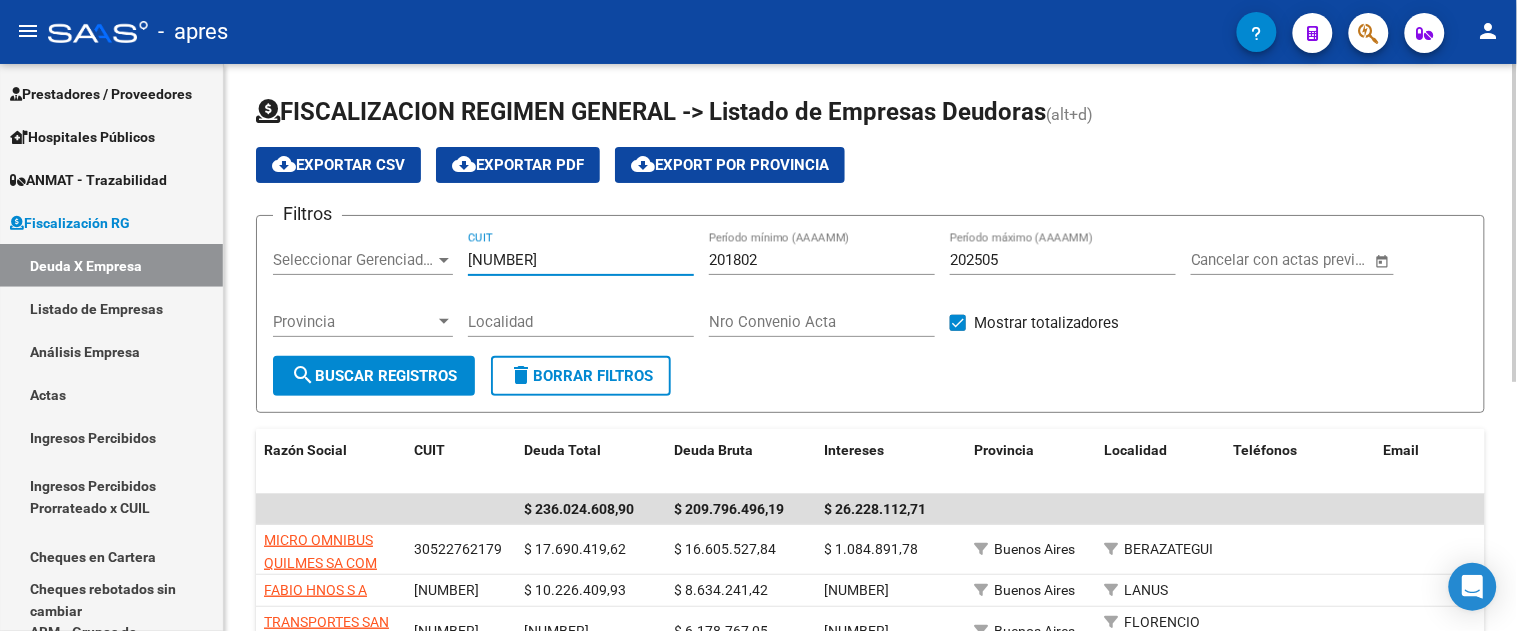 type on "[NUMBER]" 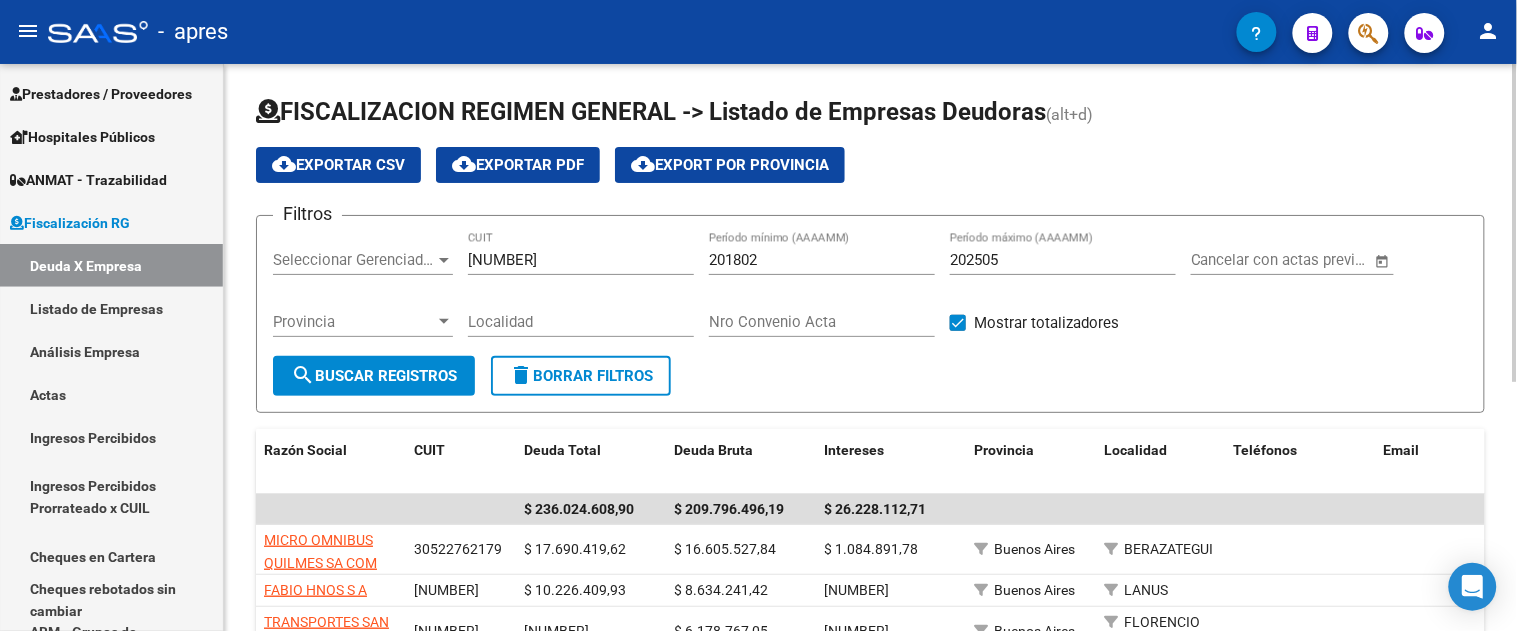 click on "202505 Período máximo (AAAAMM)" 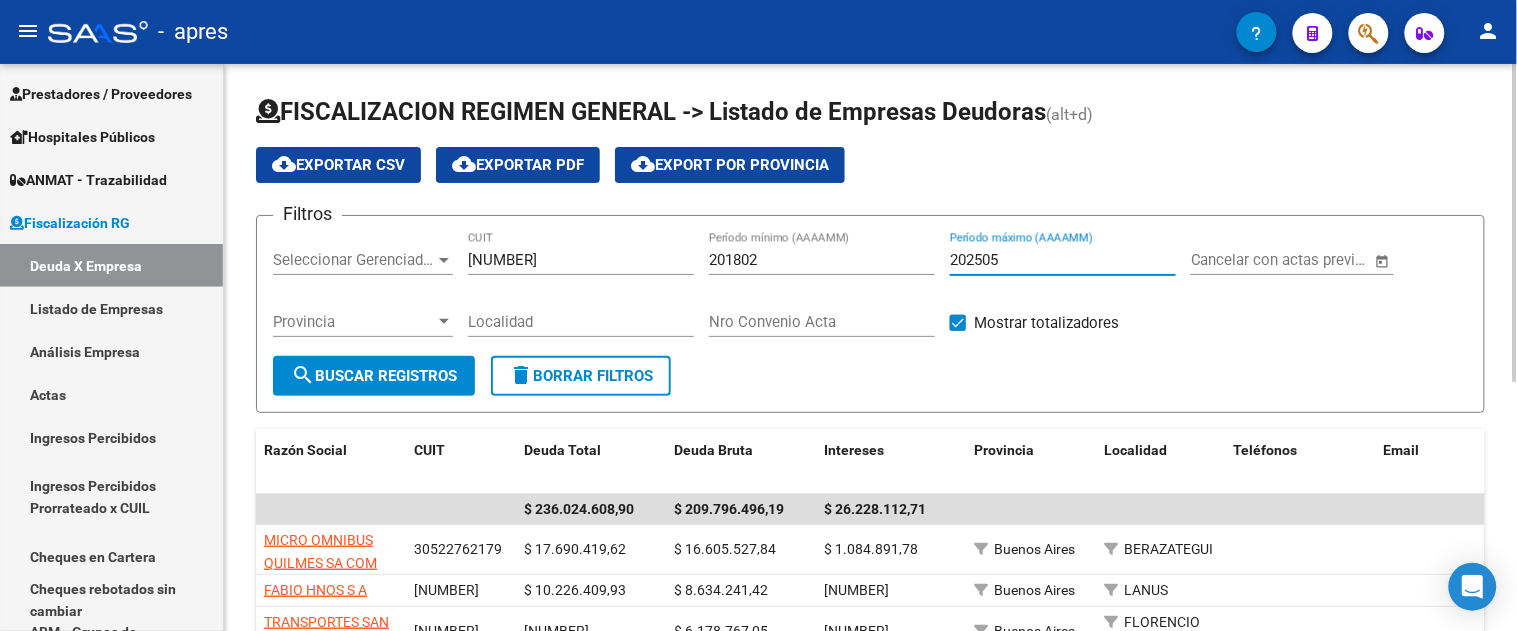click on "202505 Período máximo (AAAAMM)" 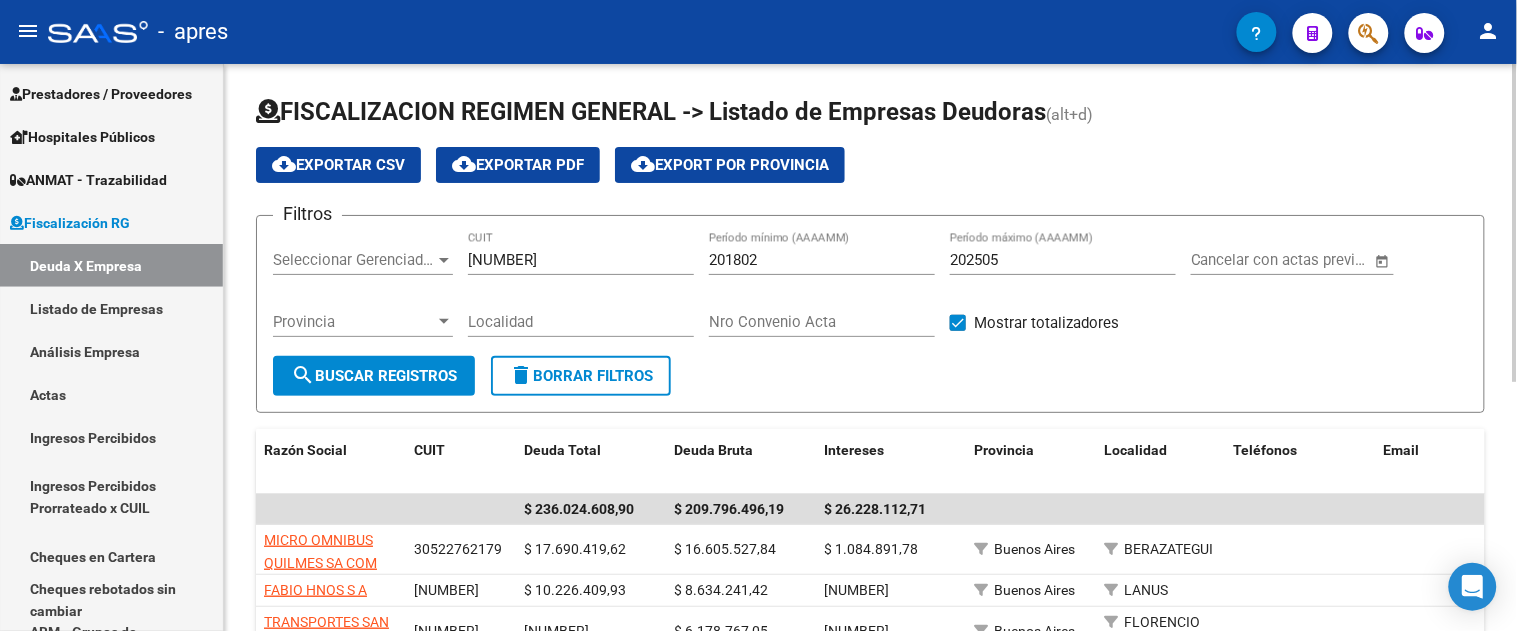 click on "202505" at bounding box center [1063, 260] 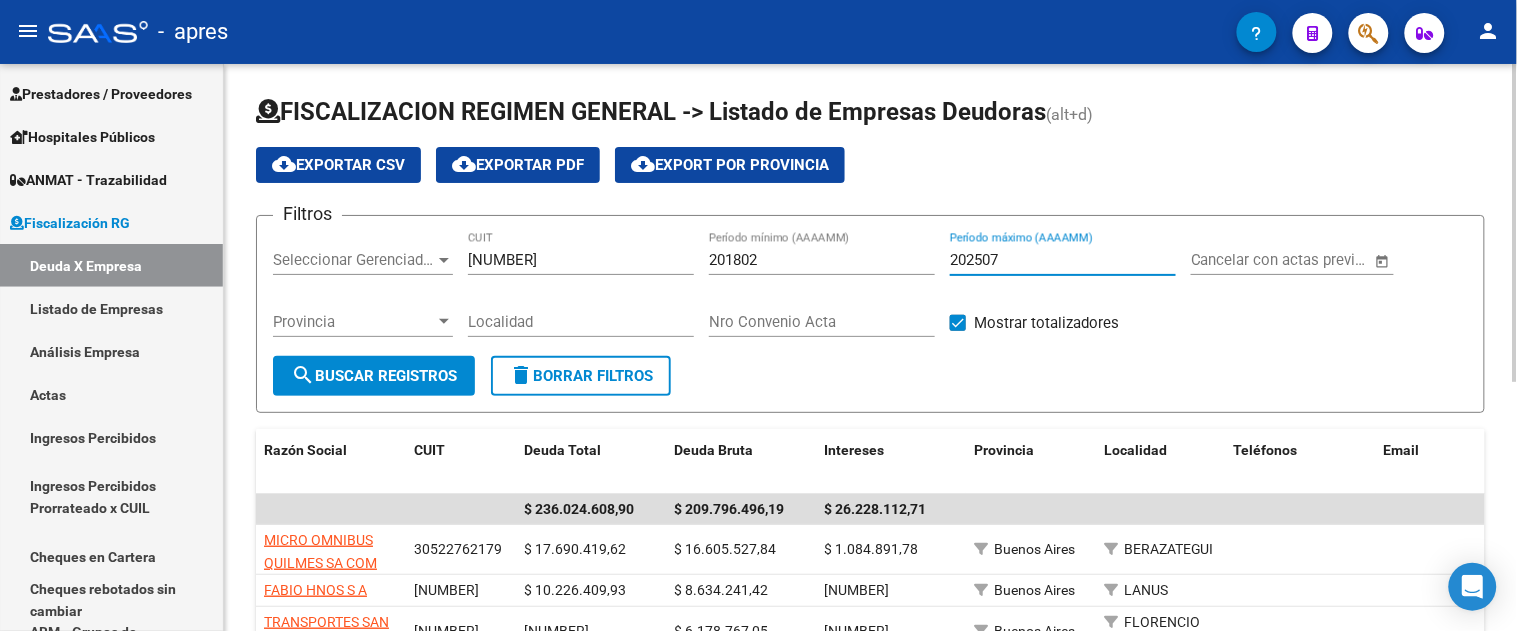 type on "202507" 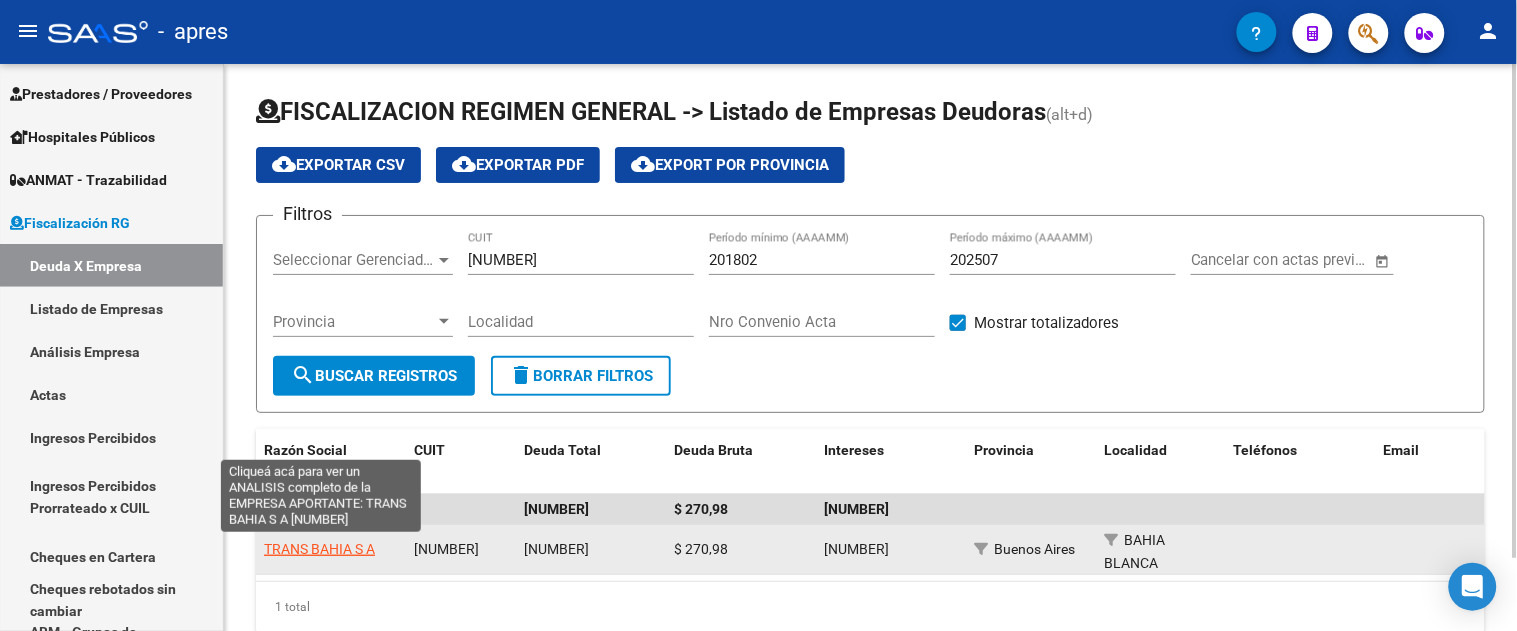 click on "TRANS BAHIA S A" 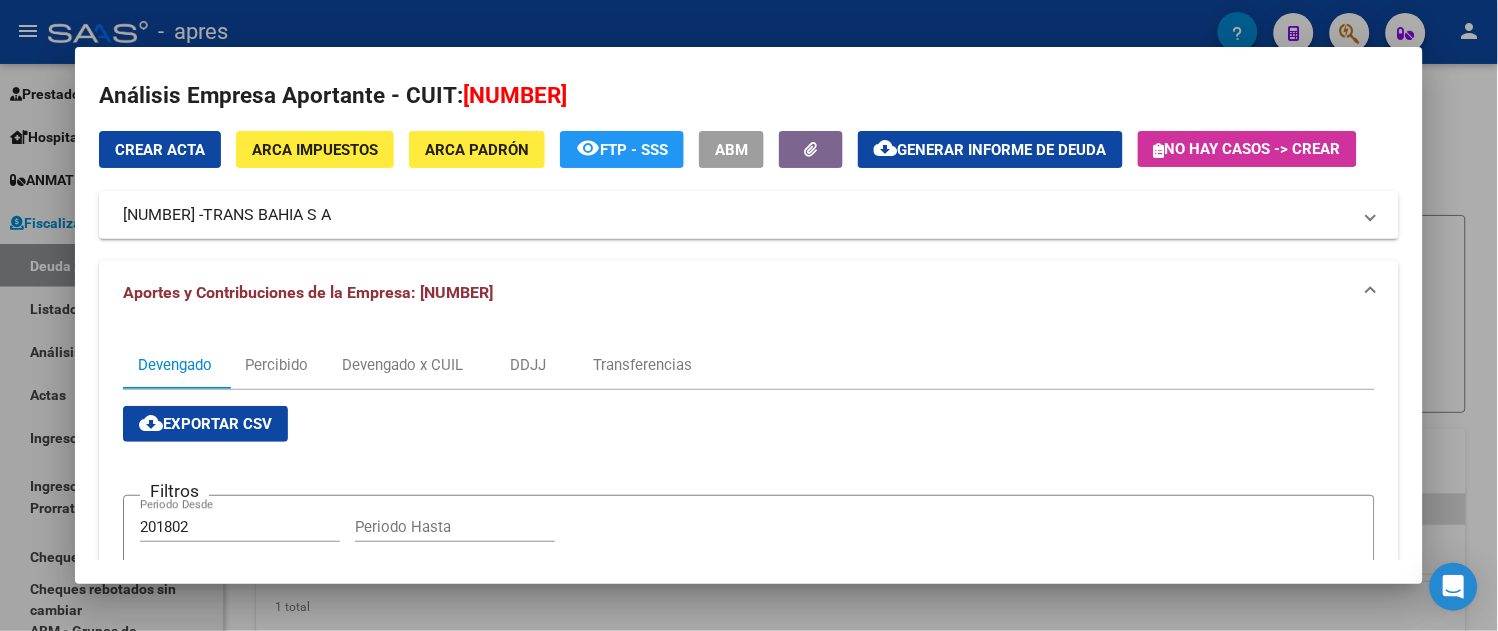 scroll, scrollTop: 0, scrollLeft: 0, axis: both 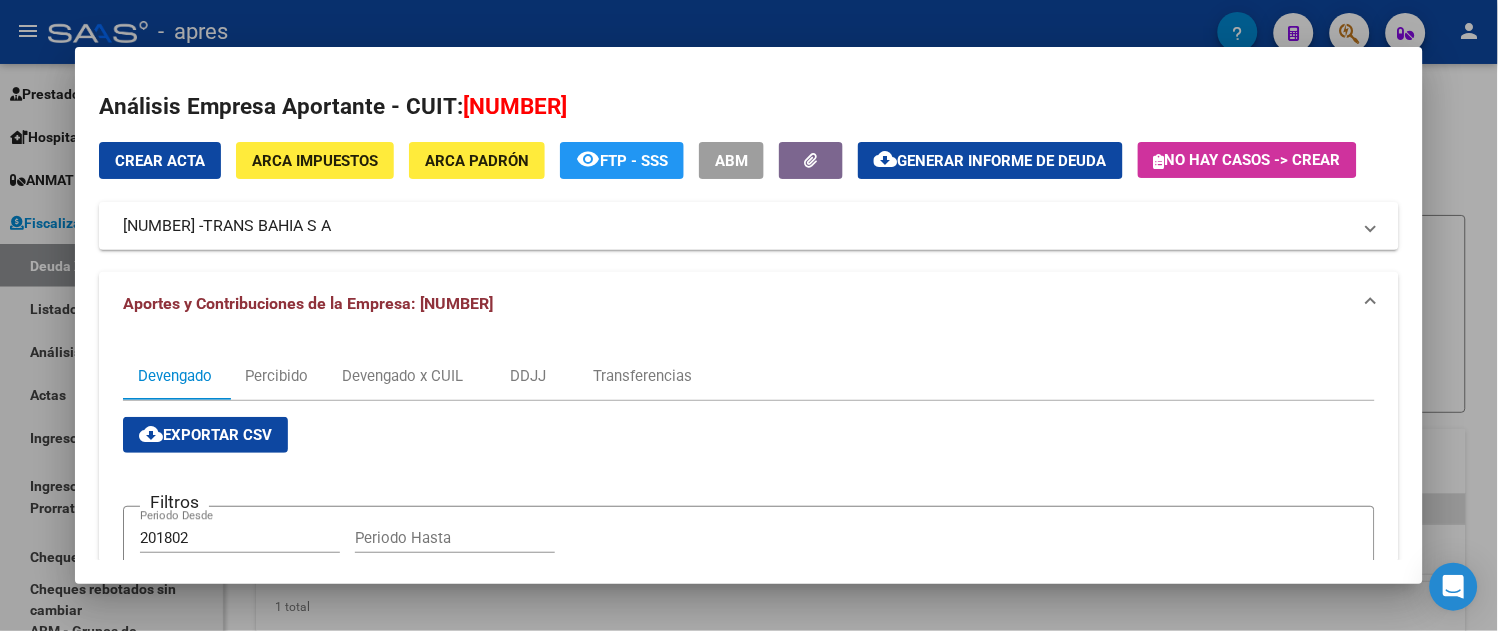 click on "Generar informe de deuda" 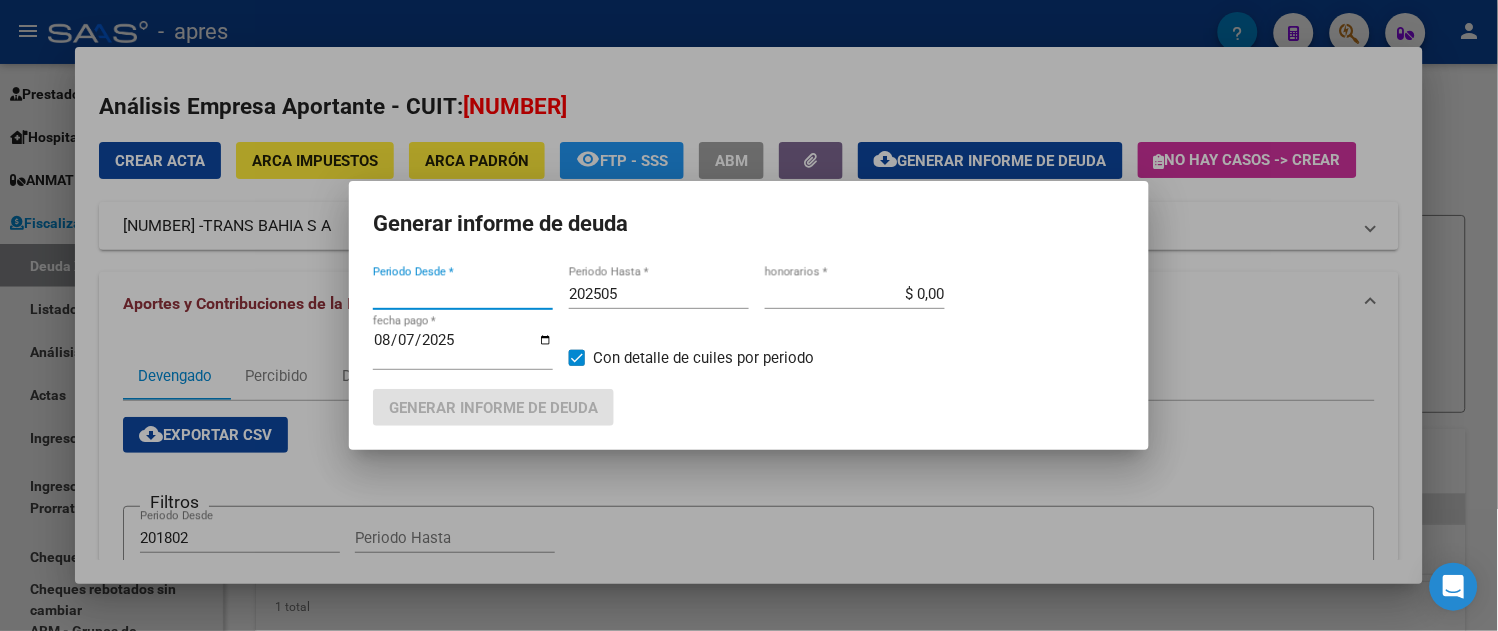 type on "201802" 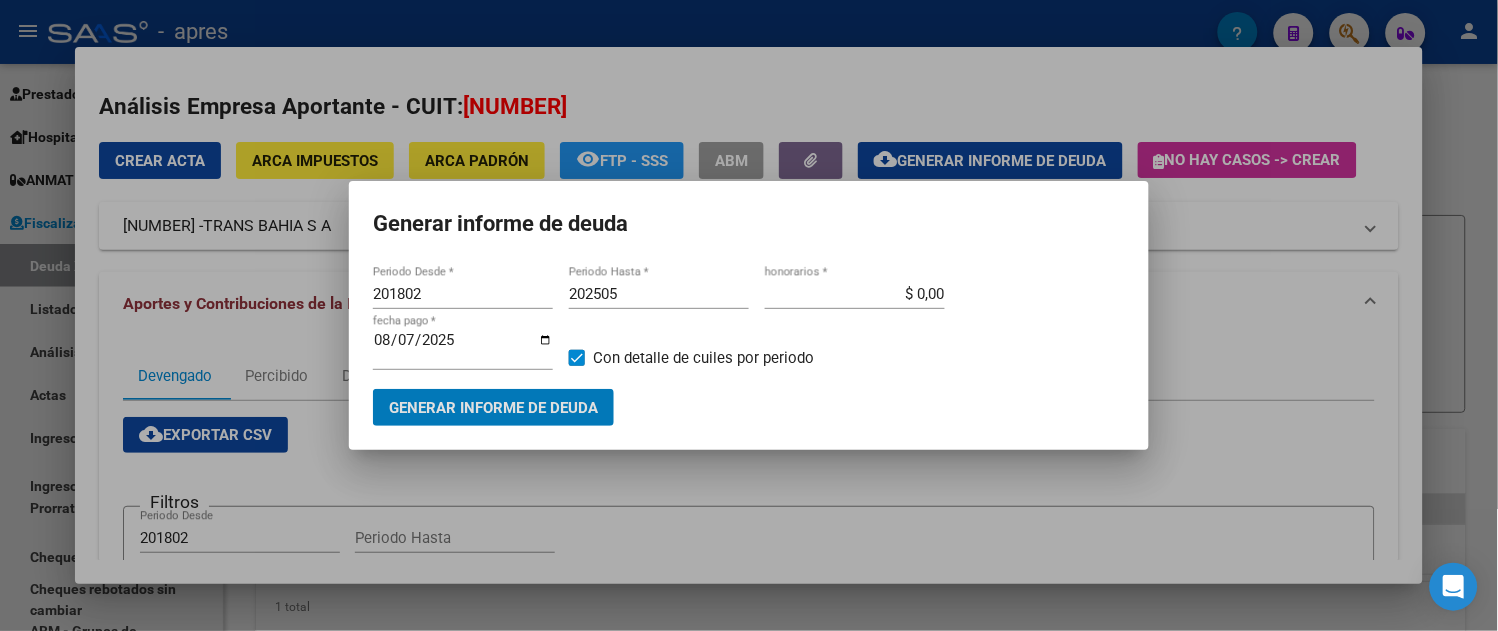 click on "202505" at bounding box center [659, 294] 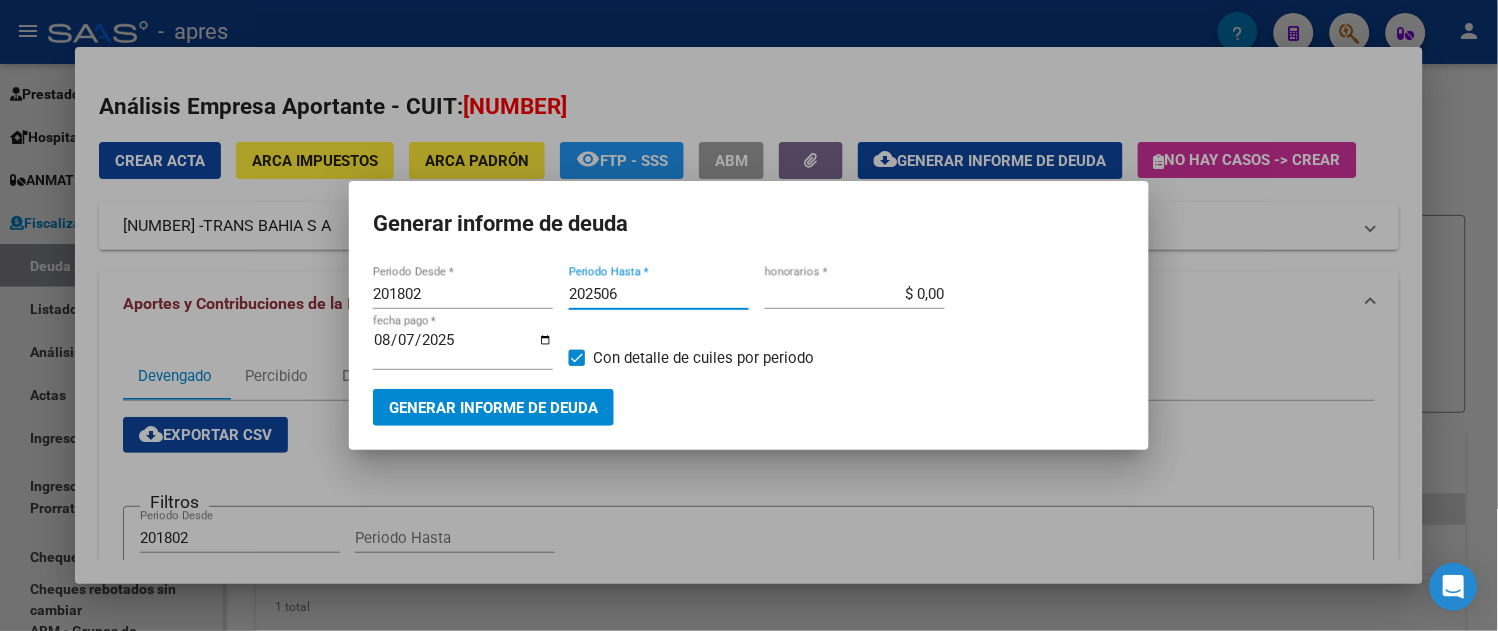 type on "202506" 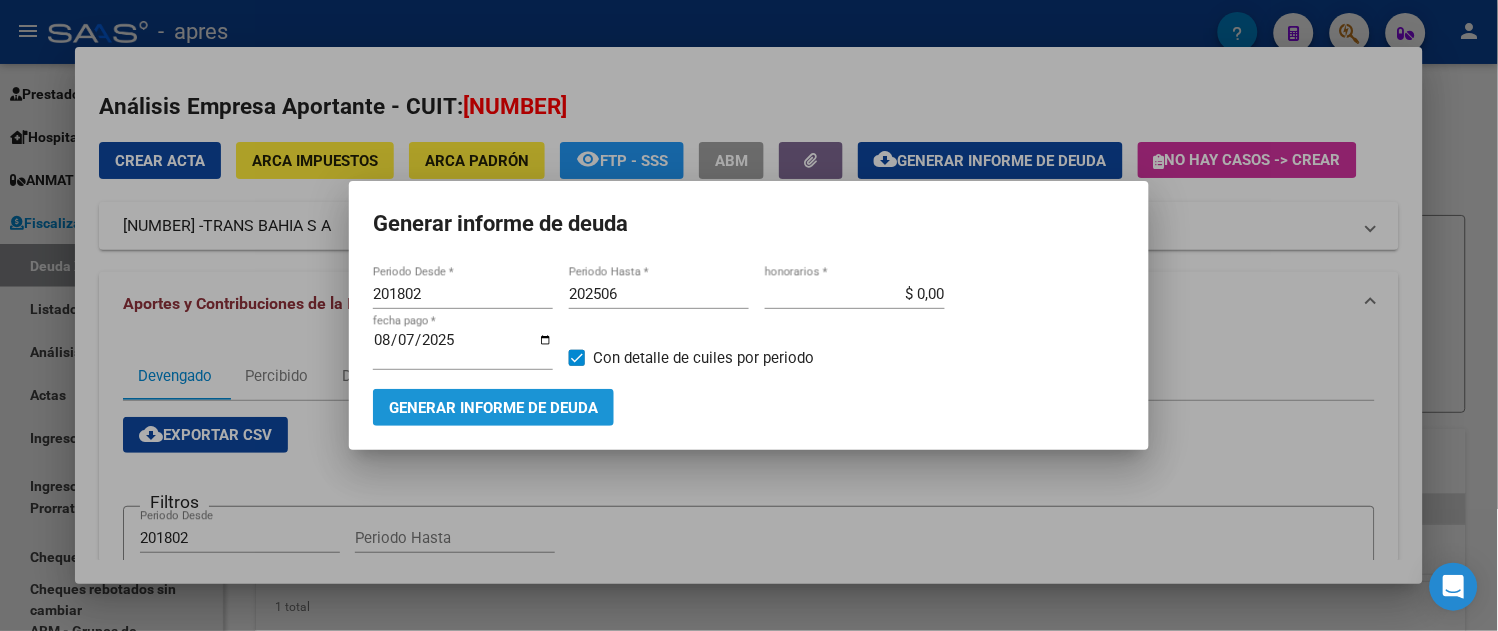 click on "Generar informe de deuda" at bounding box center (493, 408) 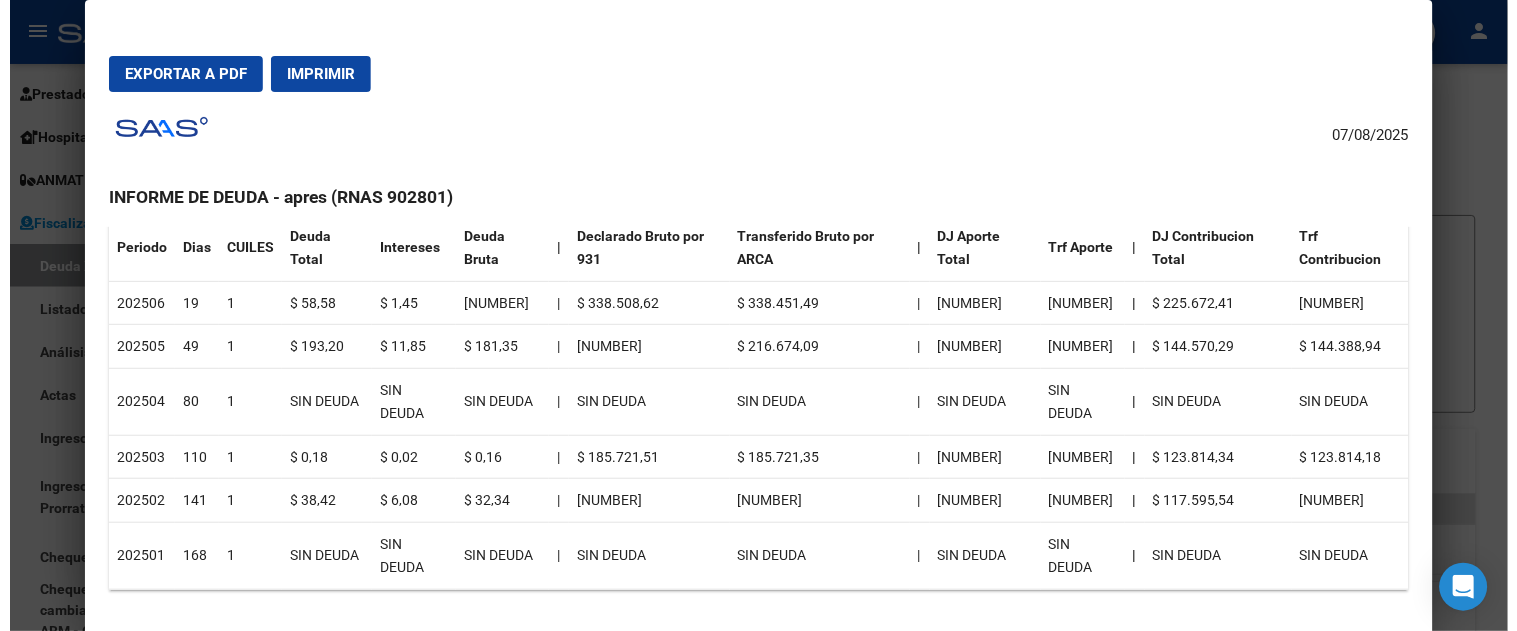 scroll, scrollTop: 222, scrollLeft: 0, axis: vertical 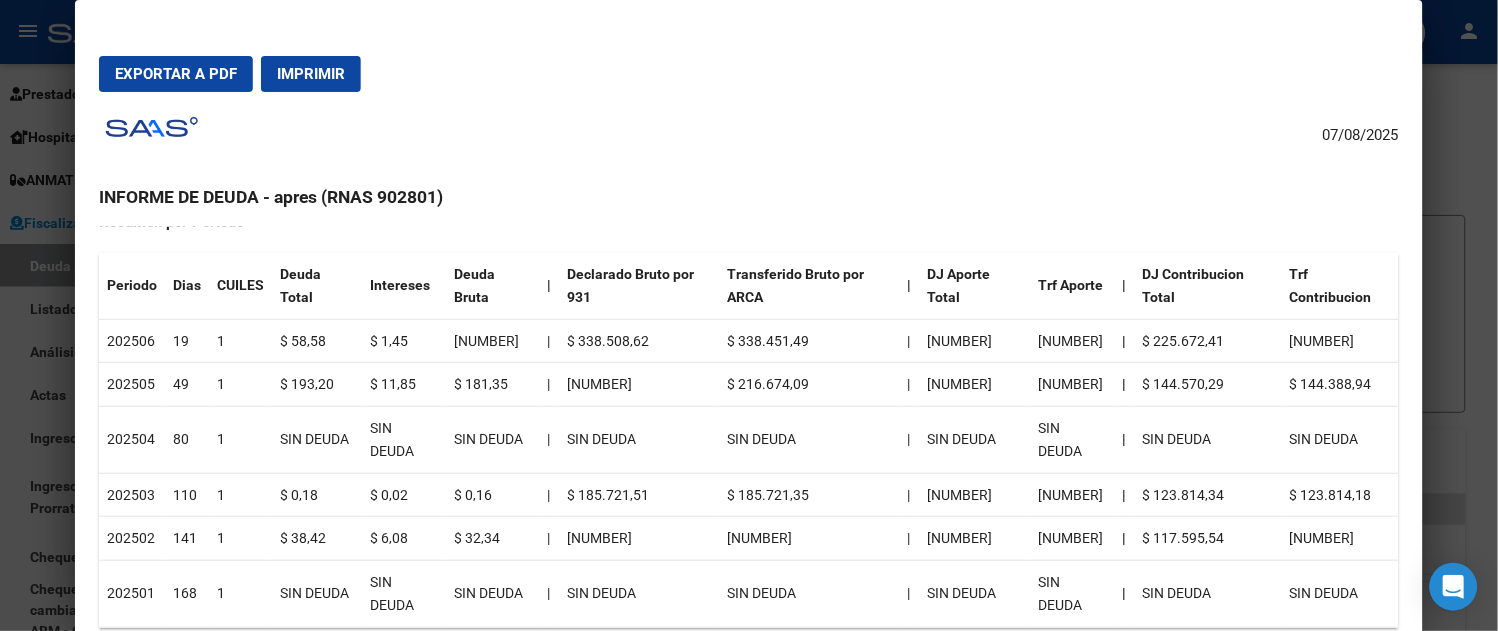 click on "Exportar a PDF" at bounding box center [176, 74] 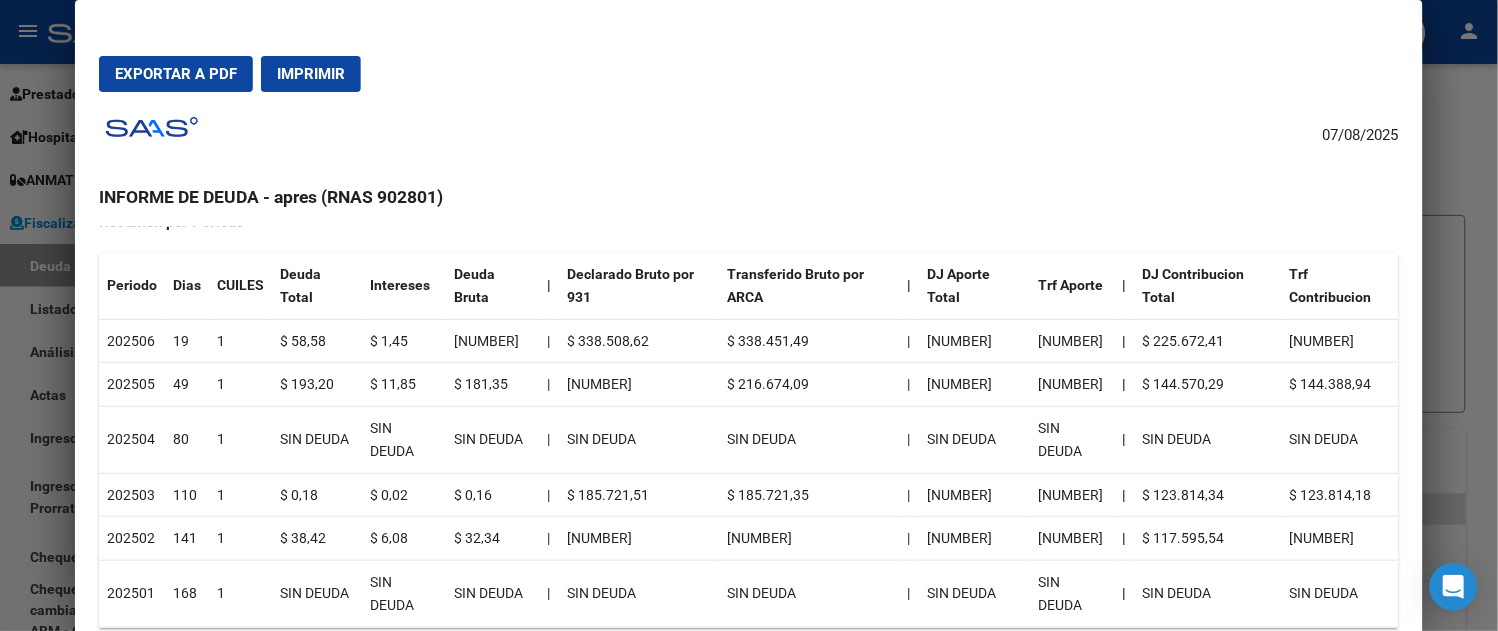 type 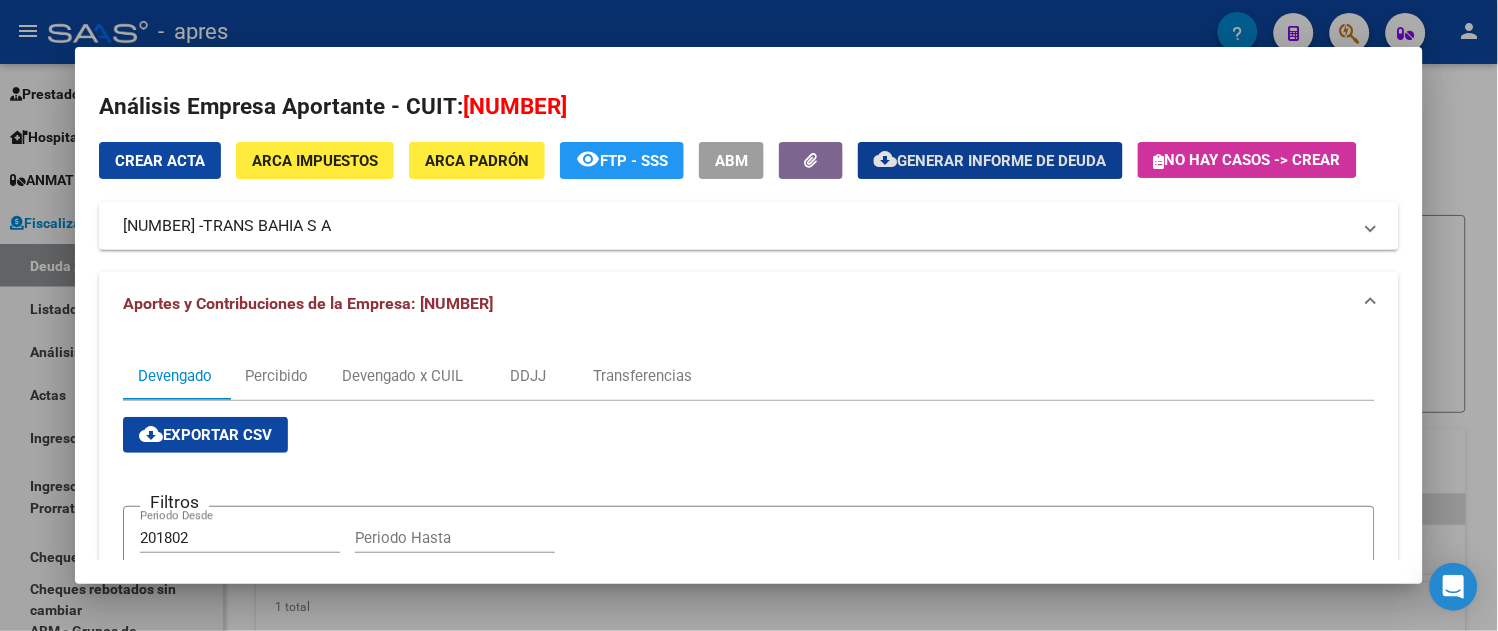 click on "Crear Acta ARCA Impuestos ARCA Padrón remove_red_eye FTP - SSS ABM cloud_download Generar informe de deuda No hay casos -> Crear [NUMBER] - TRANS BAHIA S A Telefono: Mail: Observaciones: Provincia: Buenos Aires Localidad: BAHIA BLANCA Calle: EX RUTA 3 KM 678 5 Numero: 0 Dpto:" at bounding box center (749, 196) 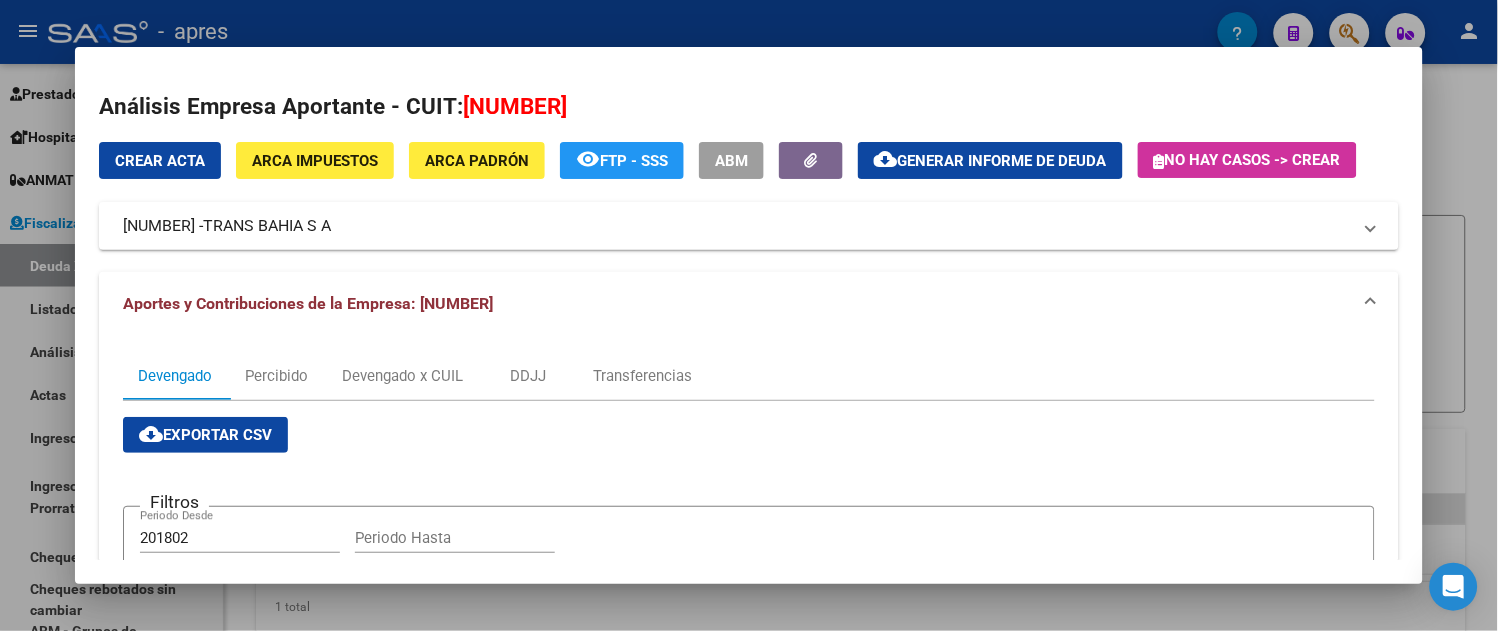 click on "Crear Acta" at bounding box center (160, 161) 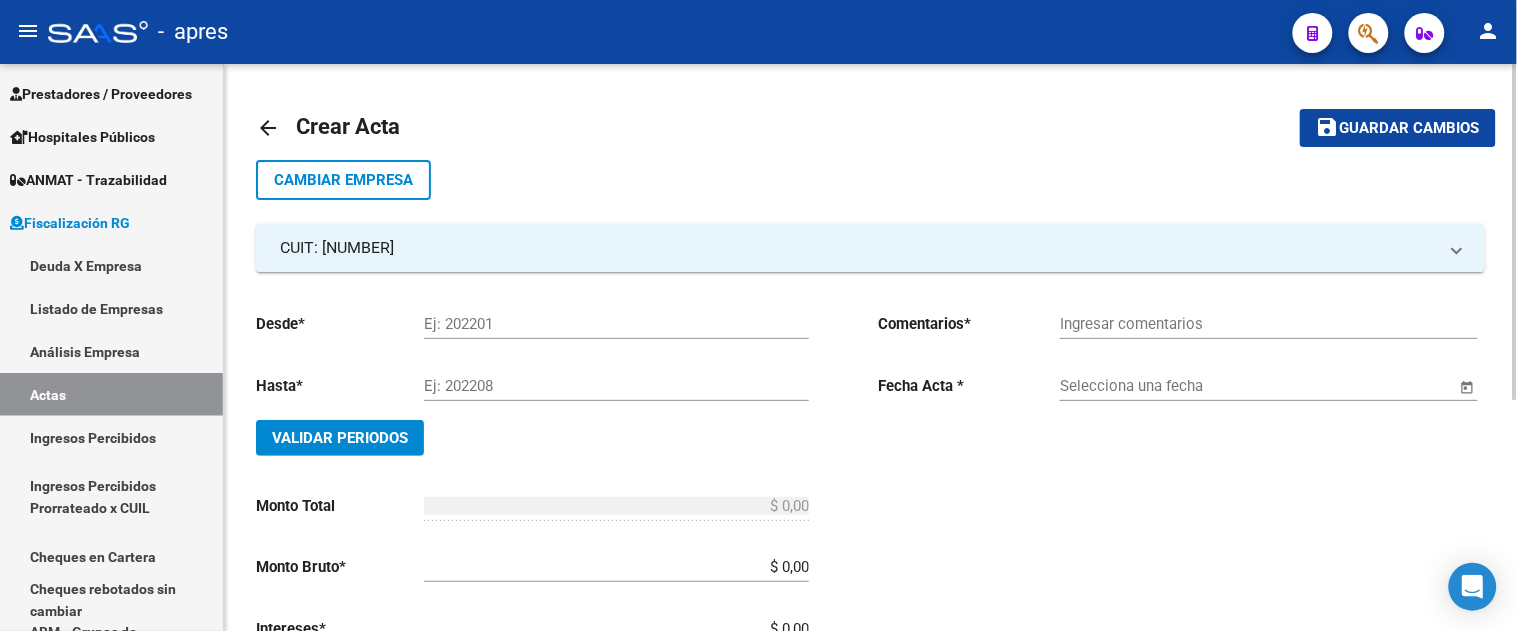 click on "Ej: 202201" at bounding box center (616, 324) 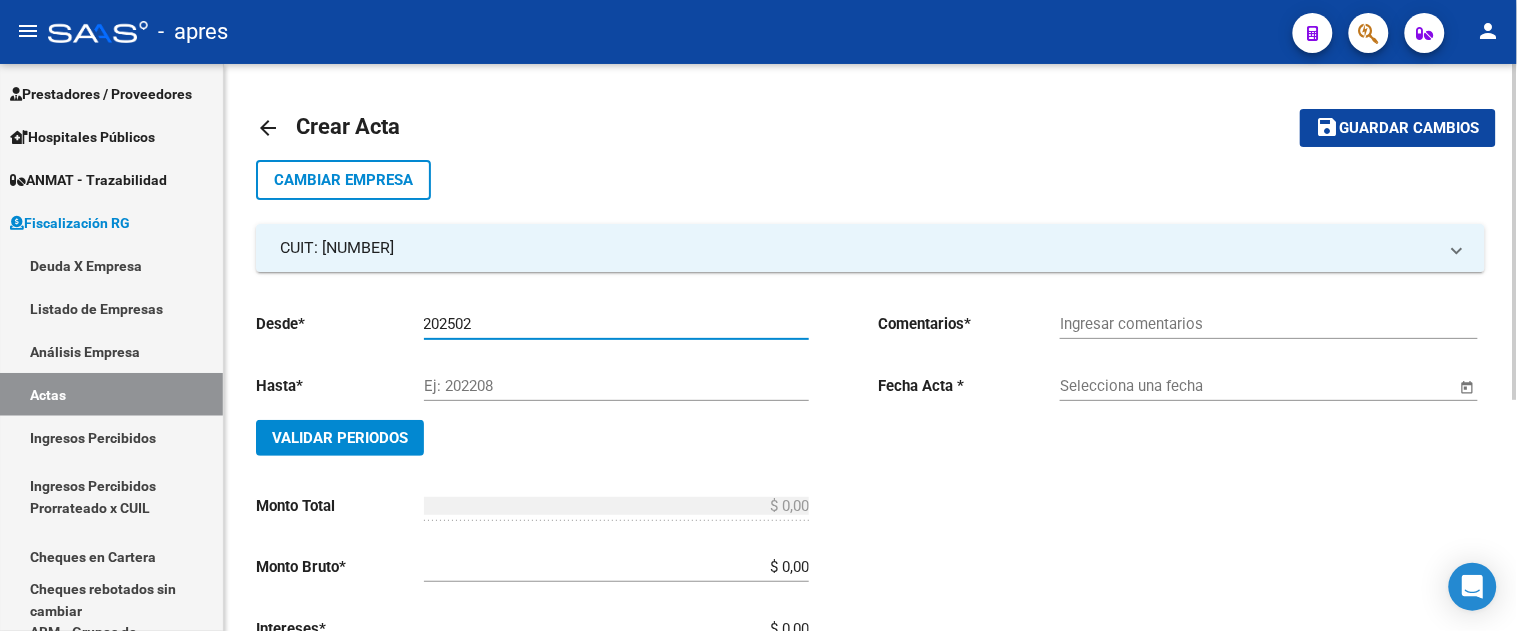 type on "202502" 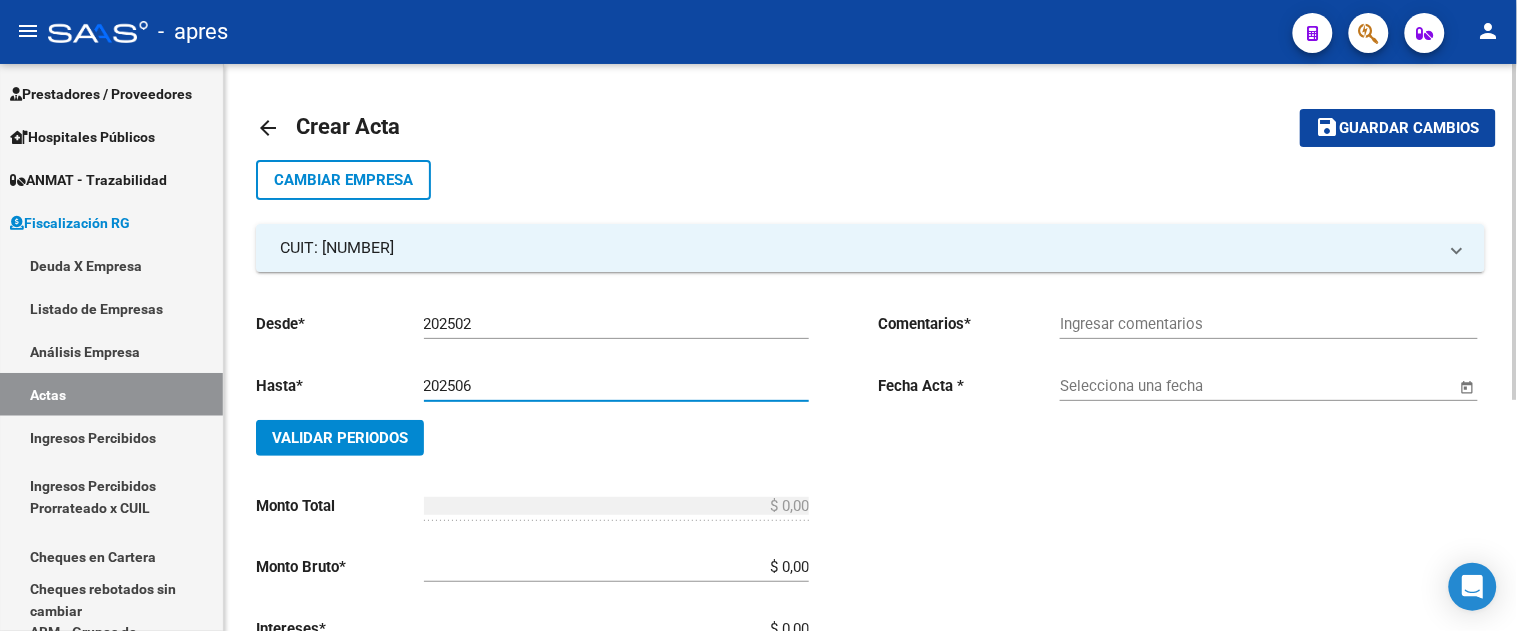 type on "202506" 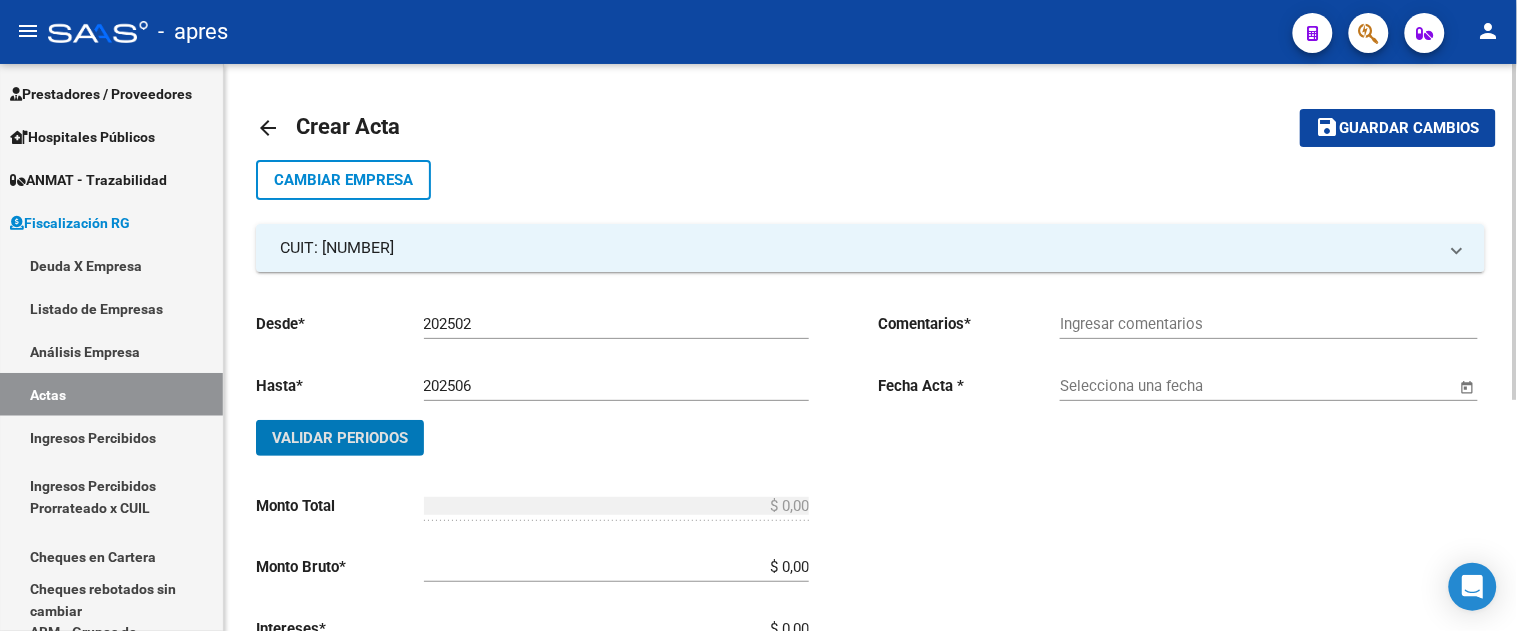 type 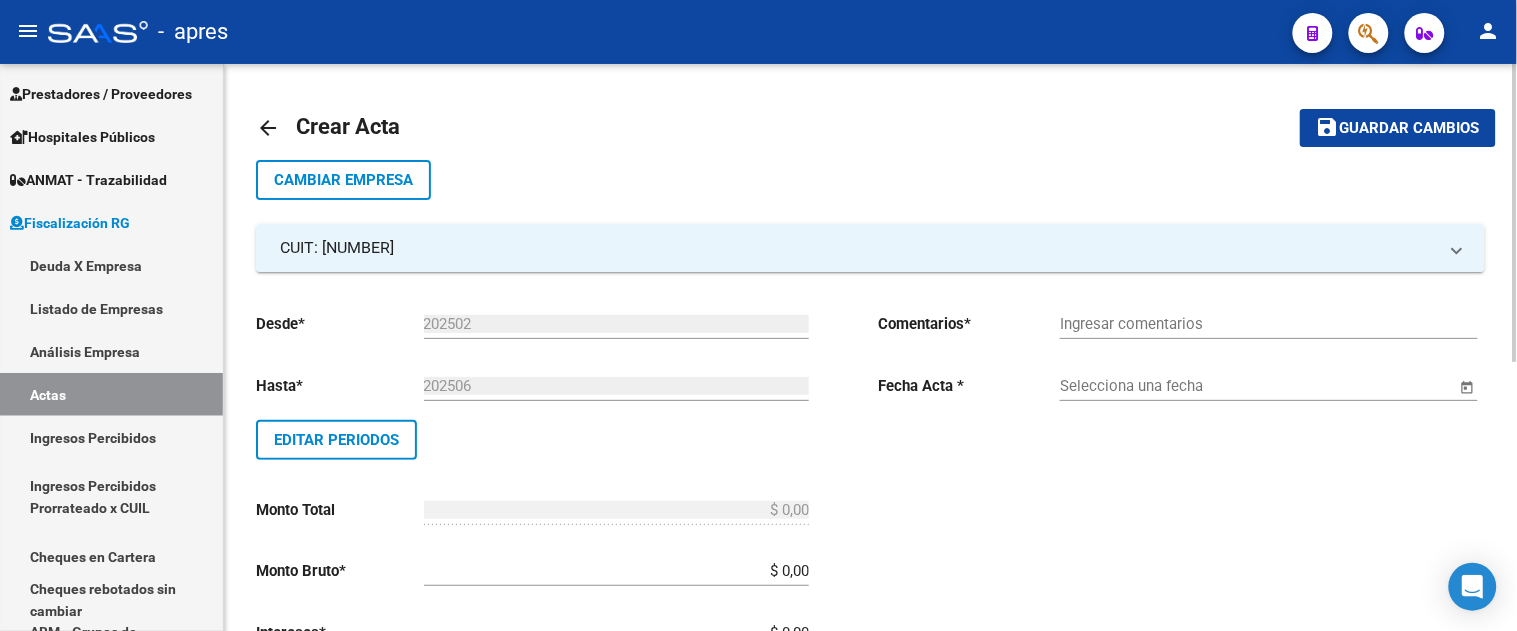 type 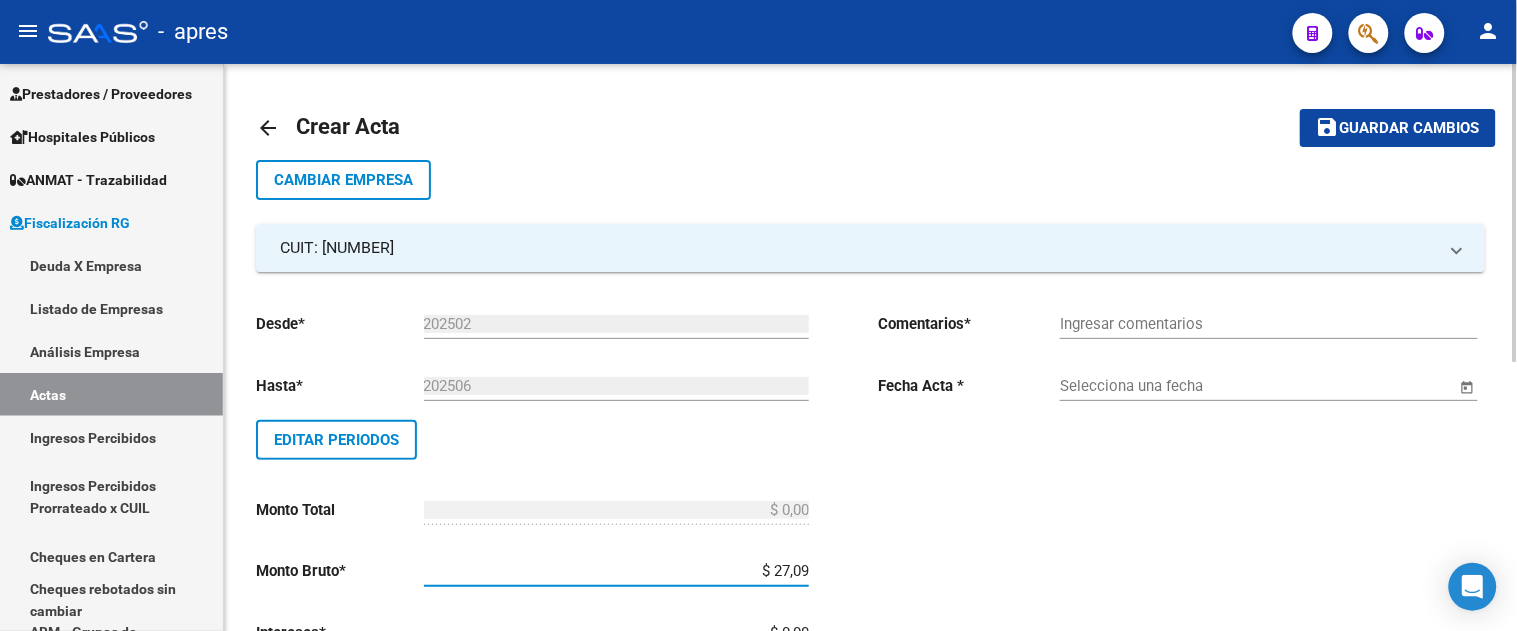 type on "[NUMBER]" 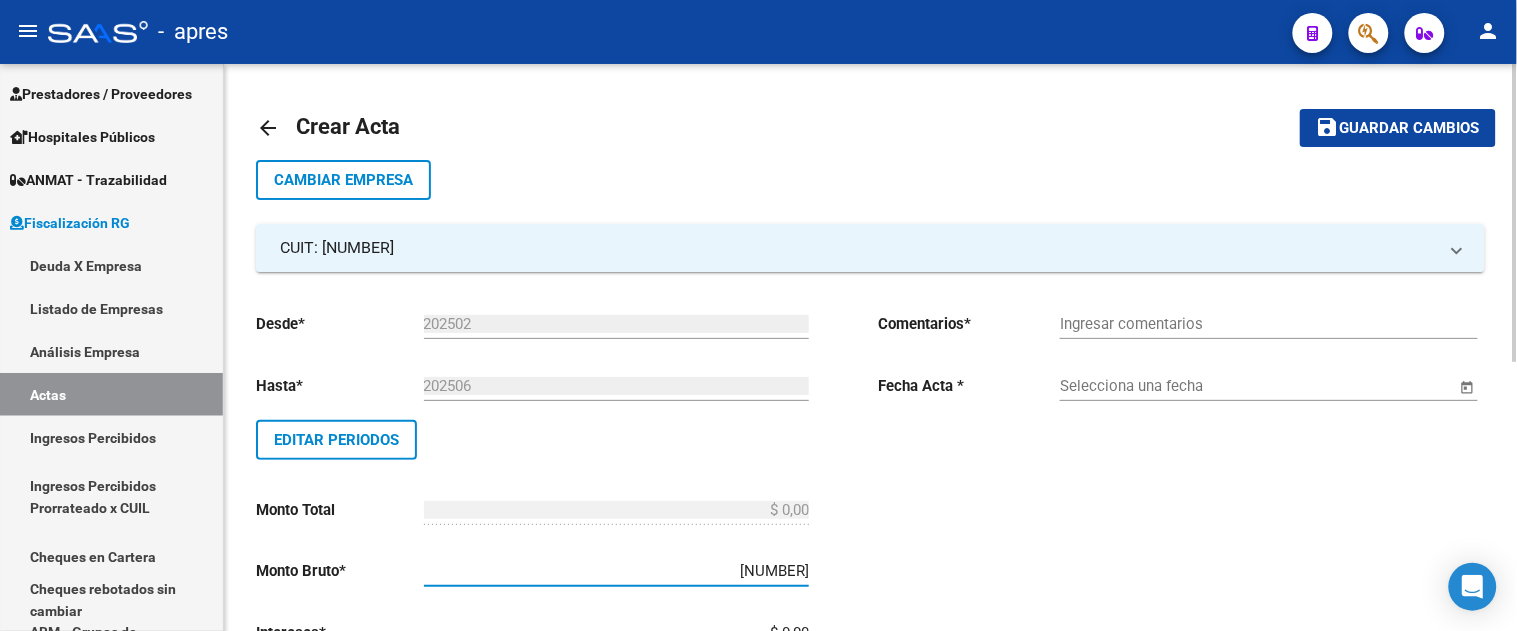 type on "[NUMBER]" 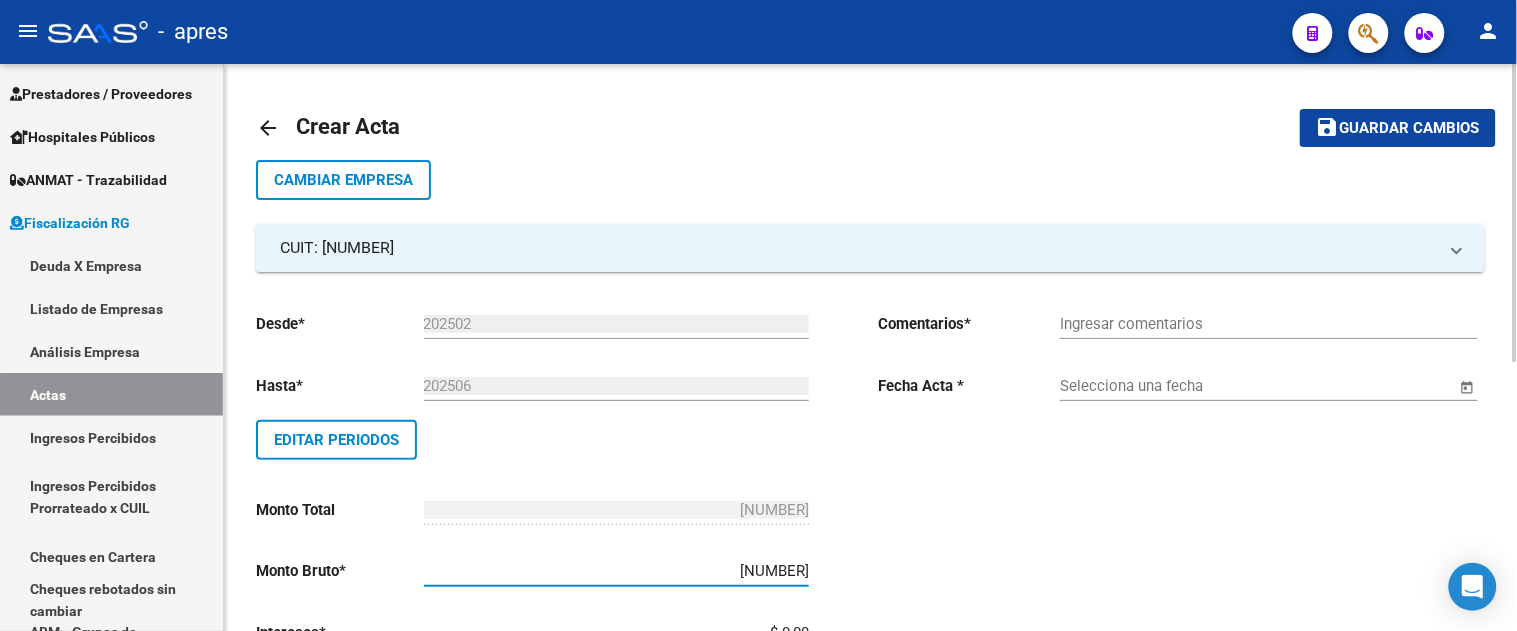 scroll, scrollTop: 8, scrollLeft: 0, axis: vertical 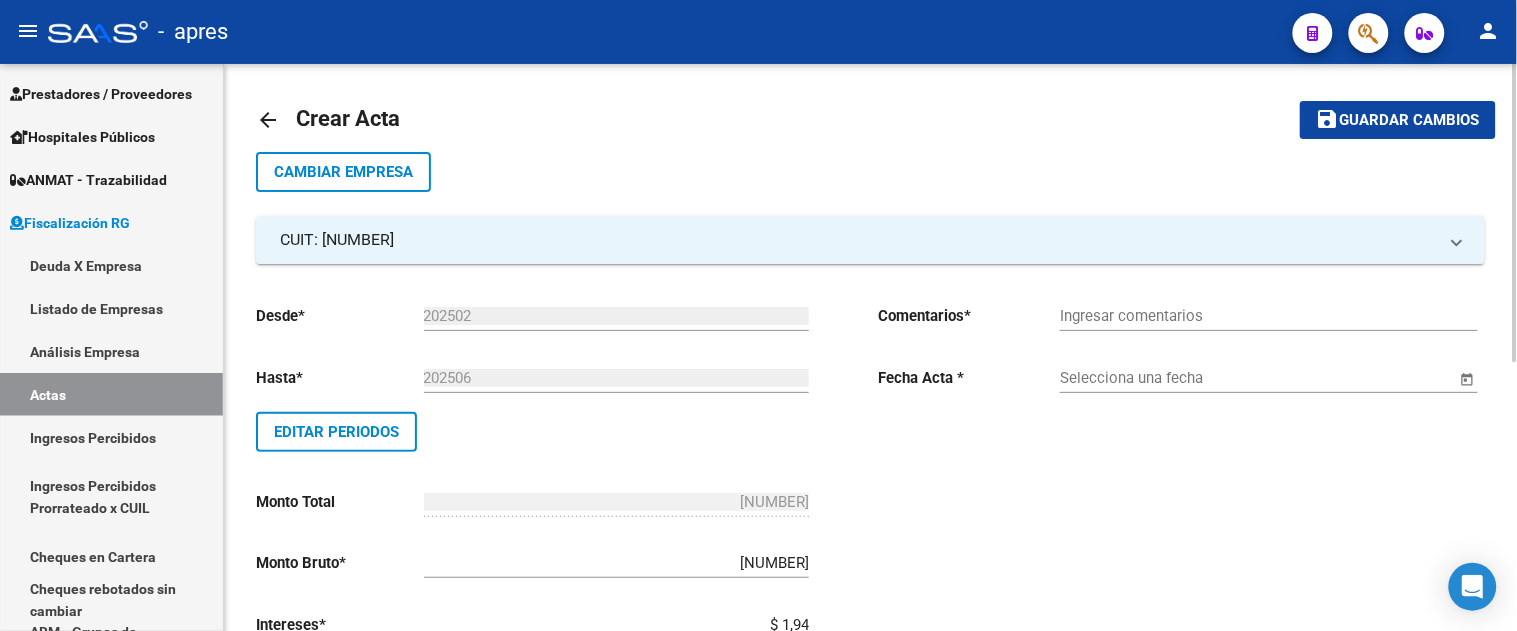 type on "$ 19,40" 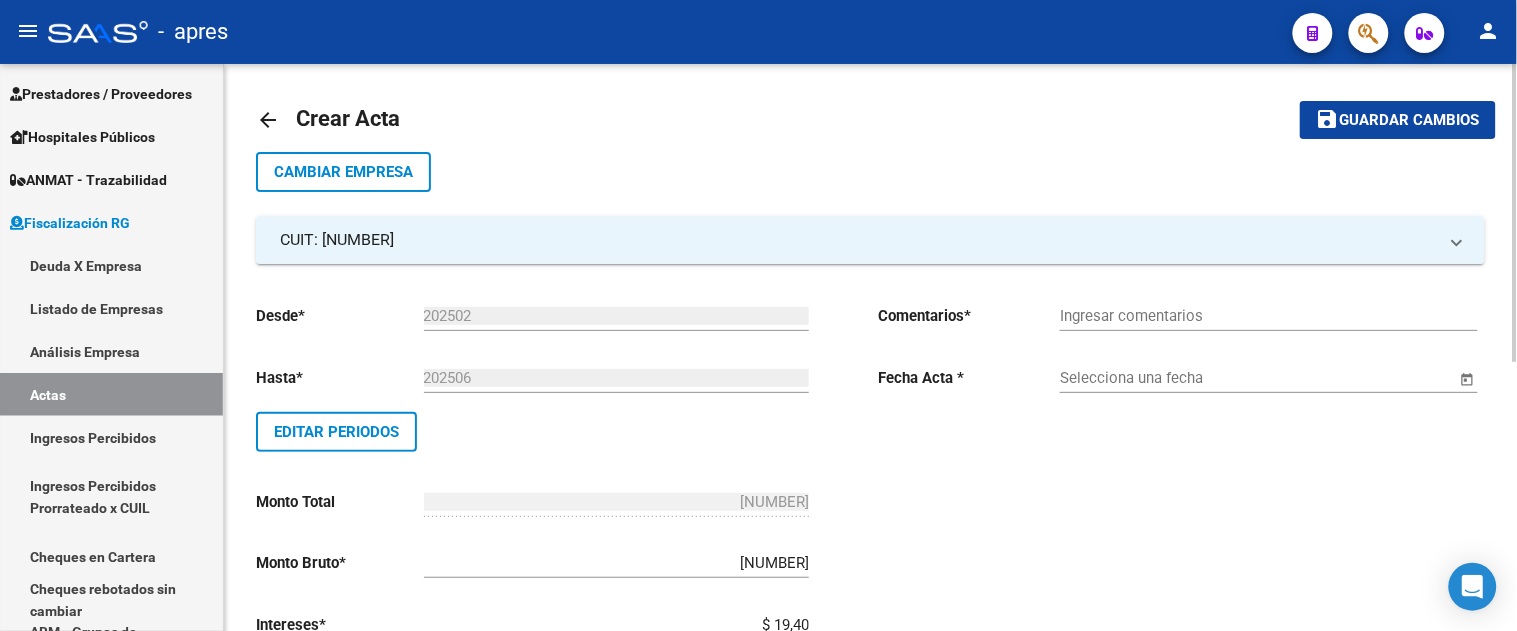 type on "[NUMBER]" 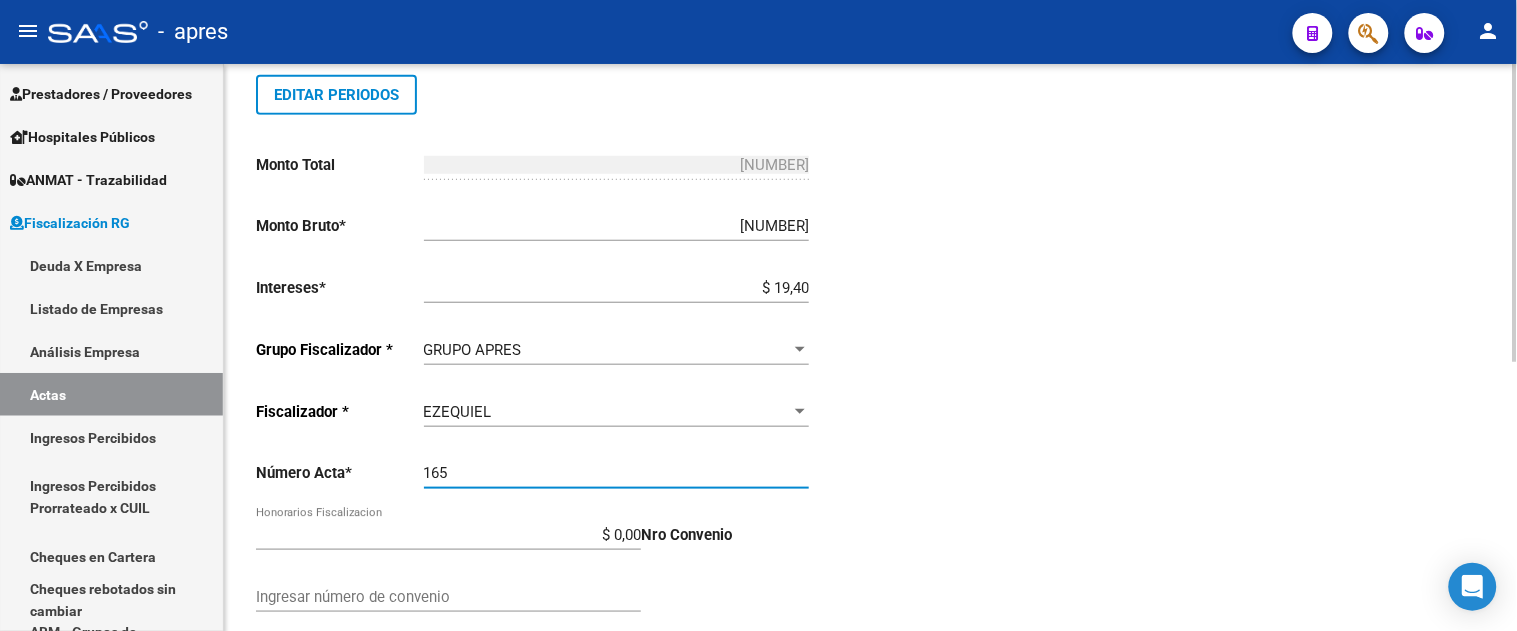 type on "165" 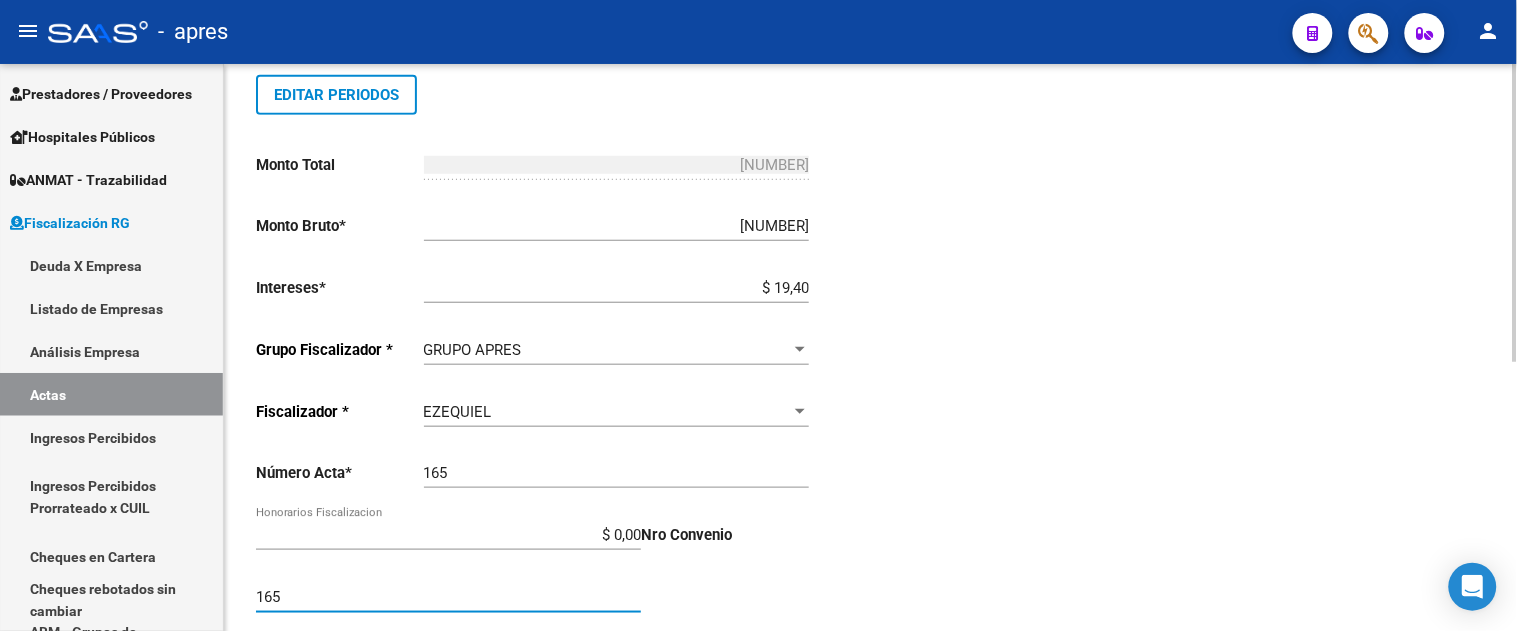 type on "165" 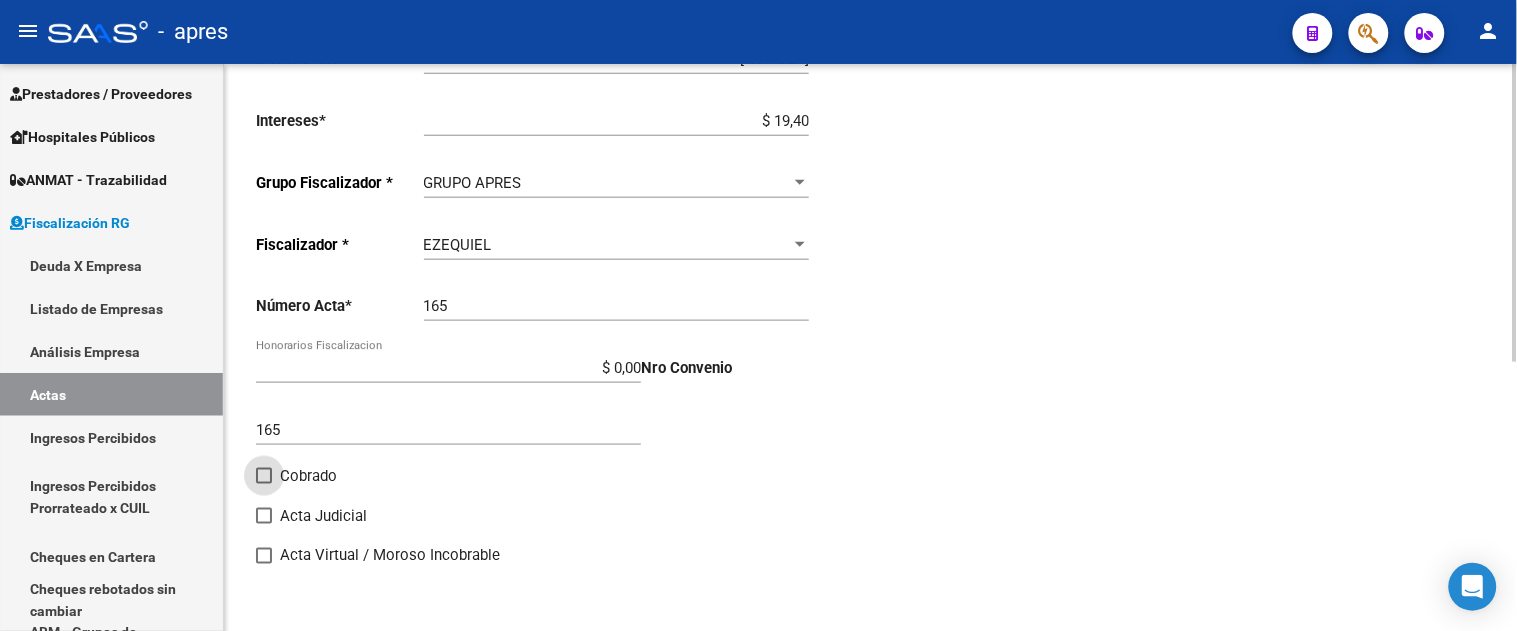 click on "Cobrado" at bounding box center [263, 484] 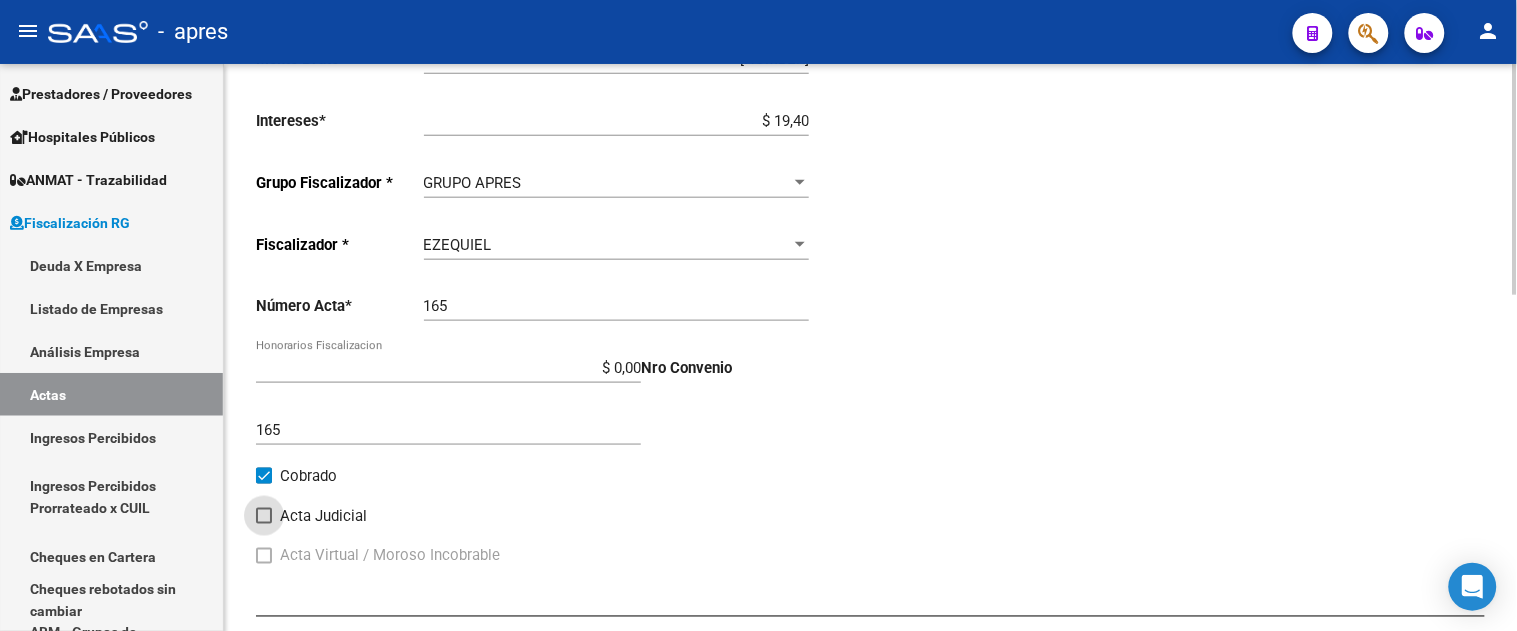 scroll, scrollTop: 0, scrollLeft: 0, axis: both 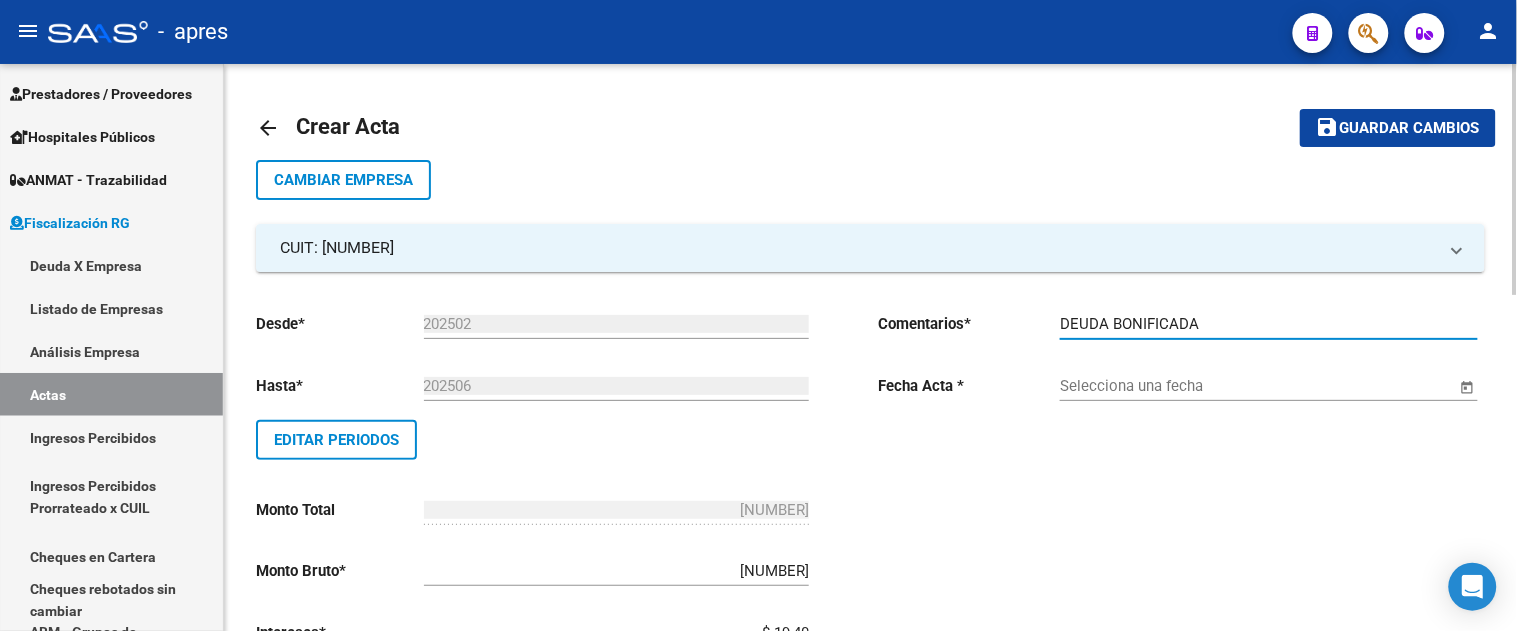 type on "DEUDA BONIFICADA" 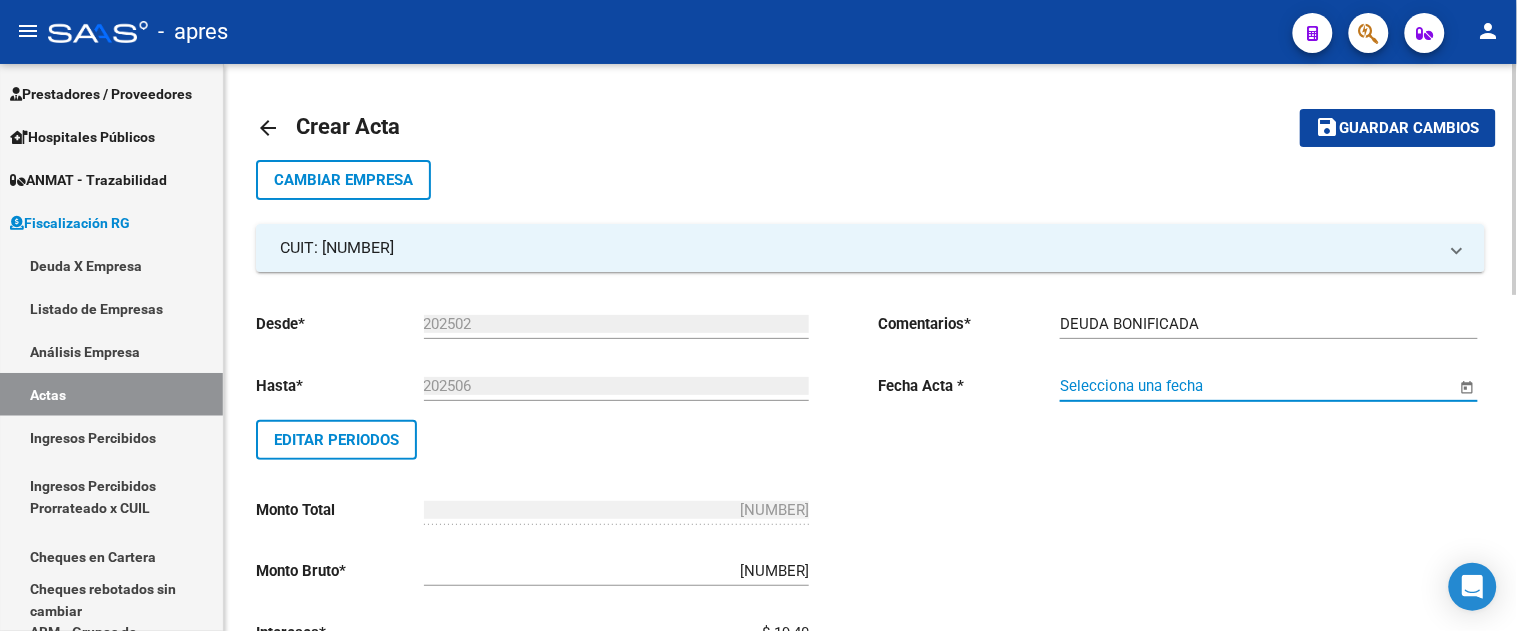 type 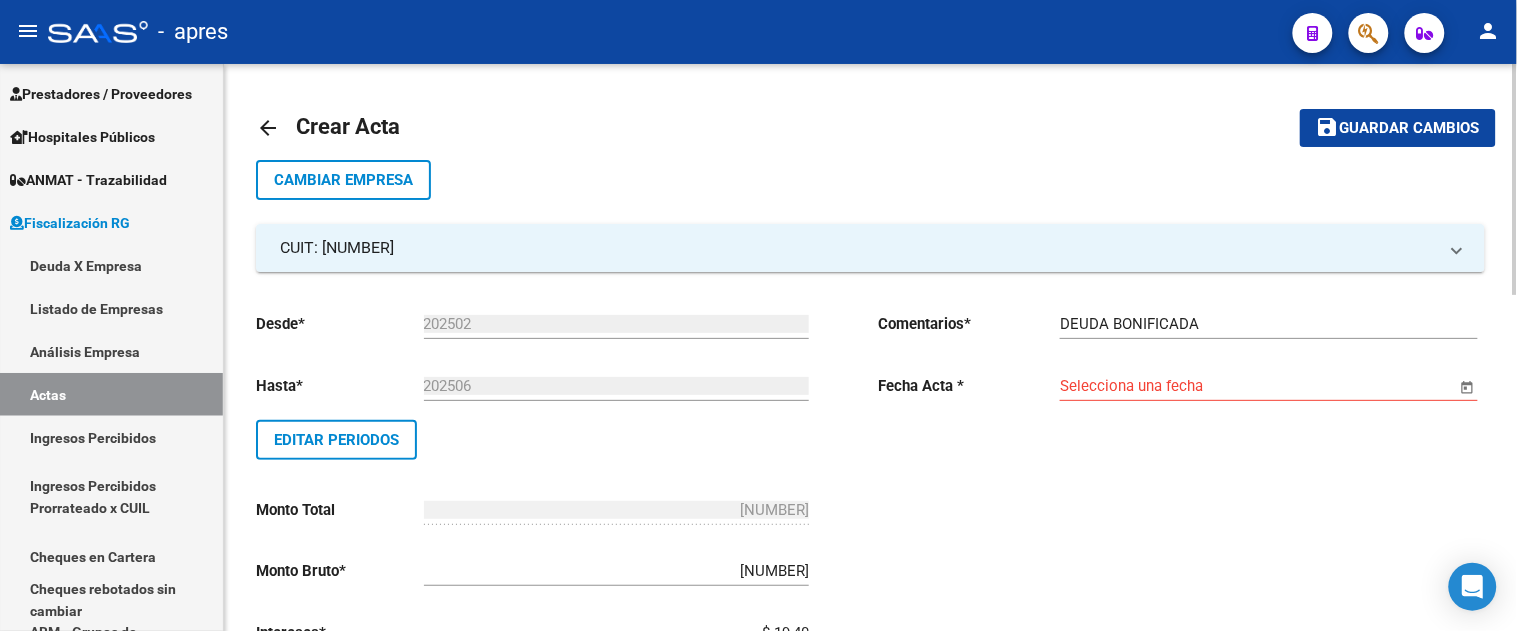 click 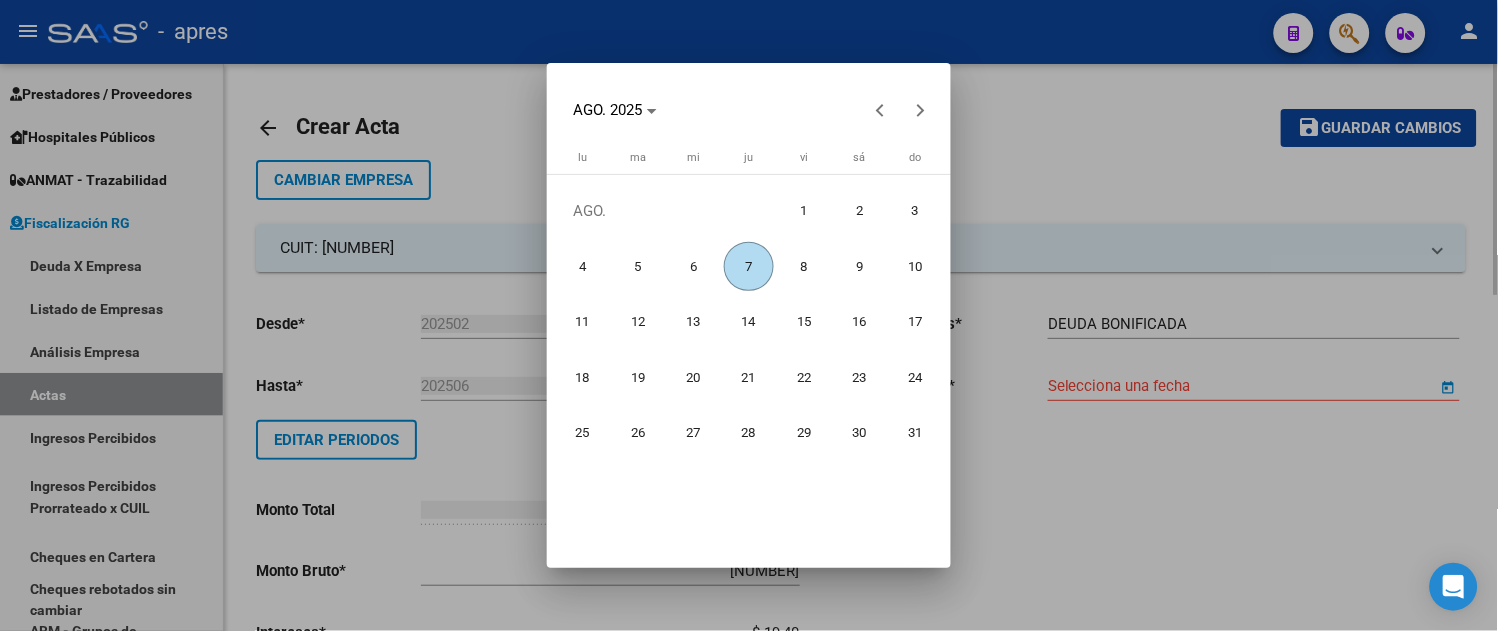 type 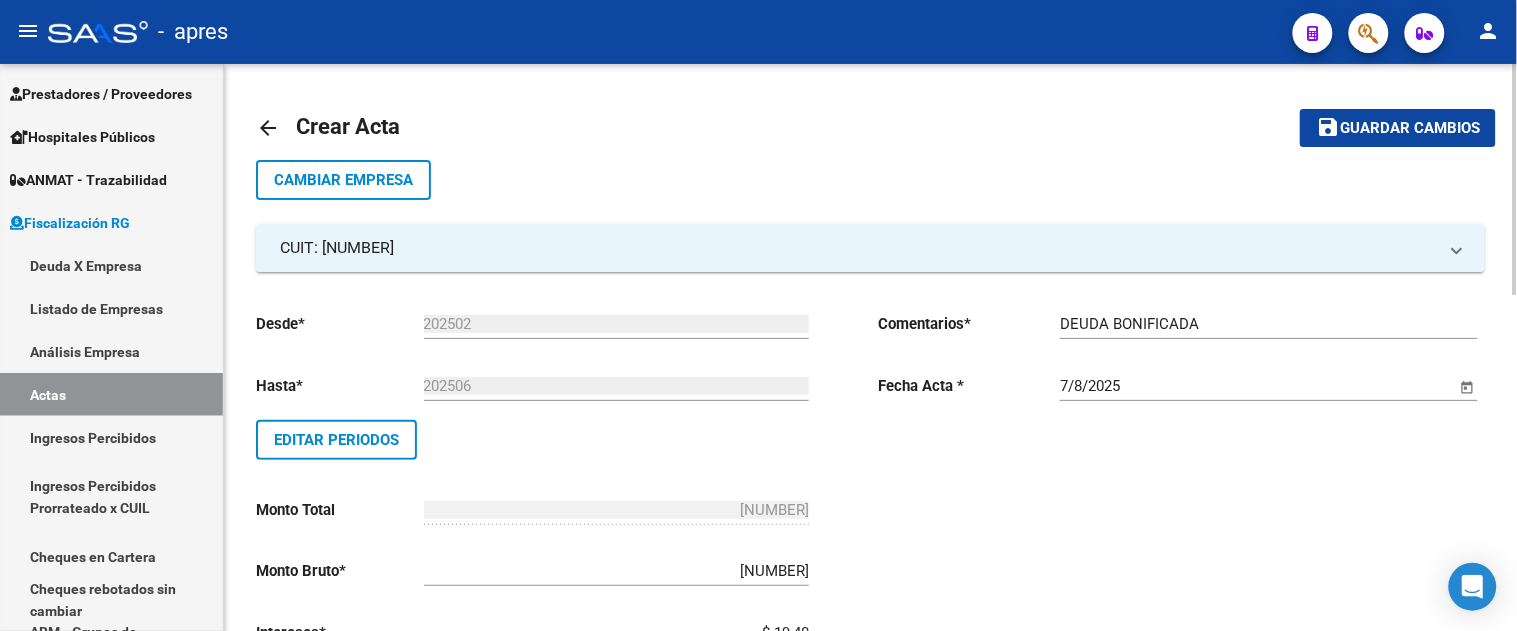 type 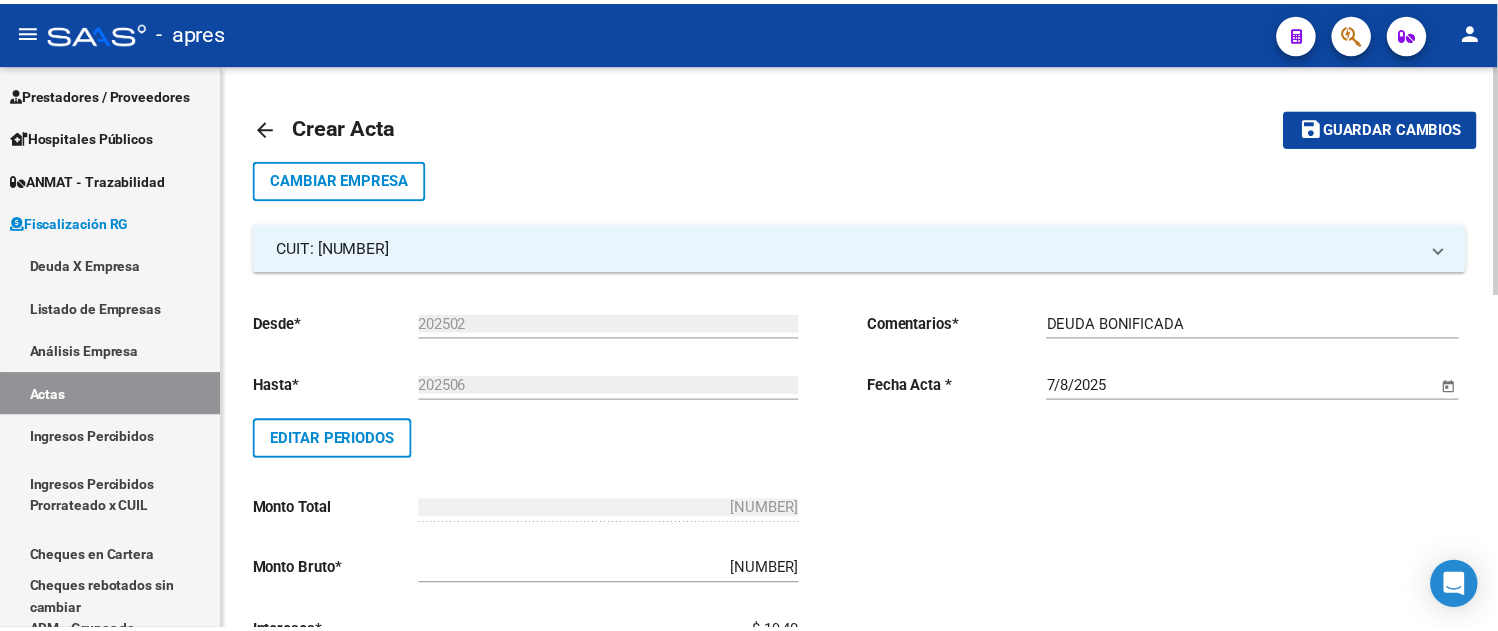 scroll, scrollTop: 827, scrollLeft: 0, axis: vertical 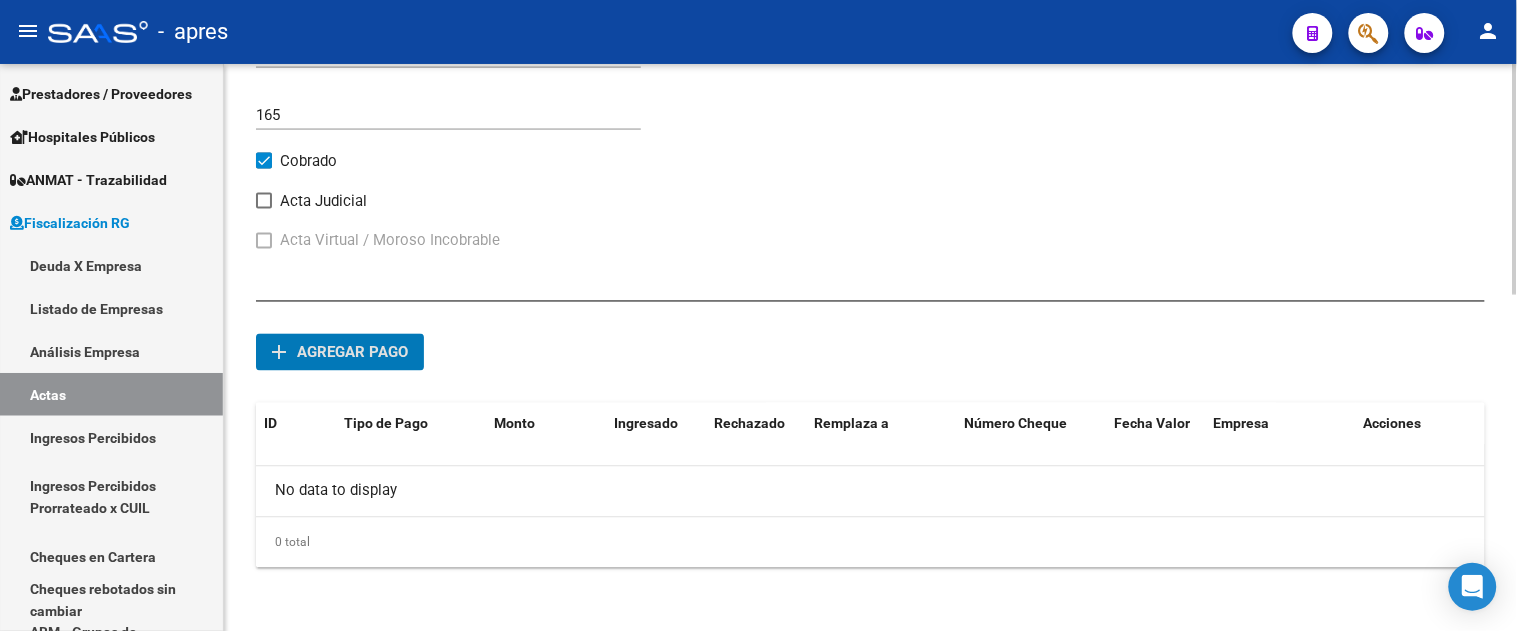 click on "add Agregar pago" 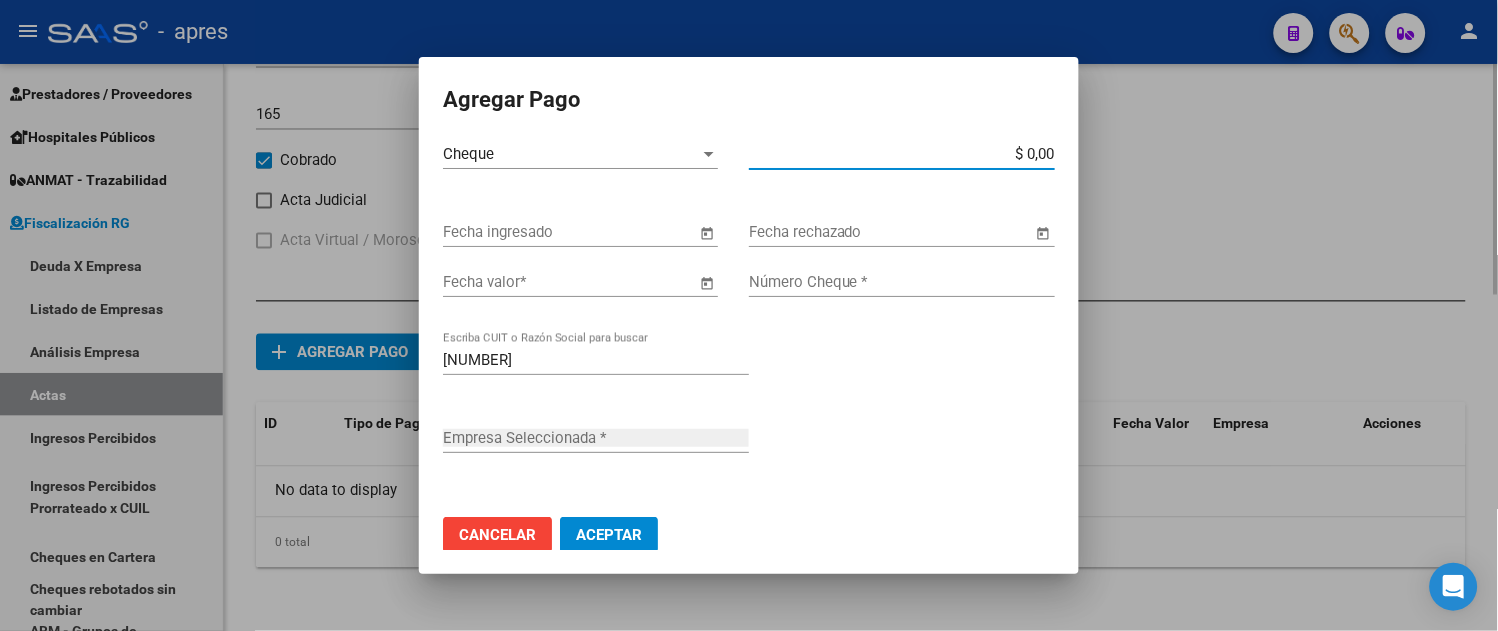 type on "TRANS BAHIA S A" 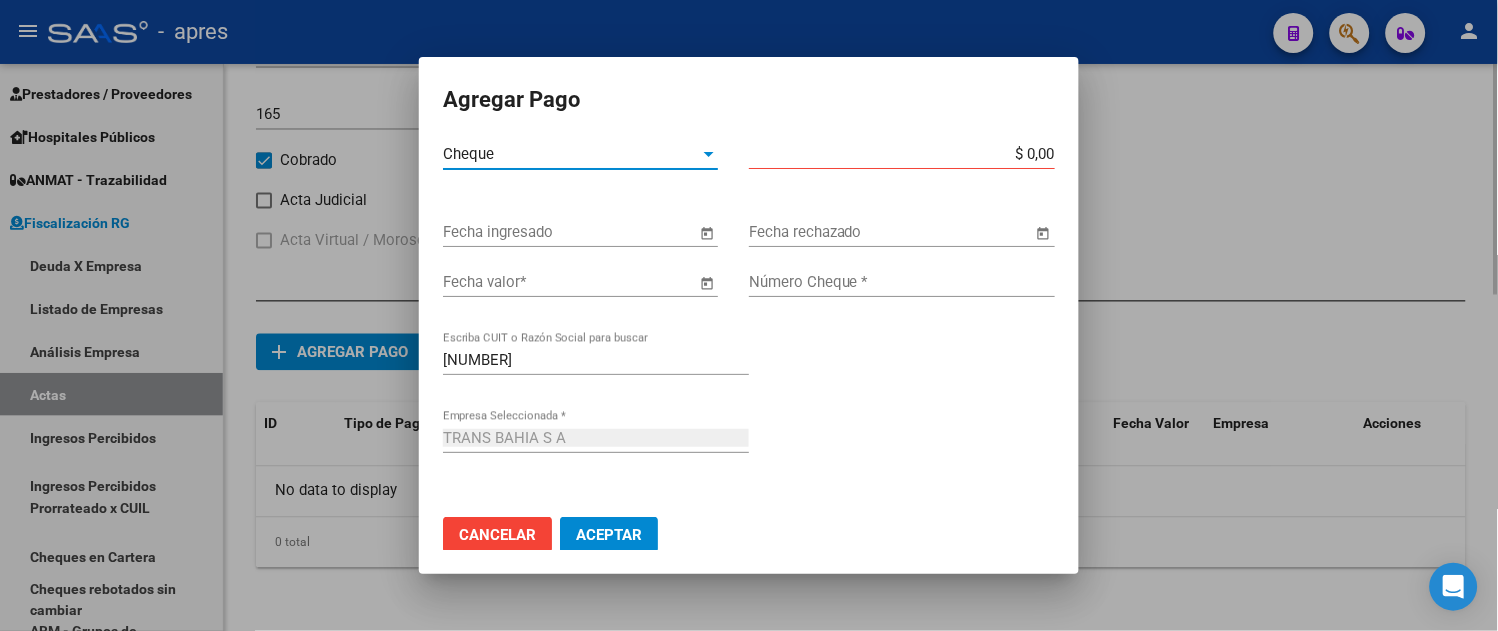 scroll, scrollTop: 3, scrollLeft: 0, axis: vertical 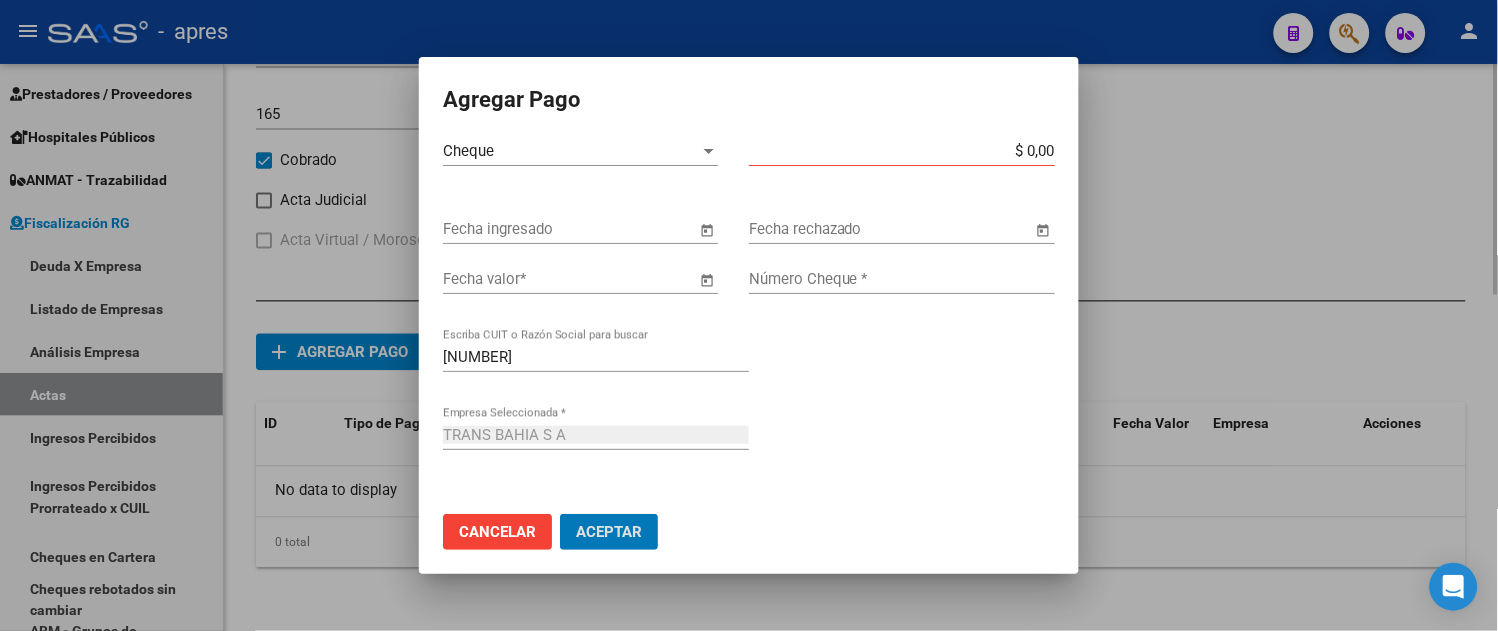 type 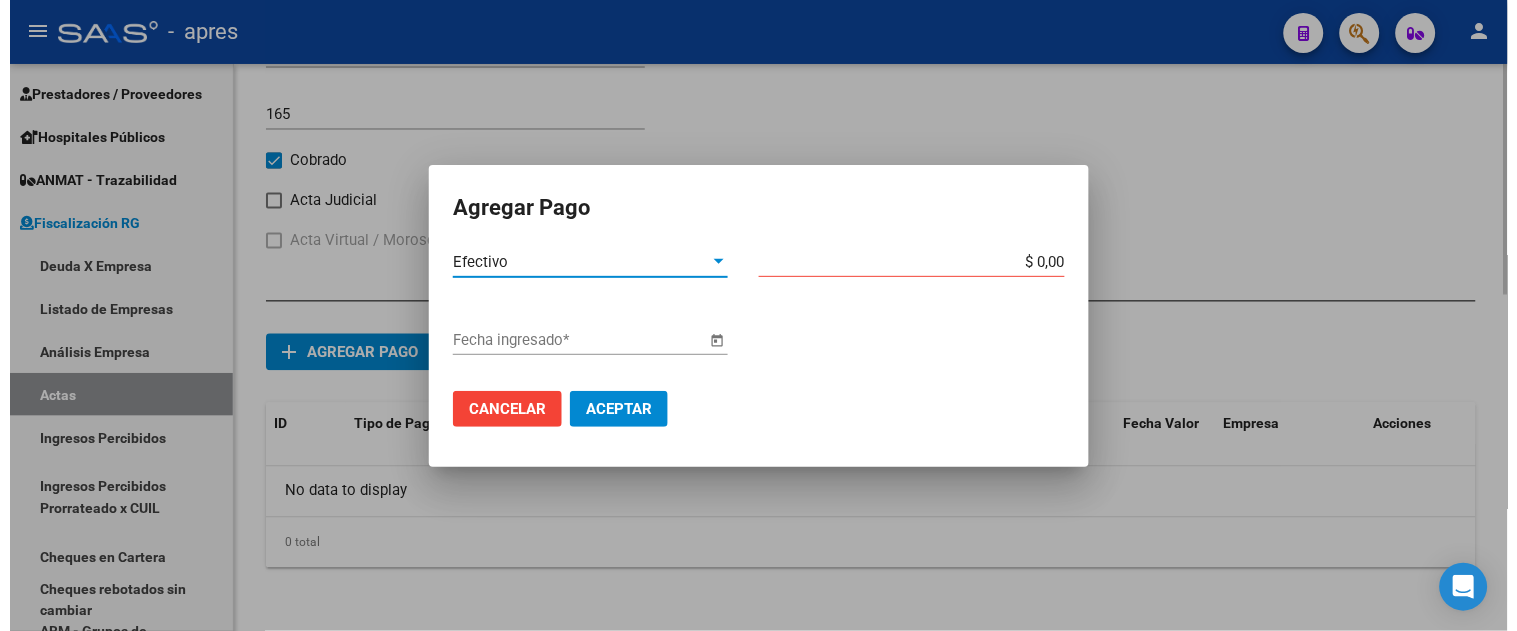scroll, scrollTop: 0, scrollLeft: 0, axis: both 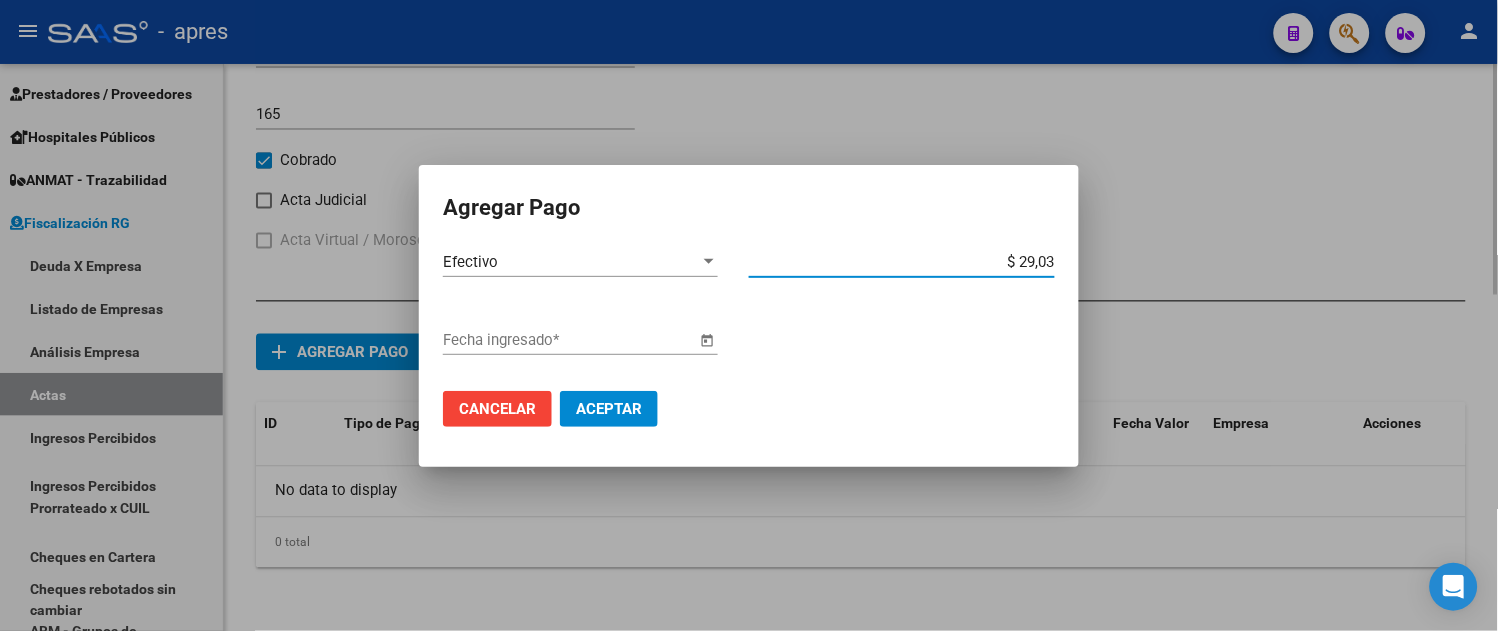 type on "[NUMBER]" 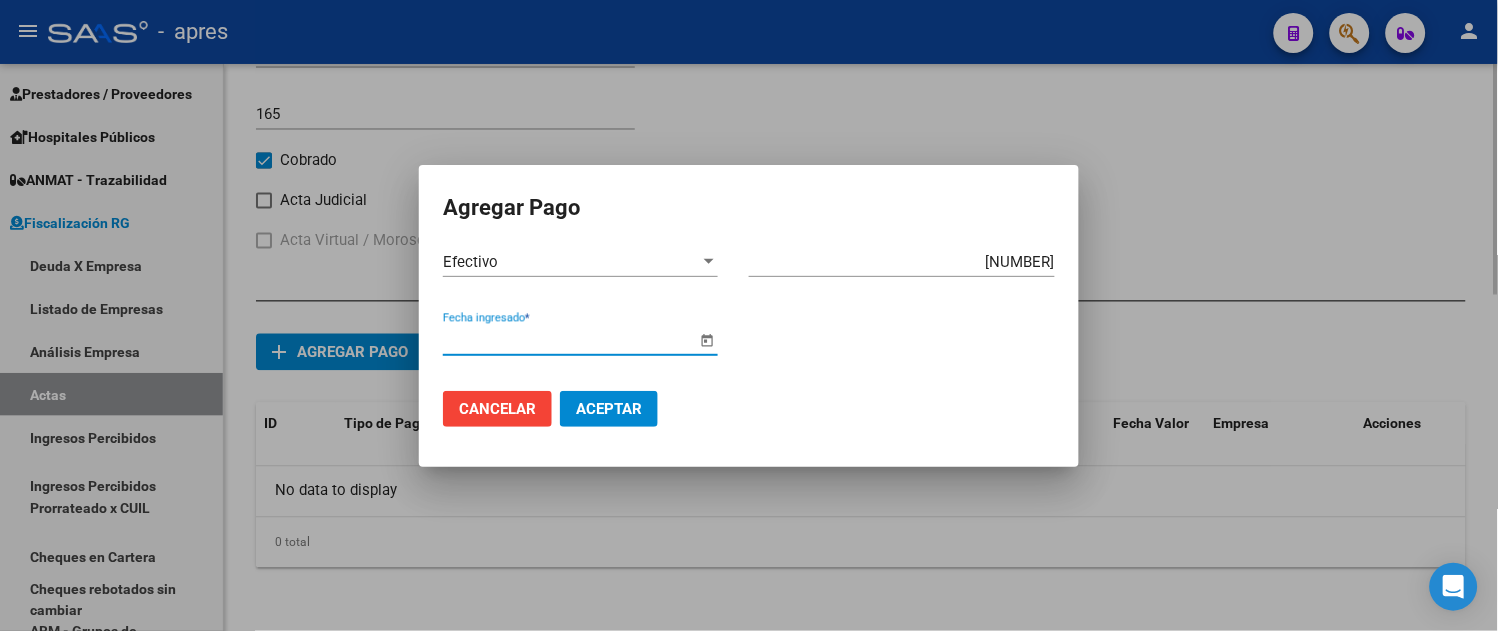 type 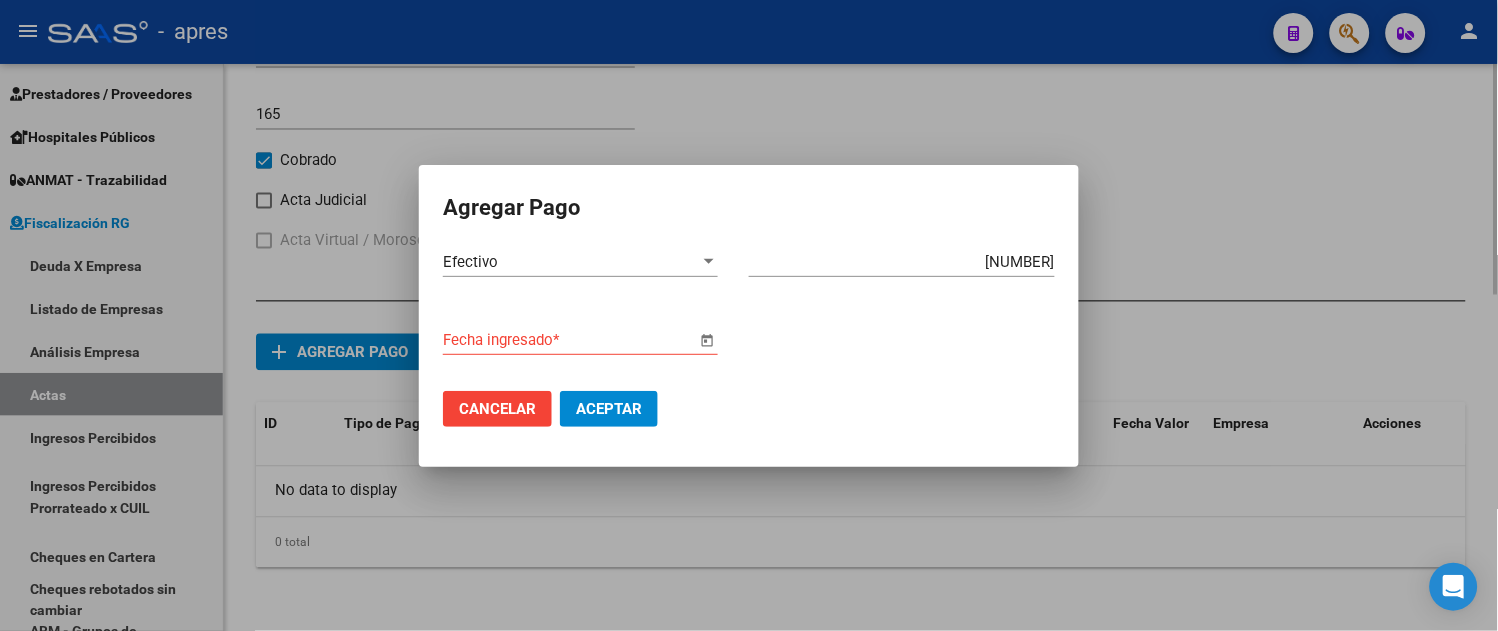 click at bounding box center [707, 340] 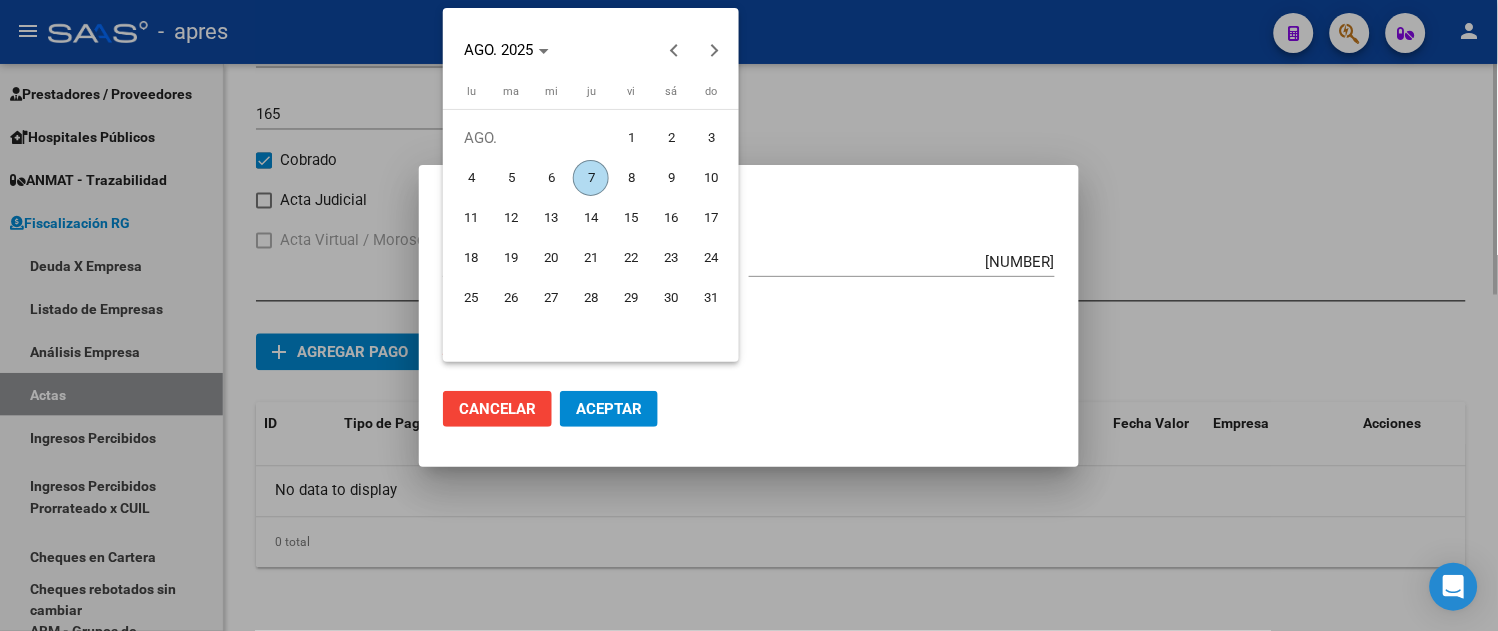 type 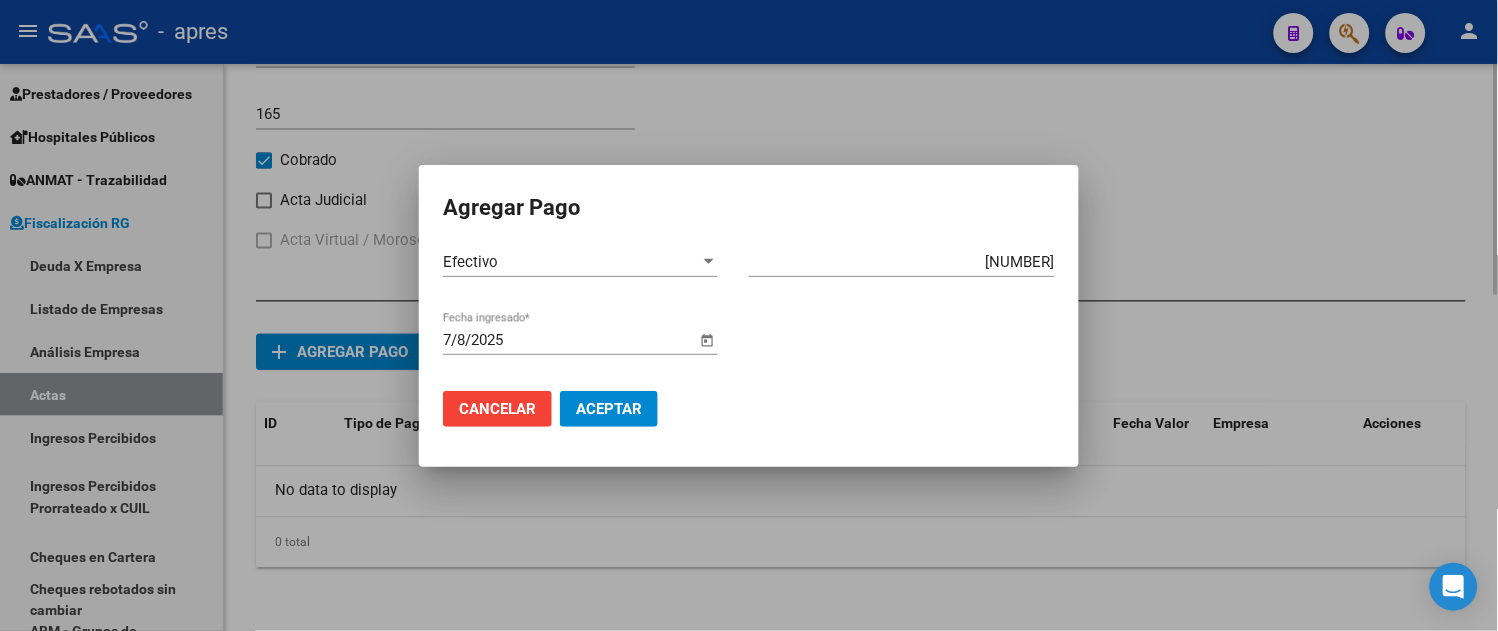 type 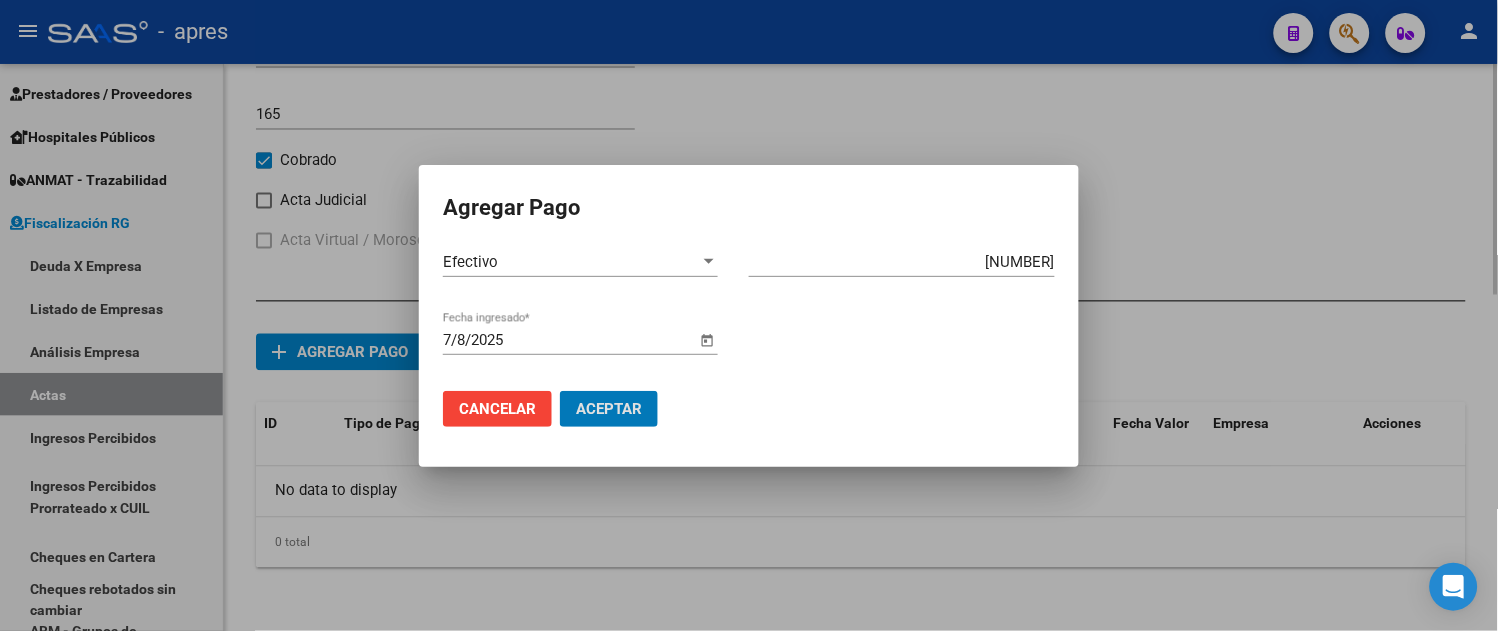 click on "Aceptar" at bounding box center (609, 409) 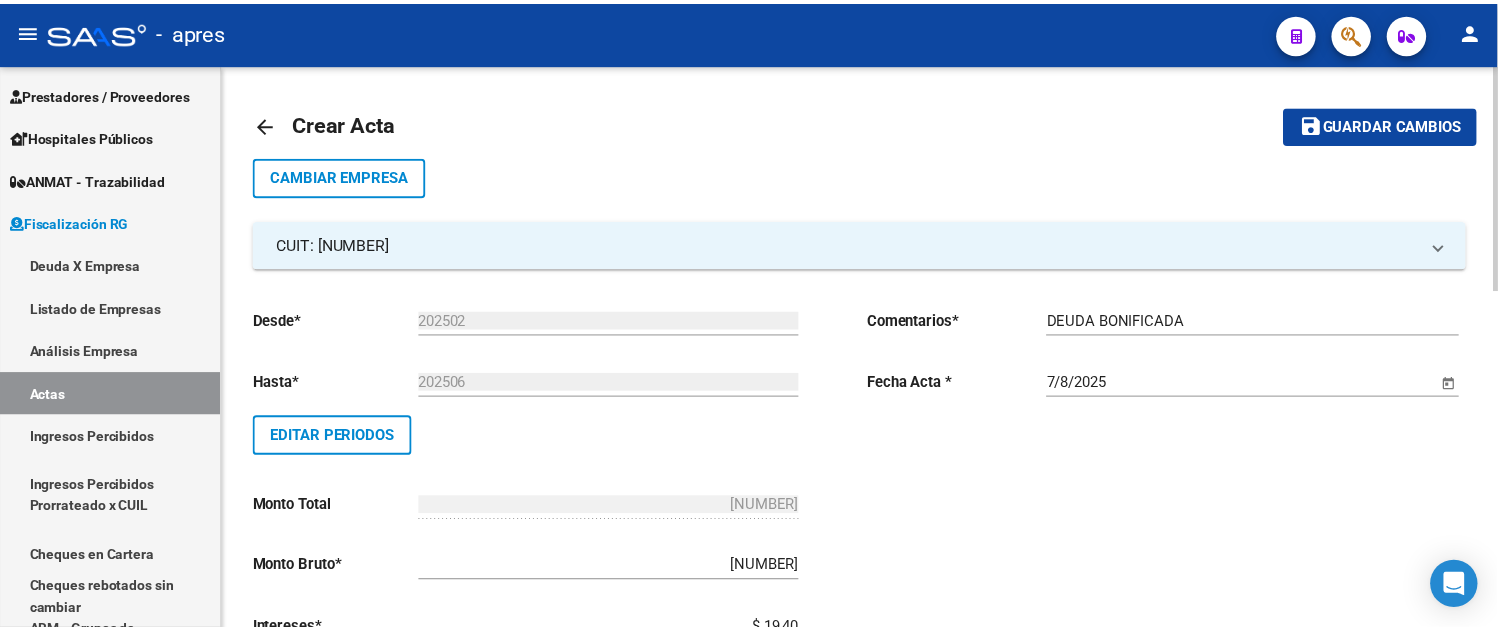 scroll, scrollTop: 0, scrollLeft: 0, axis: both 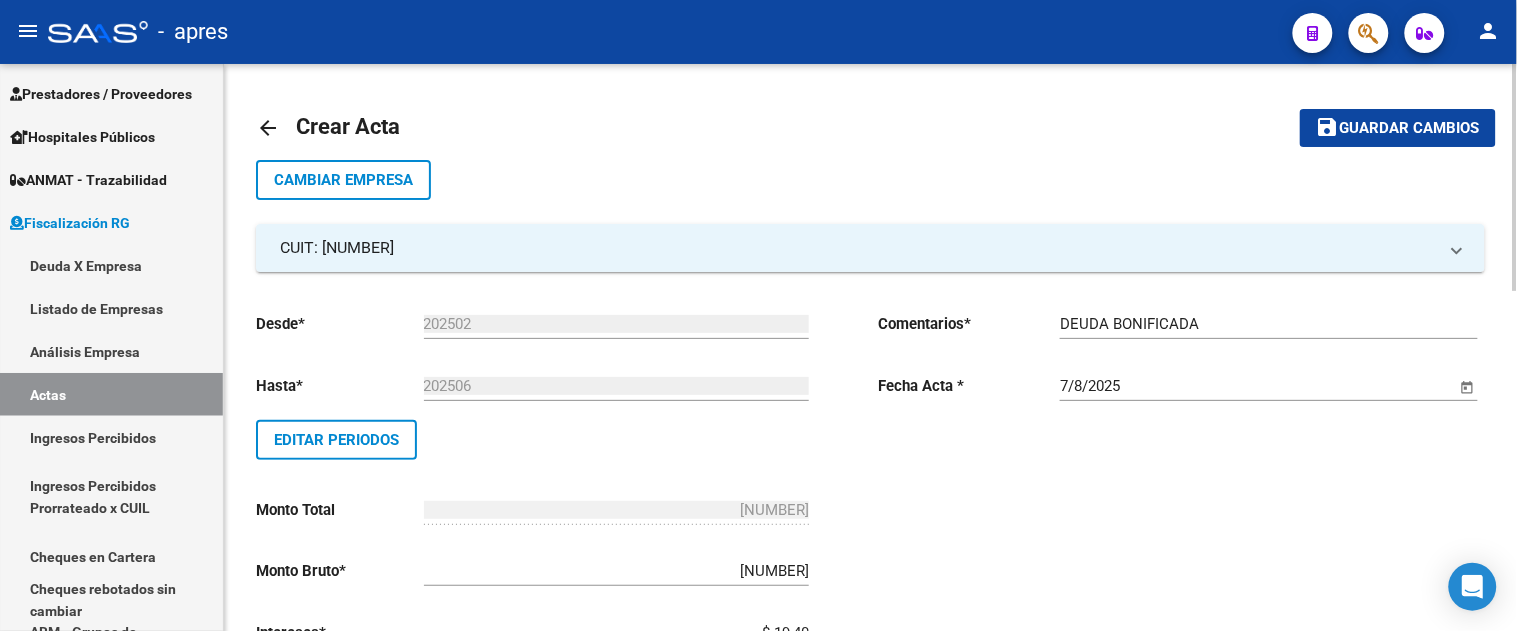 click on "save Guardar cambios" 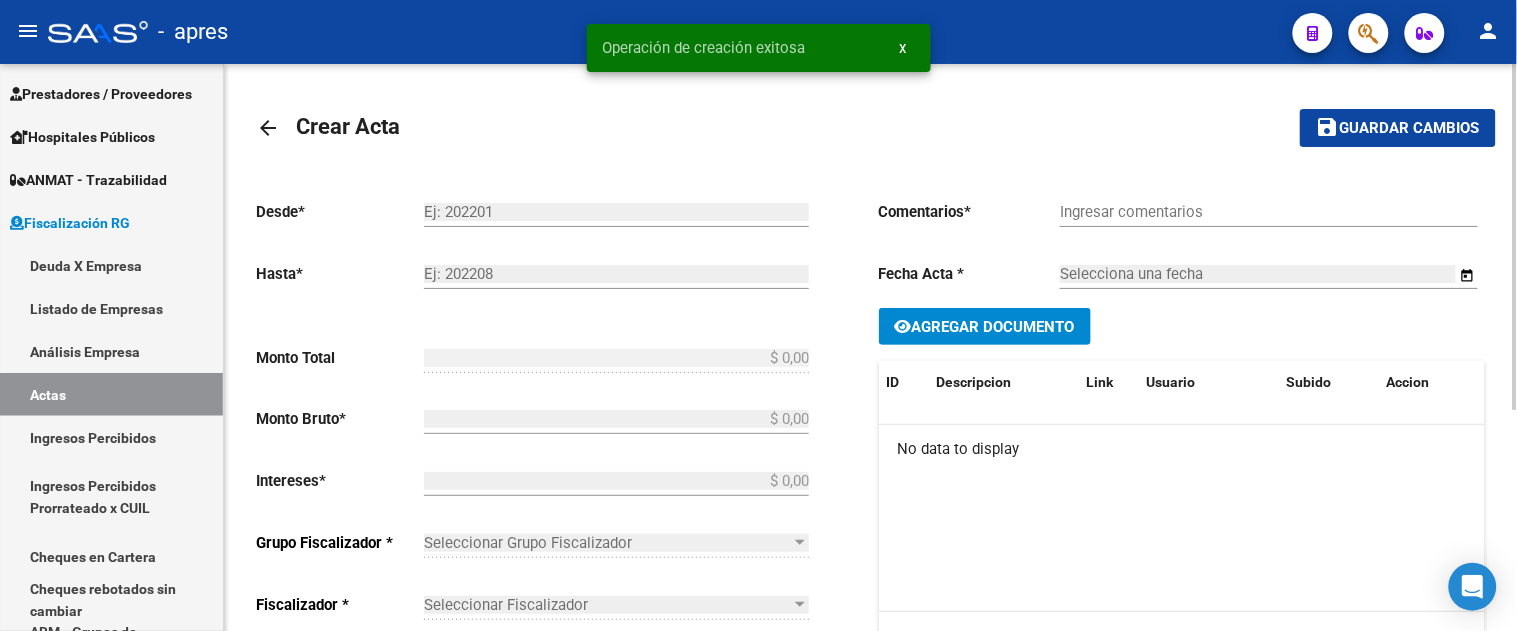 click on "Comentarios  *   Ingresar comentarios  Fecha Acta * Selecciona una fecha Agregar Documento ID Descripcion Link Usuario Subido Accion No data to display  0 total   1" 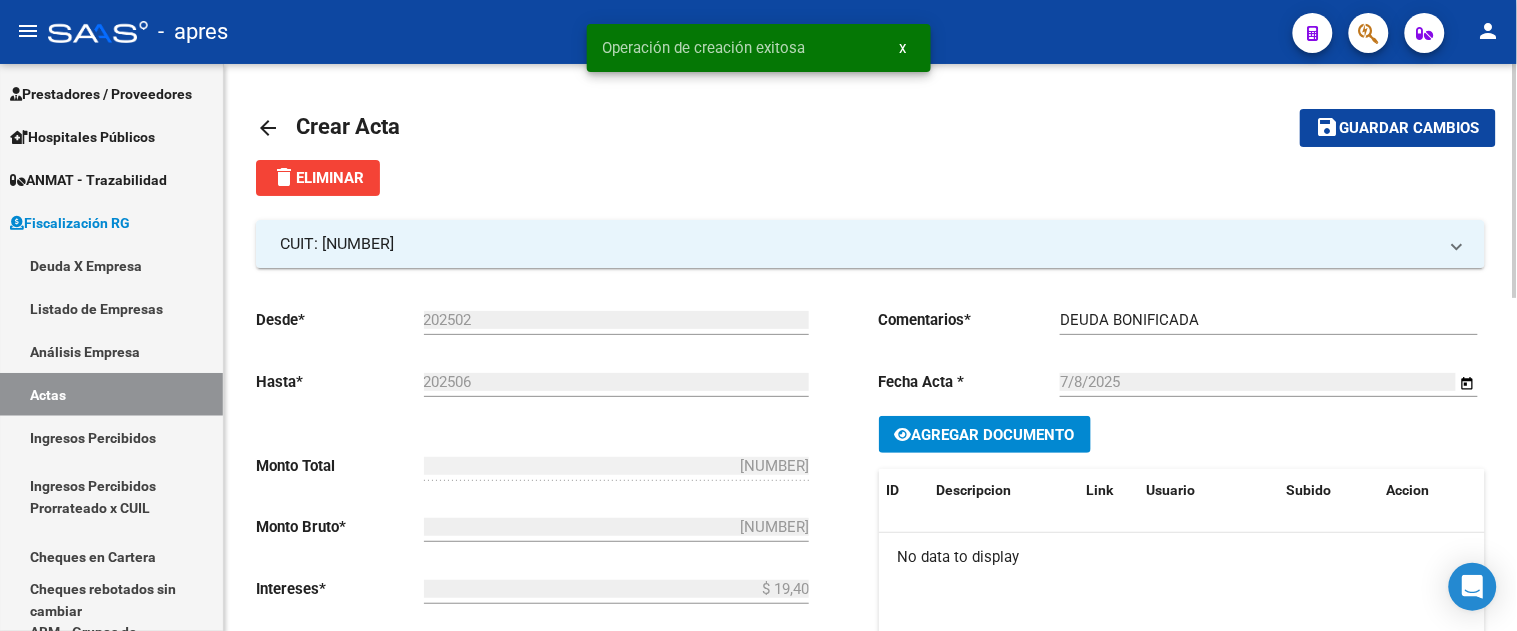 click on "Agregar Documento" 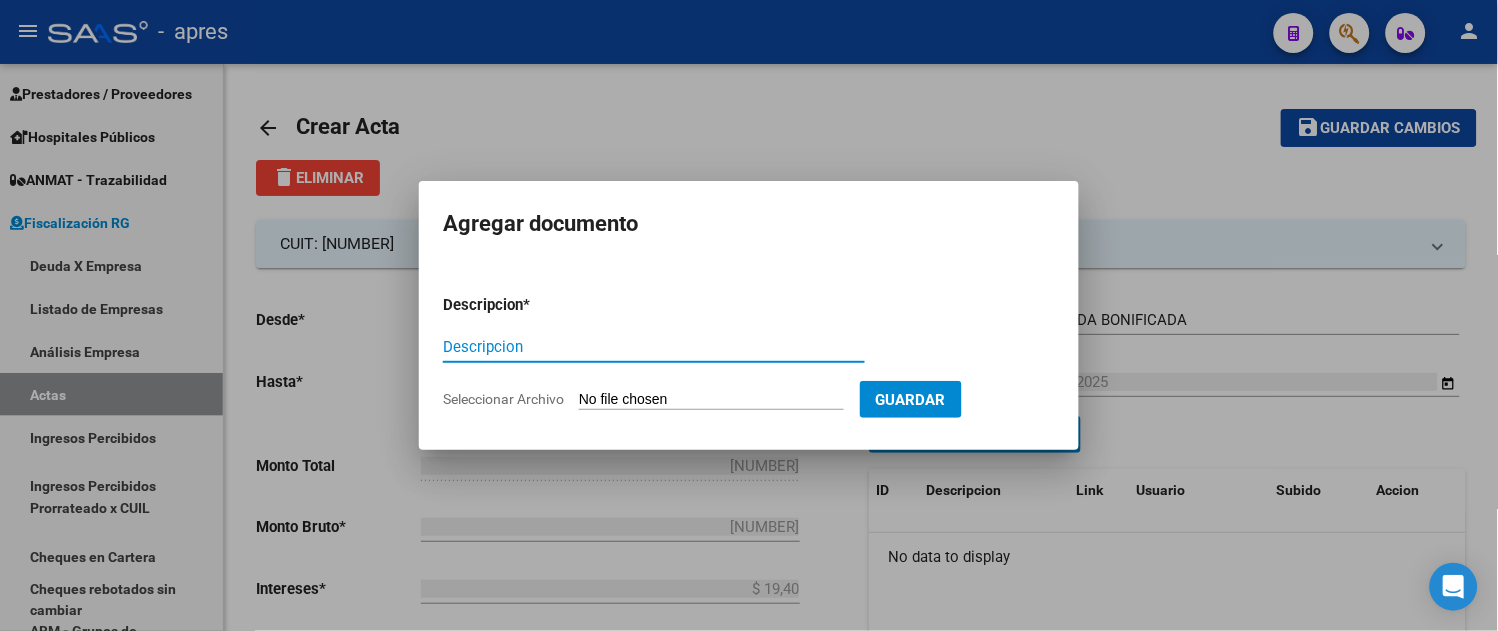 click on "Descripcion" at bounding box center (654, 347) 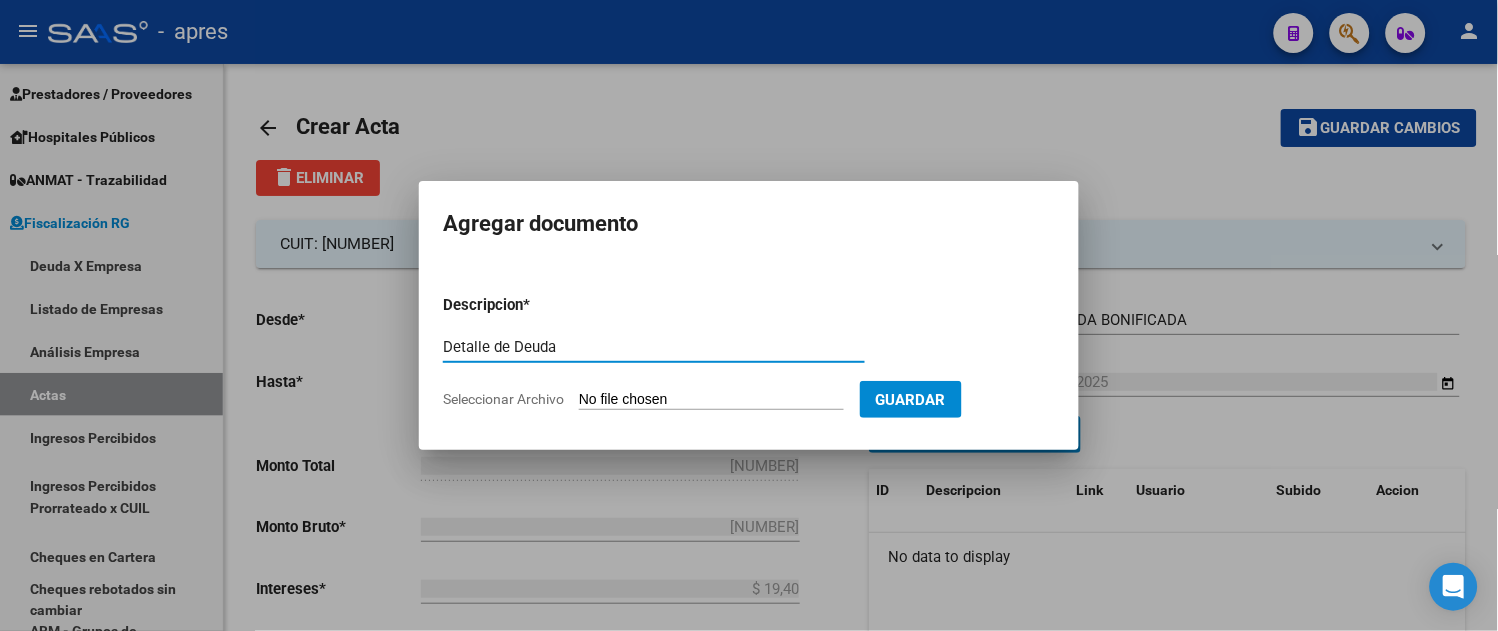 click on "Descripcion  *   Detalle de Deuda Descripcion  Seleccionar Archivo Guardar" at bounding box center (749, 352) 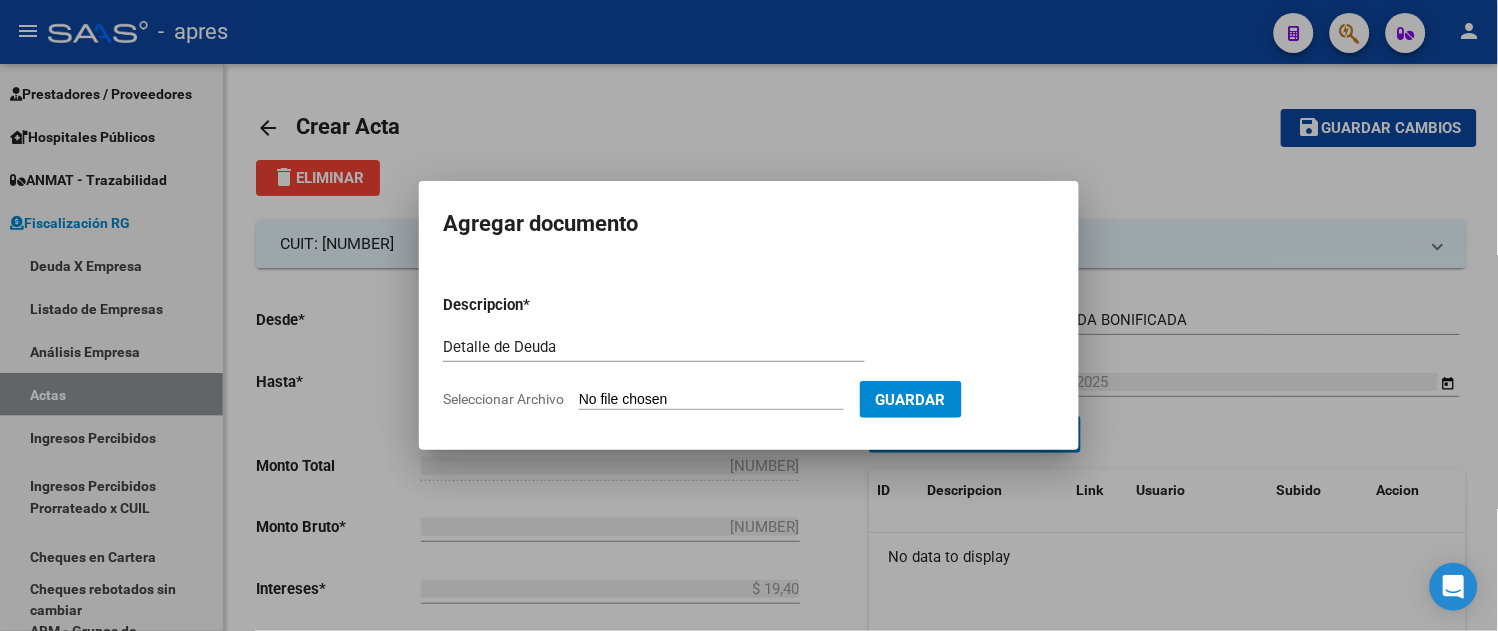 click on "Seleccionar Archivo" at bounding box center (711, 400) 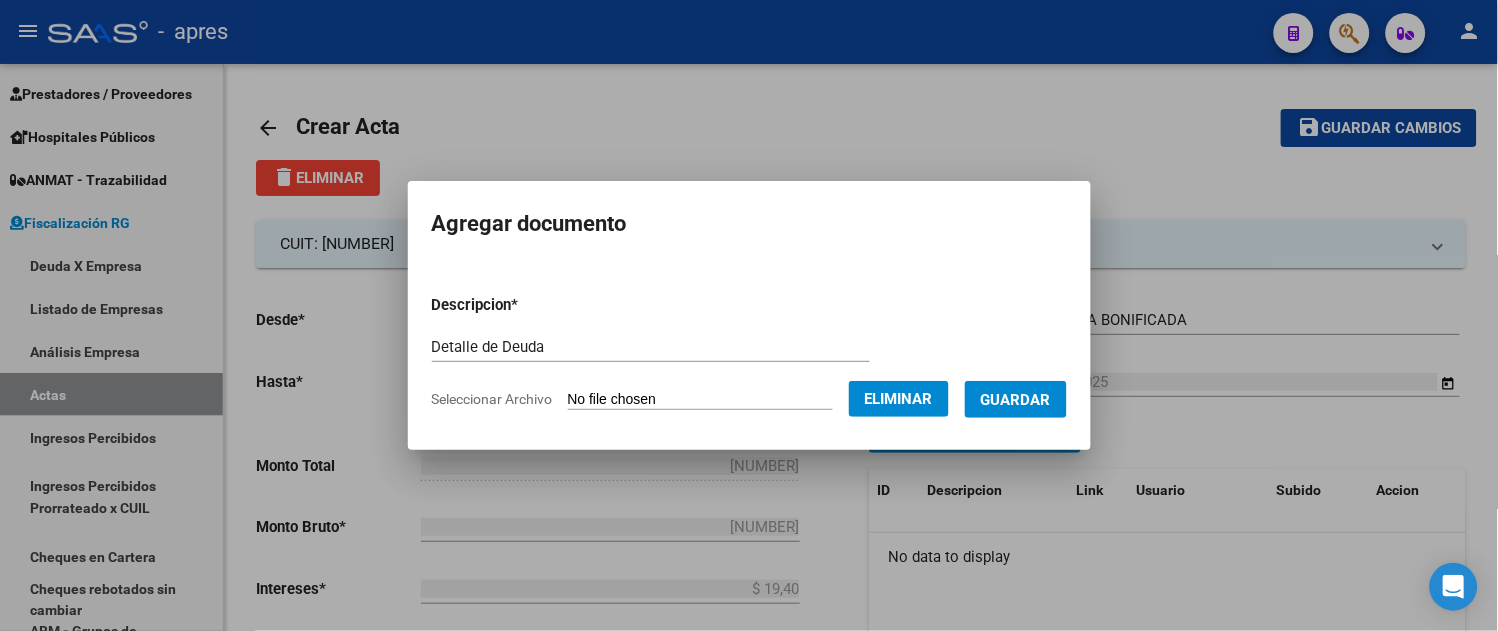click on "Guardar" at bounding box center (1016, 400) 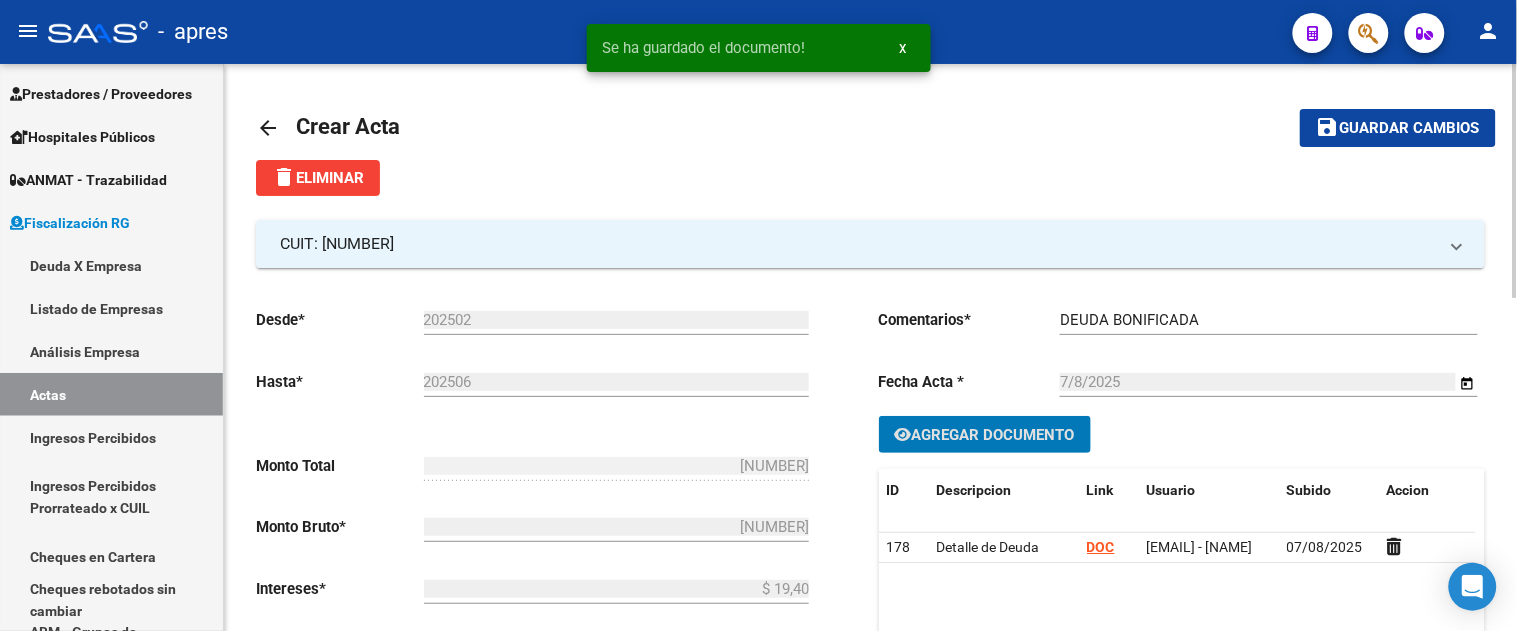 click on "Guardar cambios" 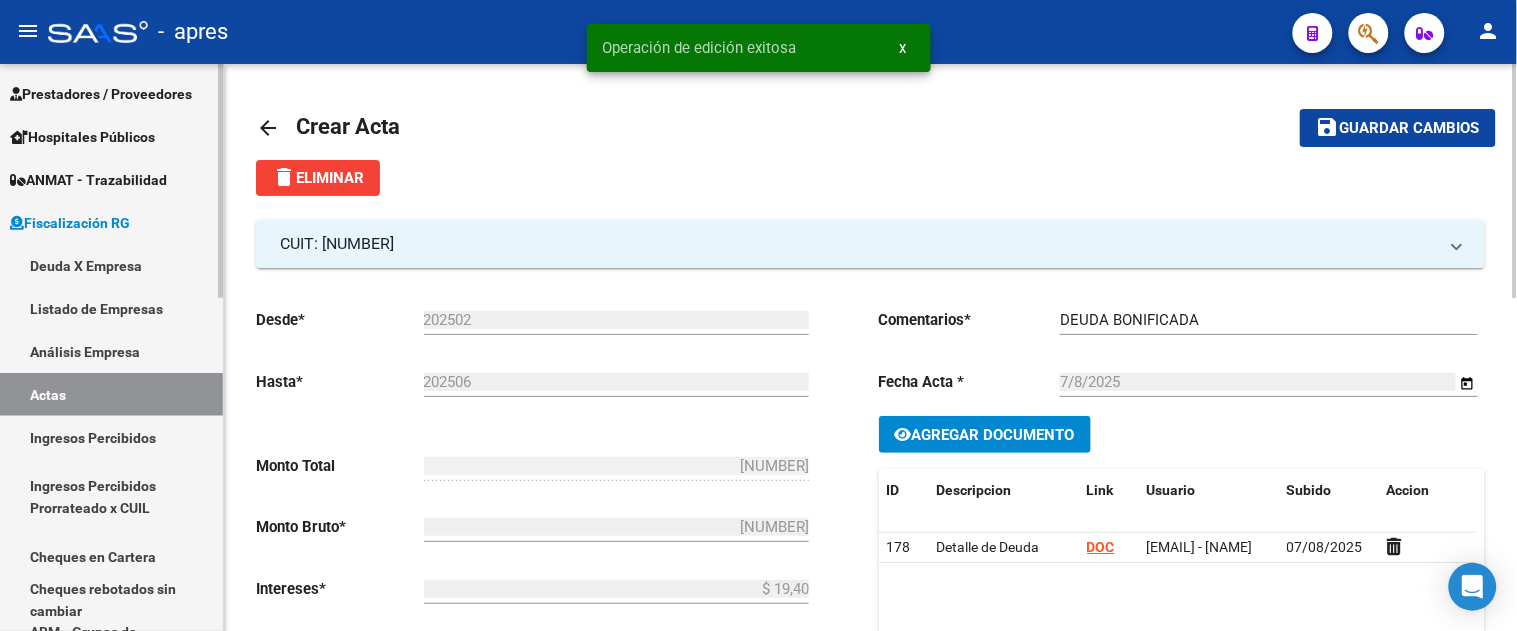 click on "Deuda X Empresa" at bounding box center [111, 265] 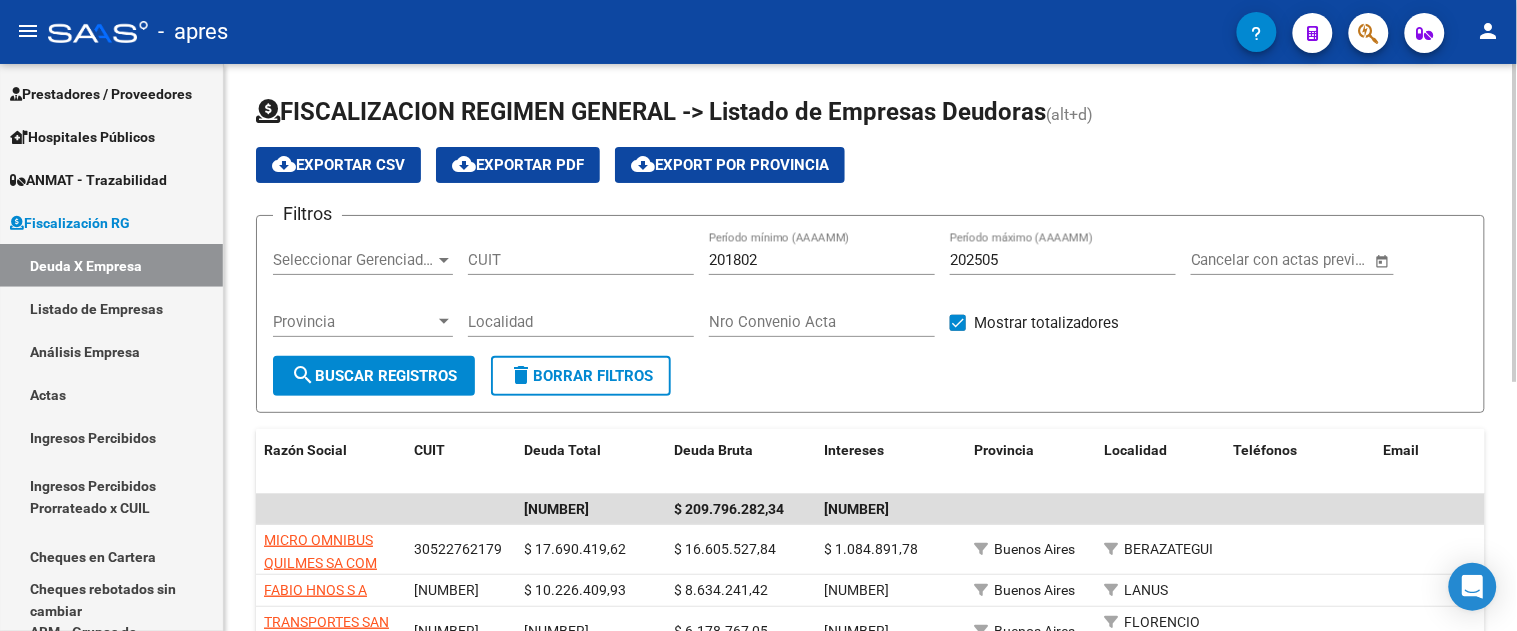 click on "CUIT" at bounding box center [581, 260] 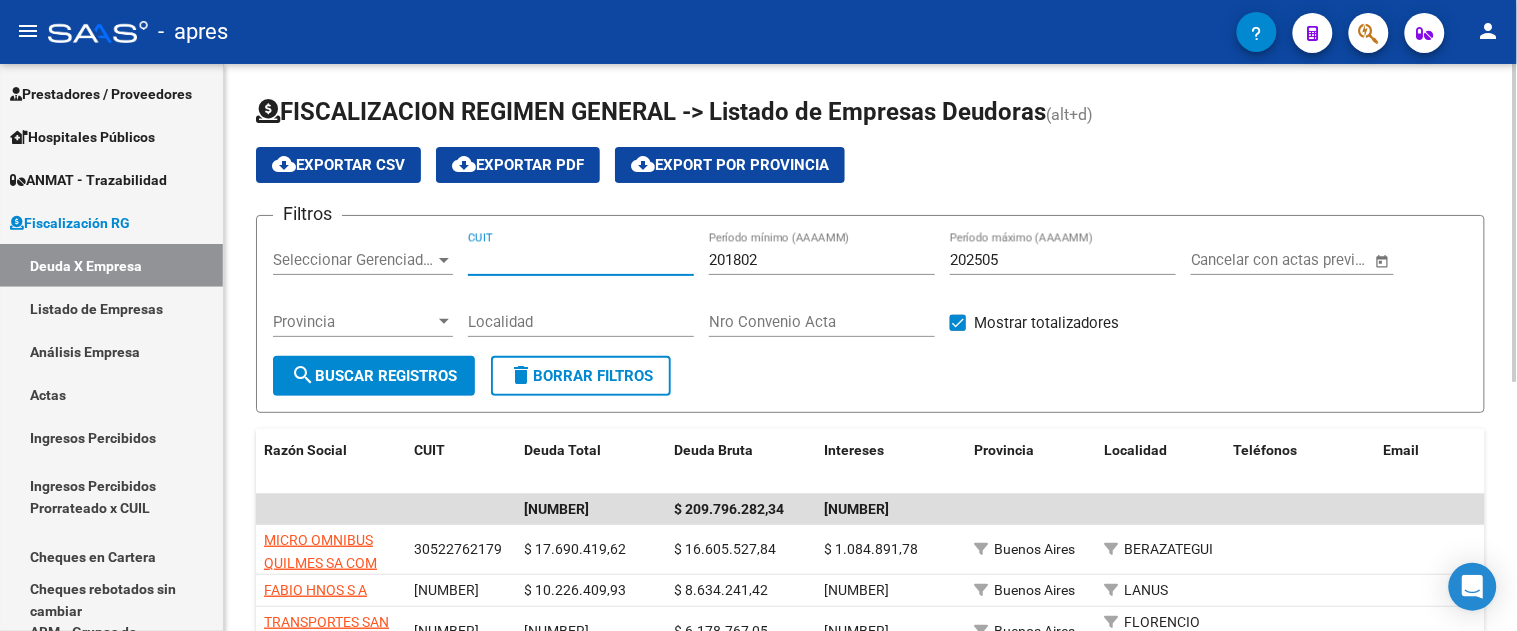paste on "[NUMBER]" 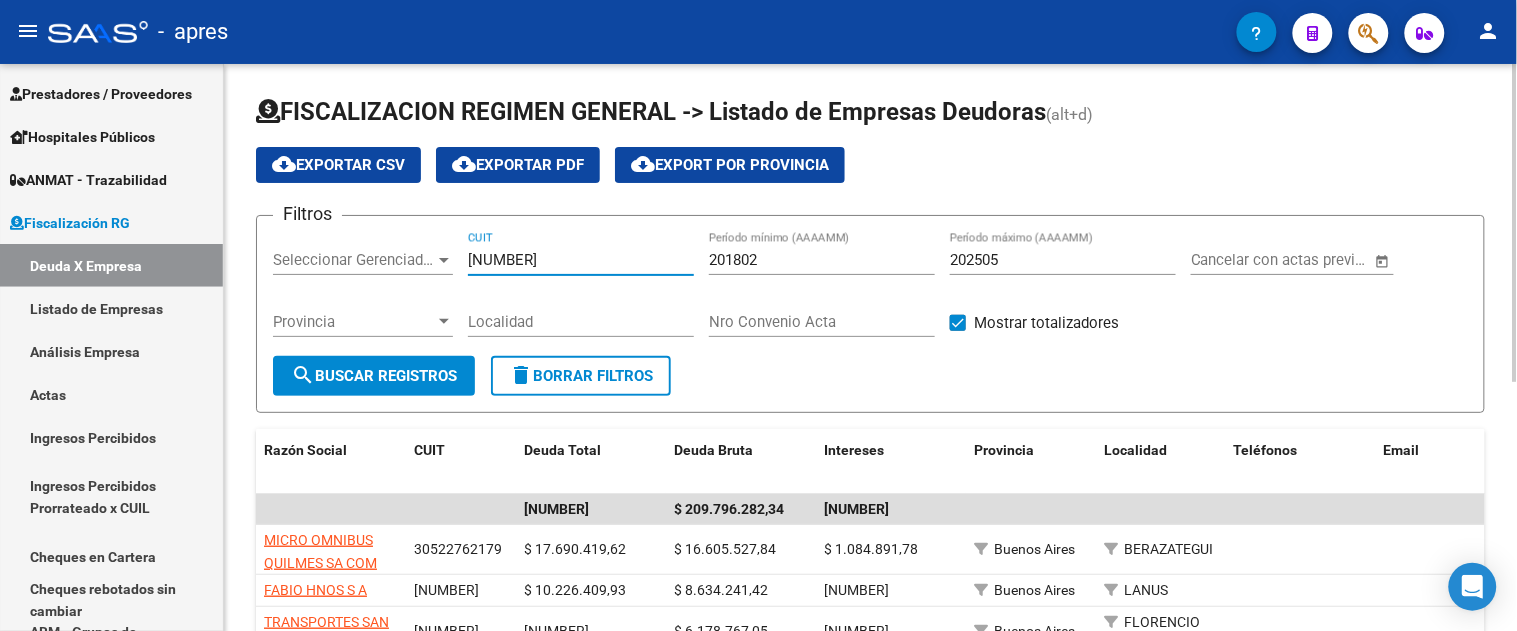type on "[NUMBER]" 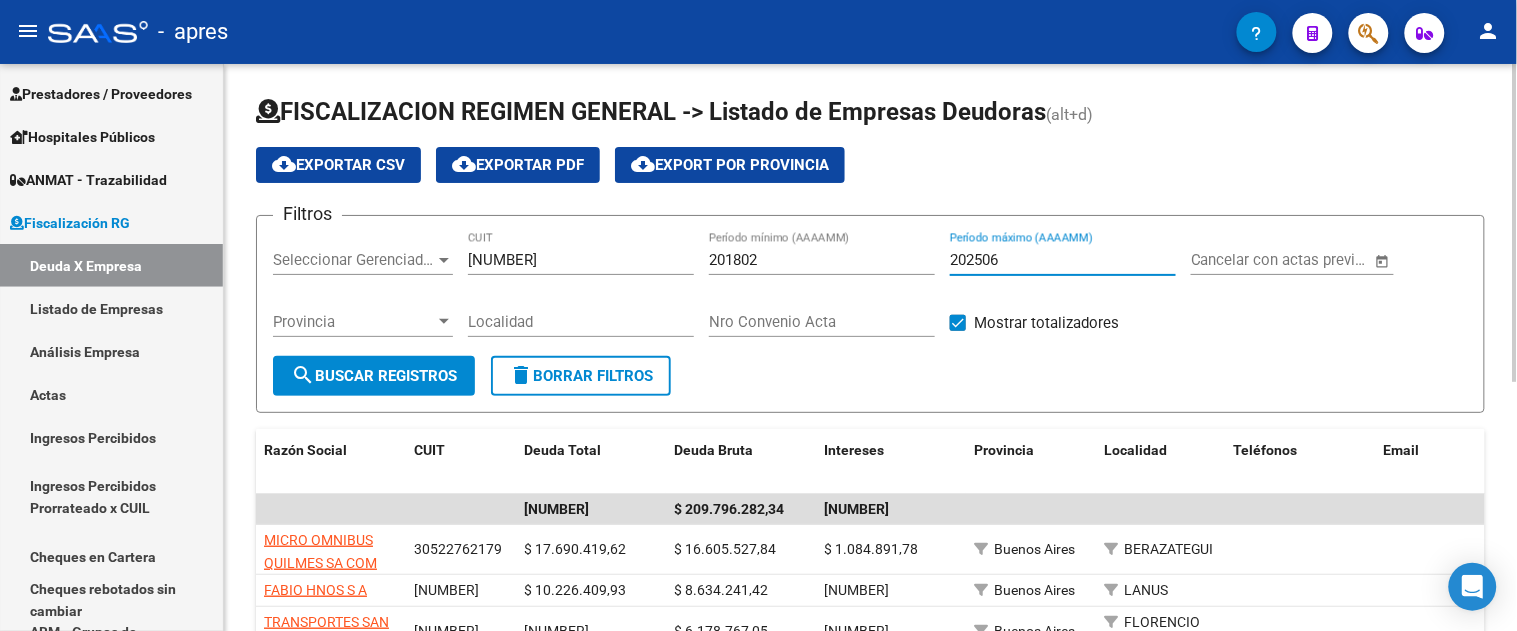 type on "202506" 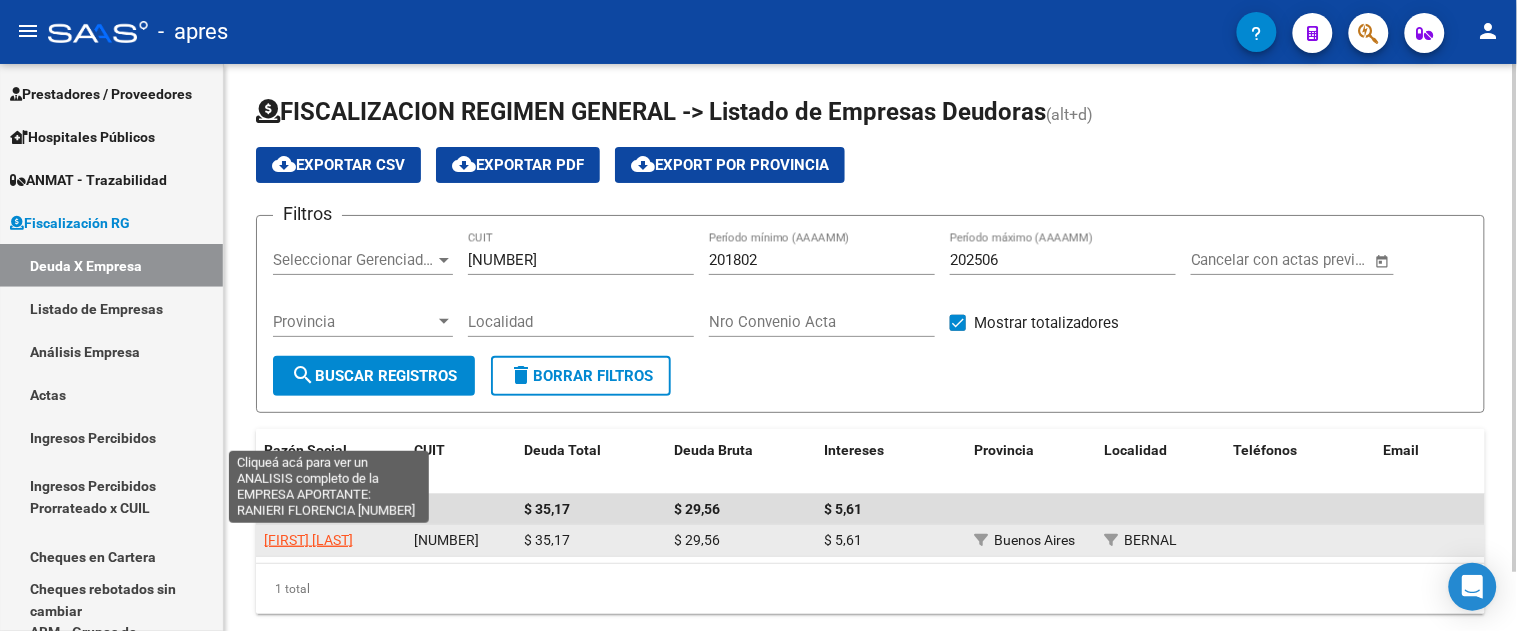 click on "[FIRST] [LAST]" 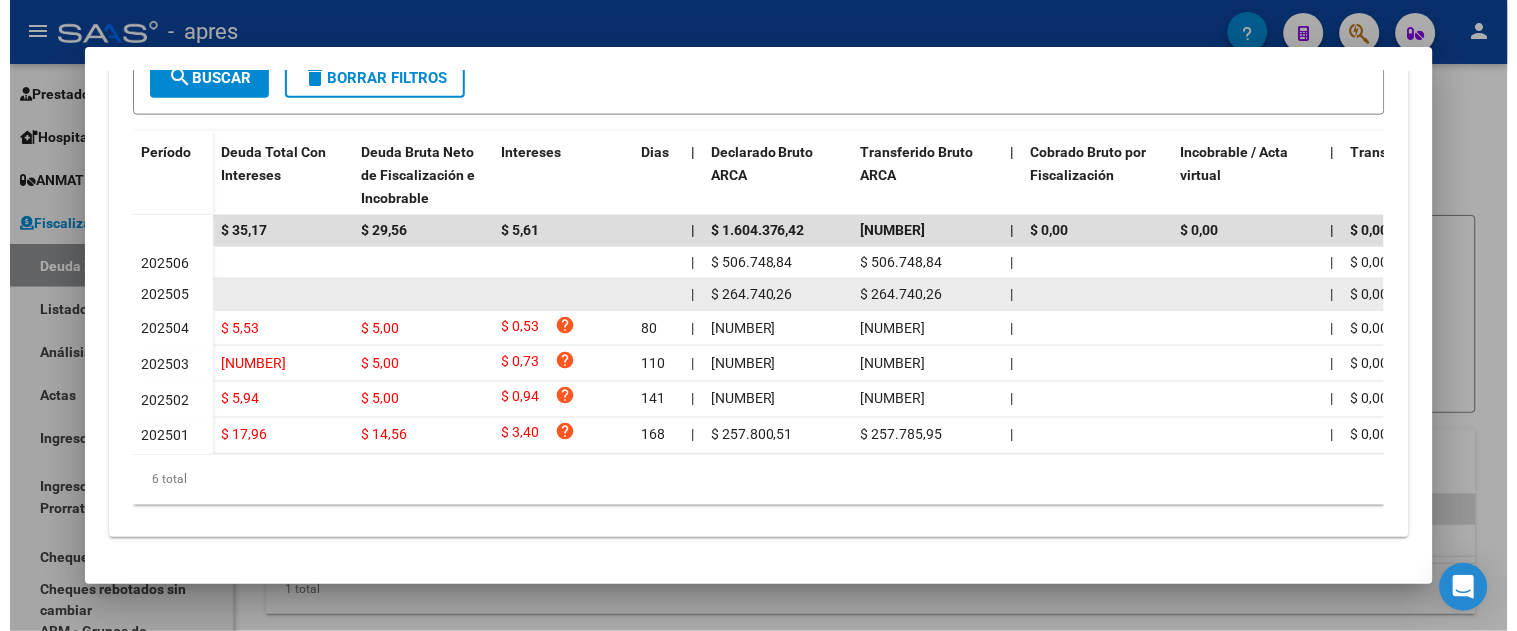 scroll, scrollTop: 0, scrollLeft: 0, axis: both 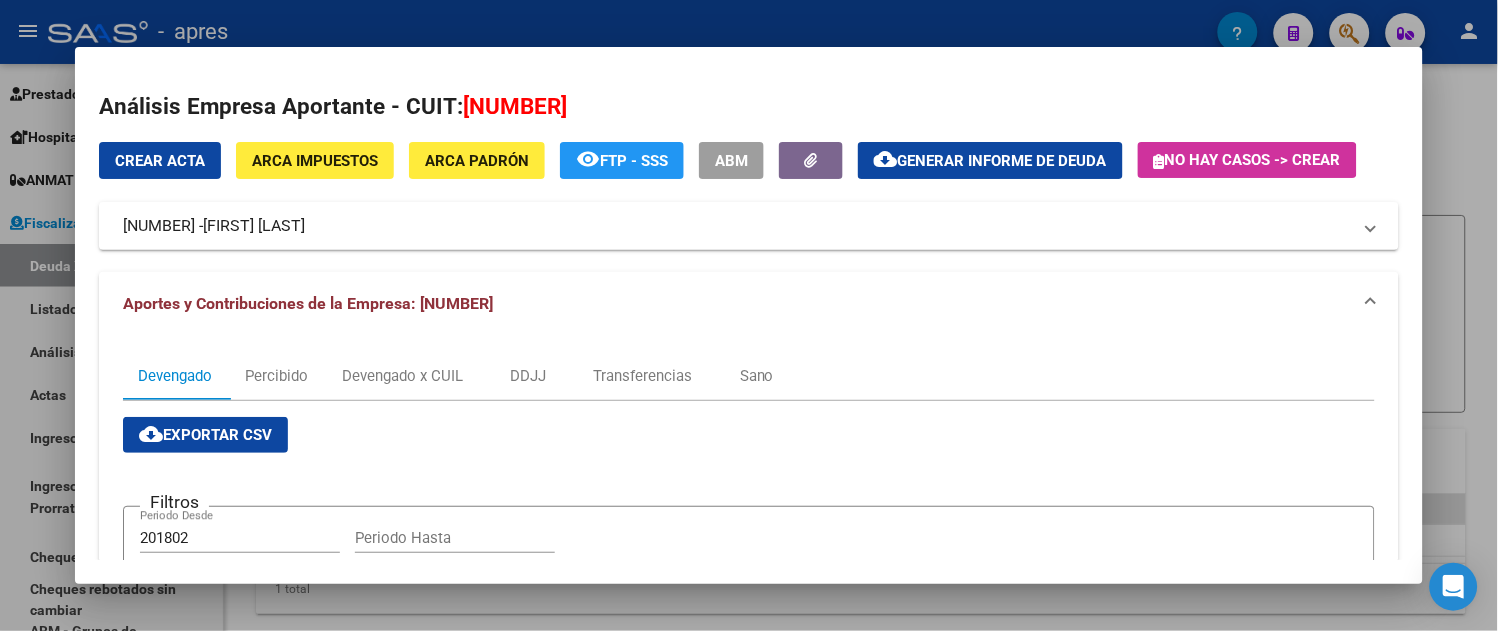 click on "Generar informe de deuda" 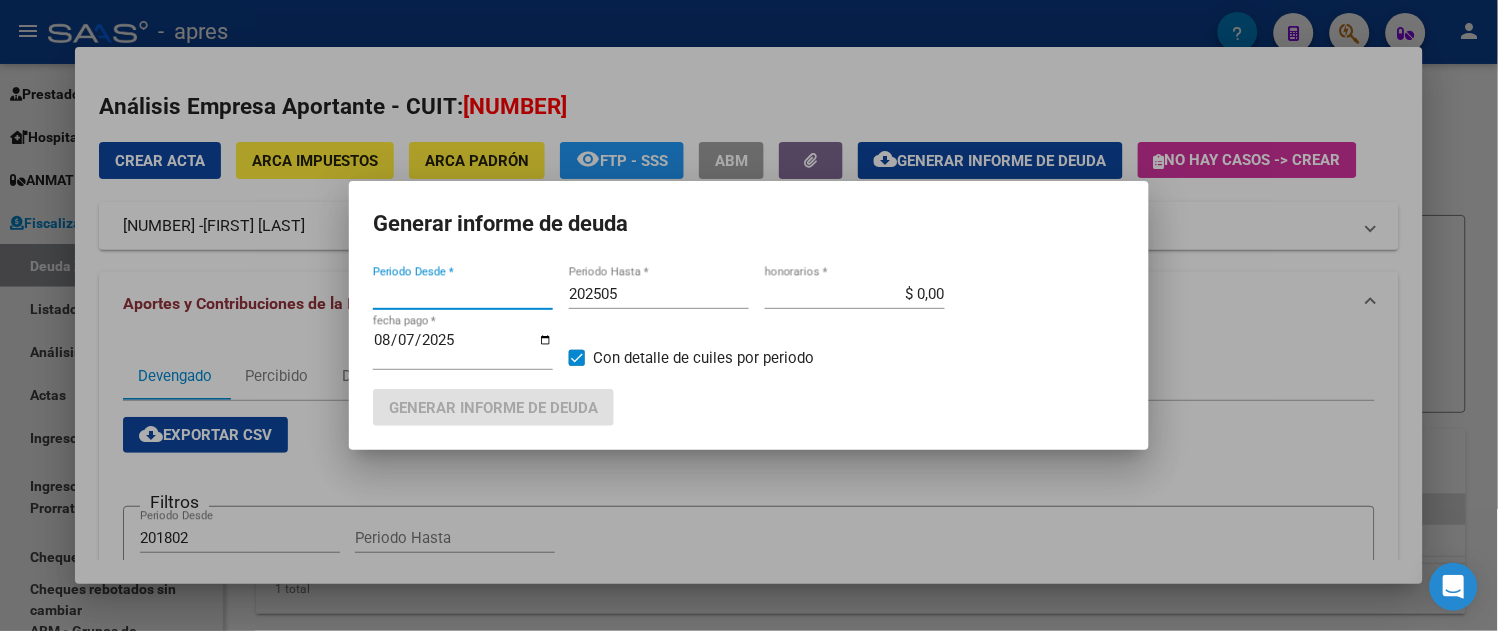click on "202505" at bounding box center (659, 294) 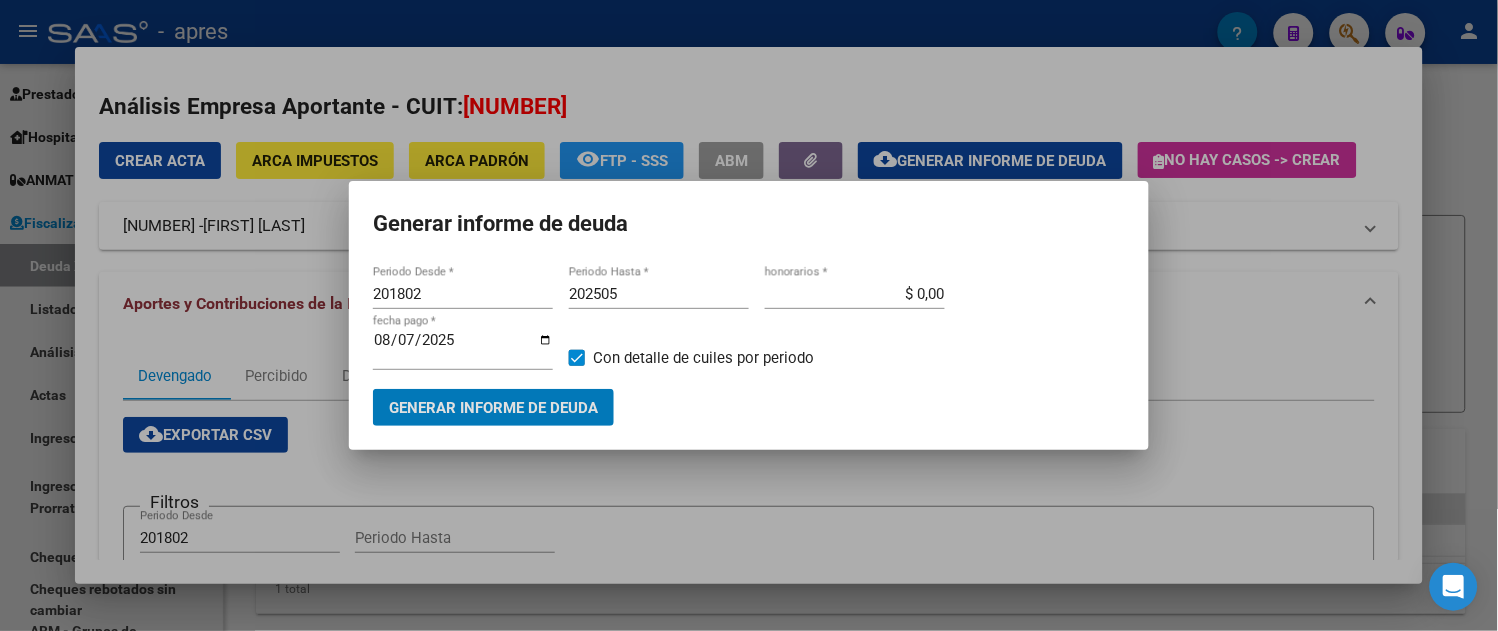 type 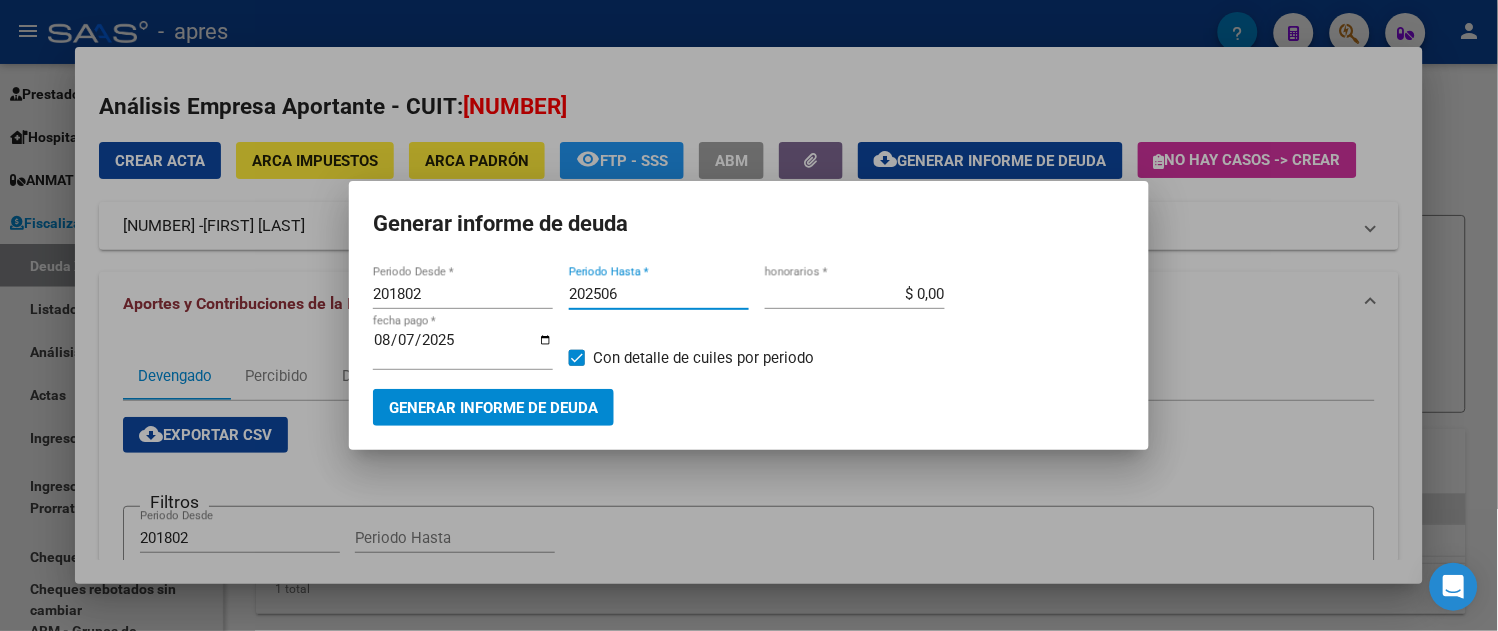 type on "202506" 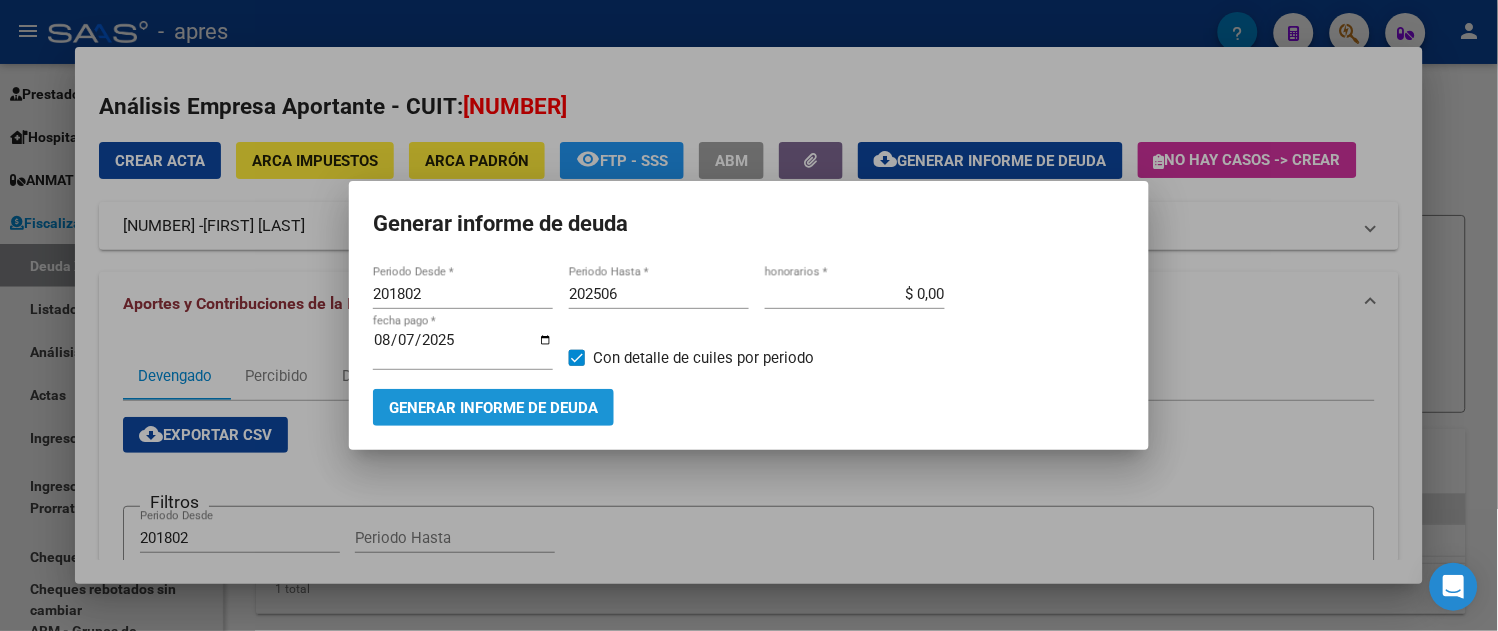click on "Generar informe de deuda" at bounding box center (493, 408) 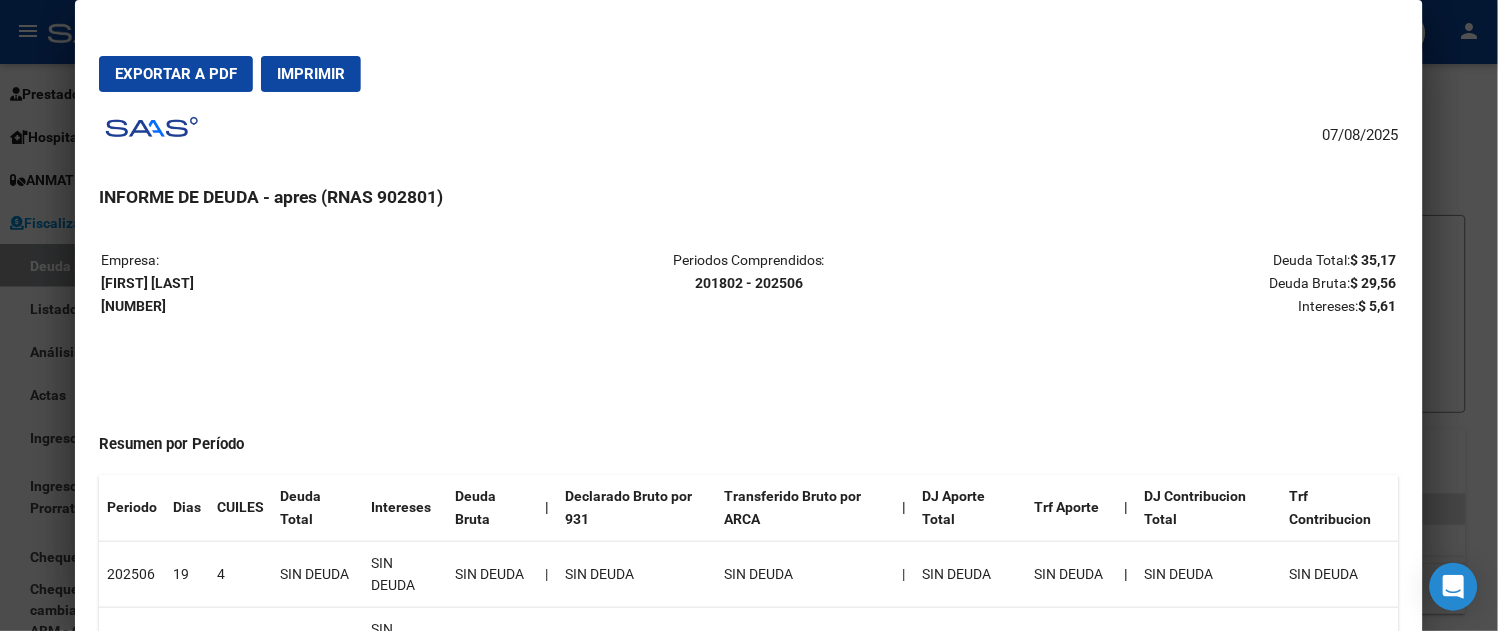 click on "Exportar a PDF" at bounding box center (176, 74) 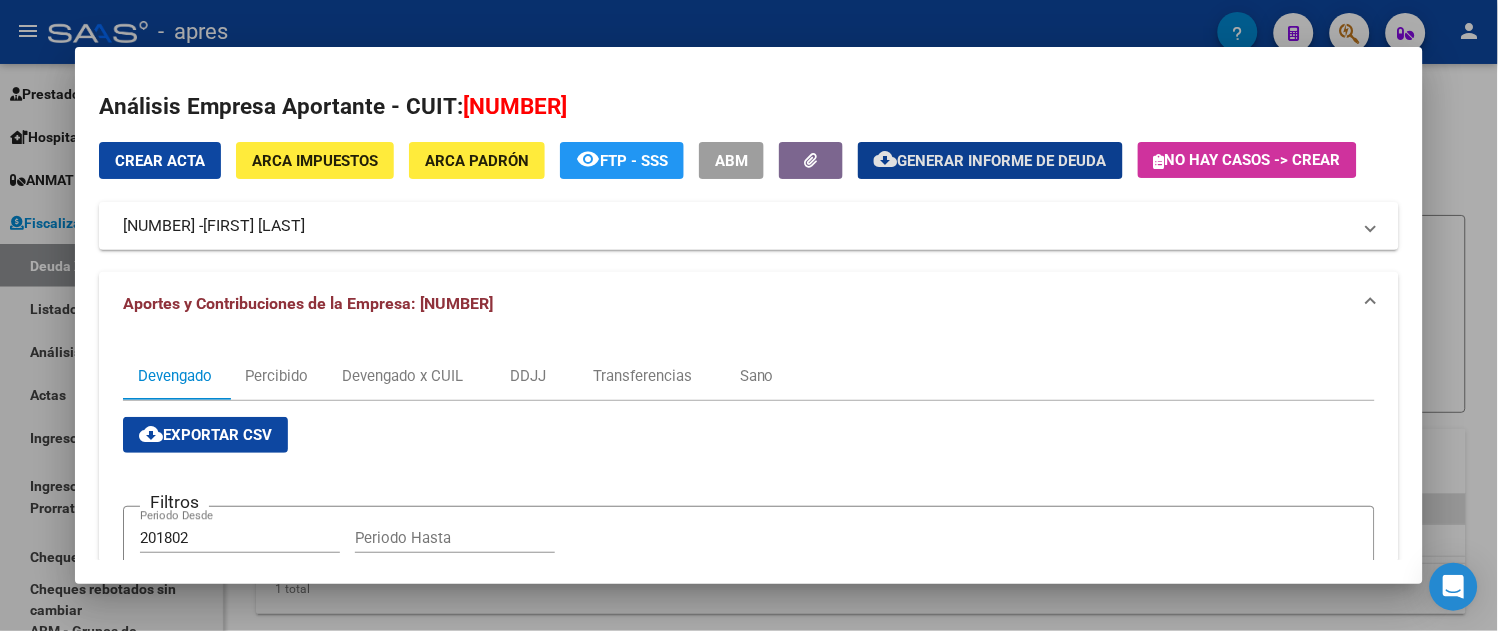 click on "Crear Acta" at bounding box center (160, 161) 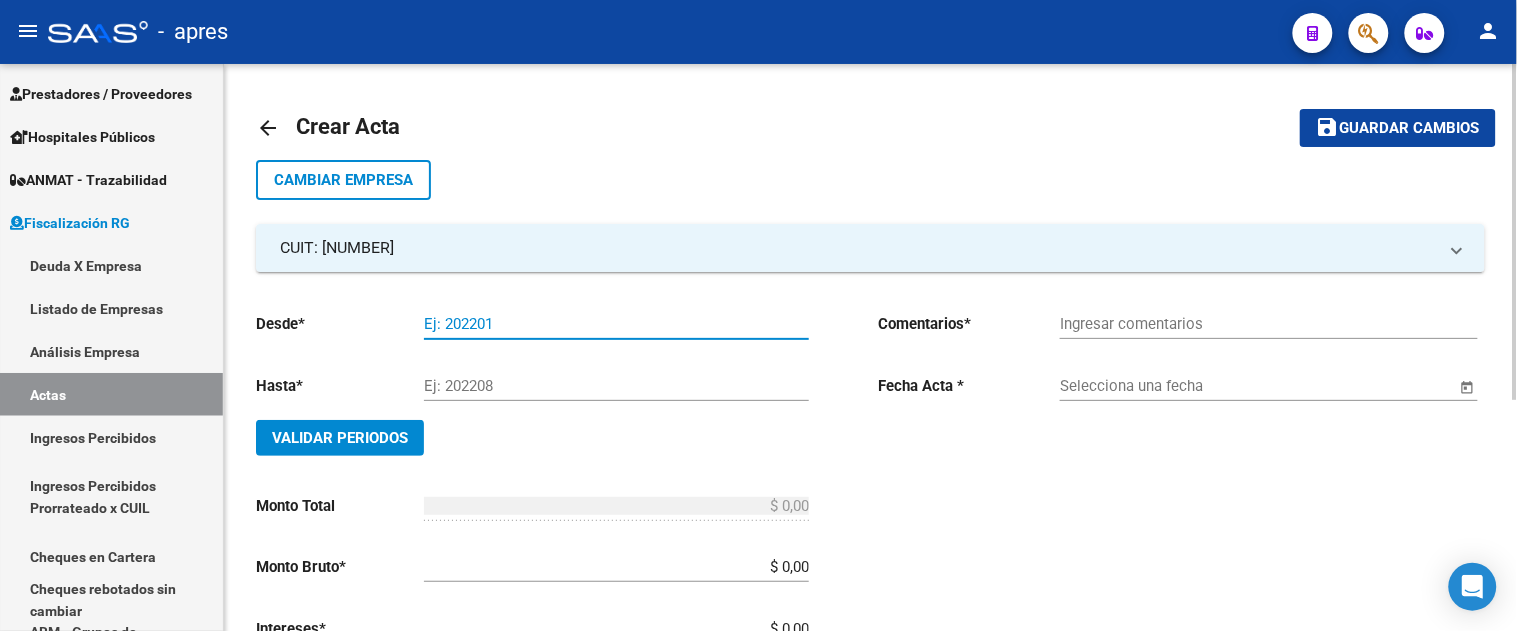click on "Ej: 202201" at bounding box center [616, 324] 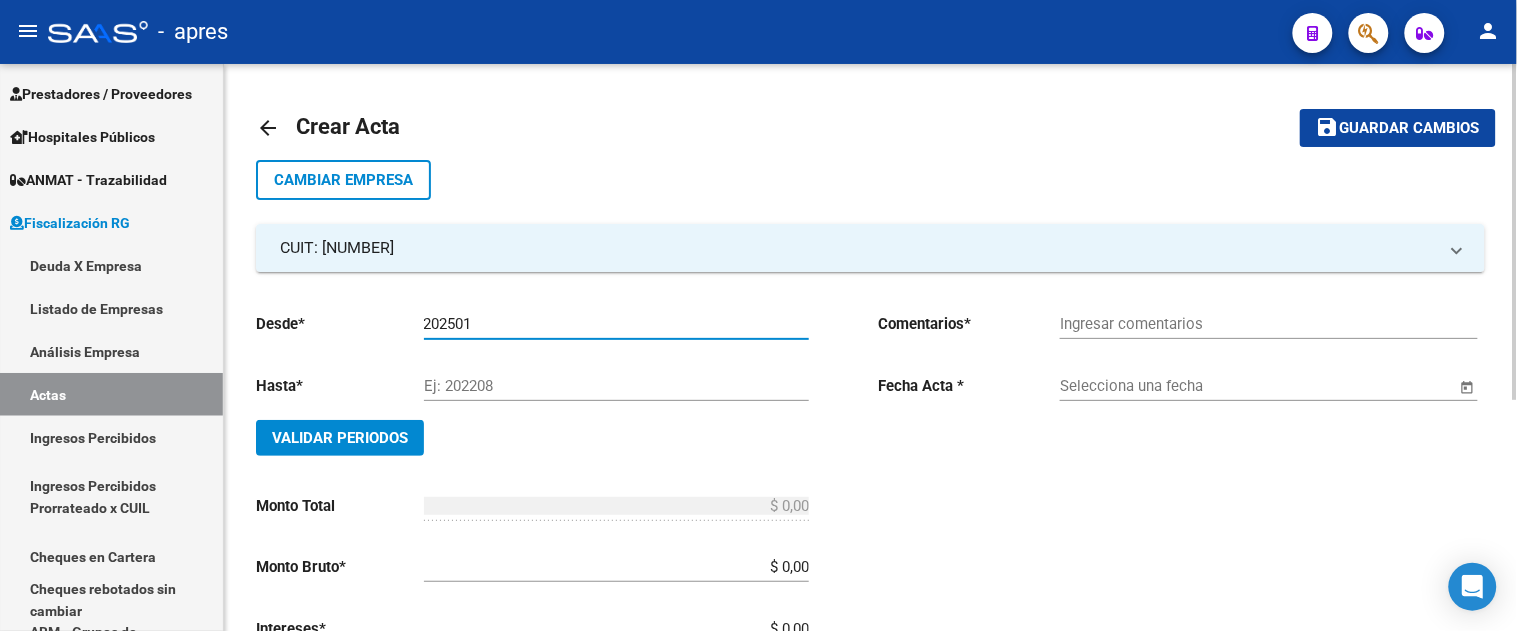 type on "202501" 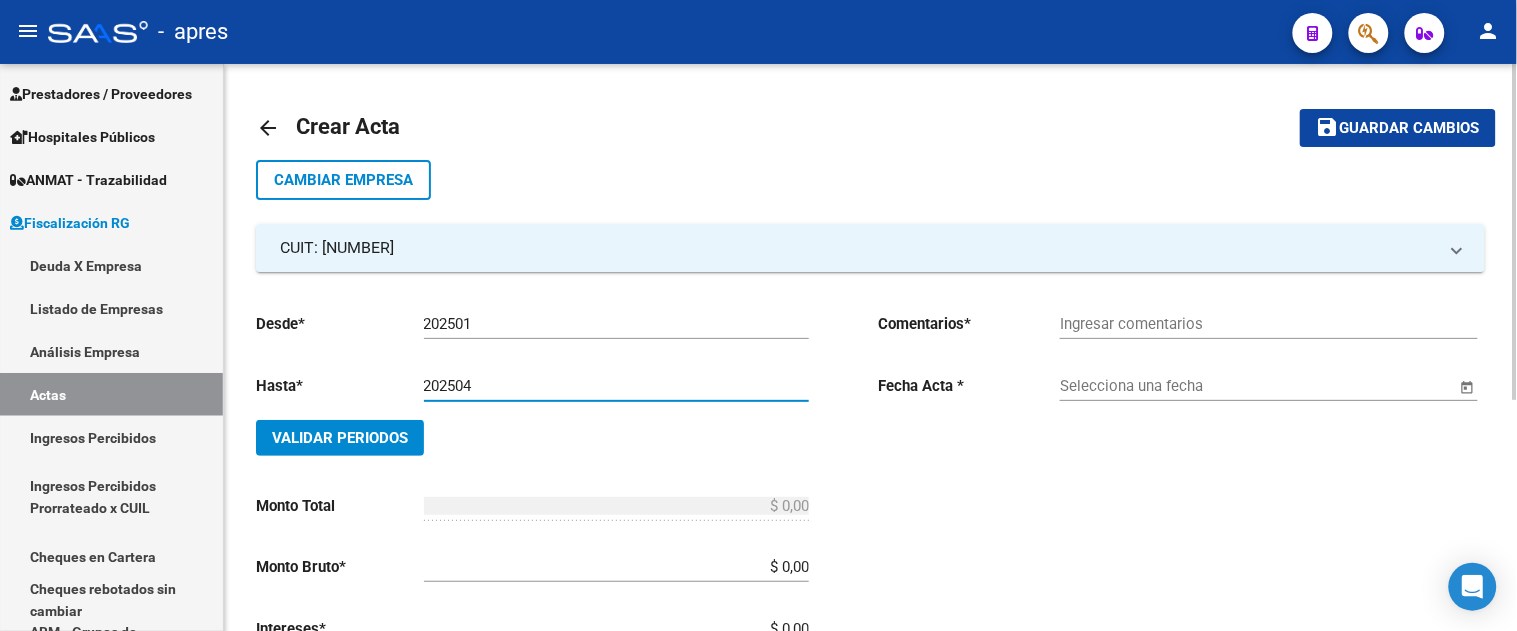 type on "202504" 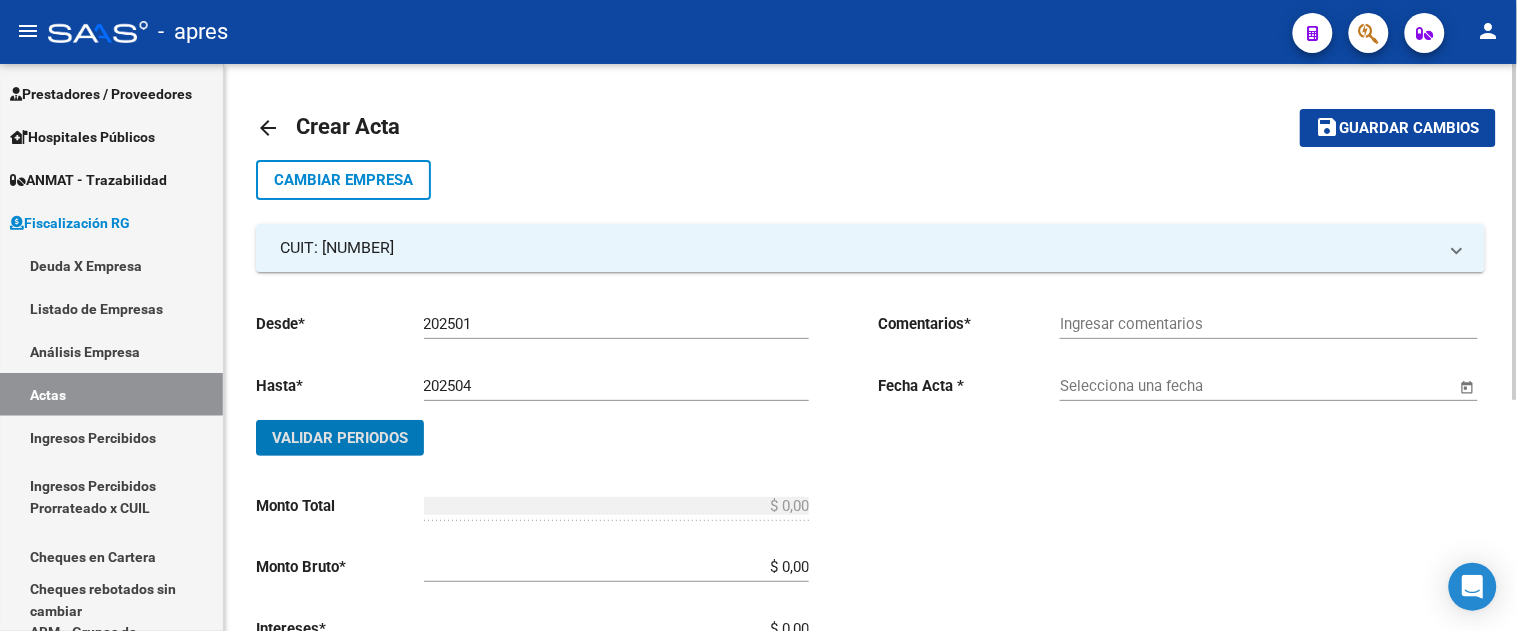 type 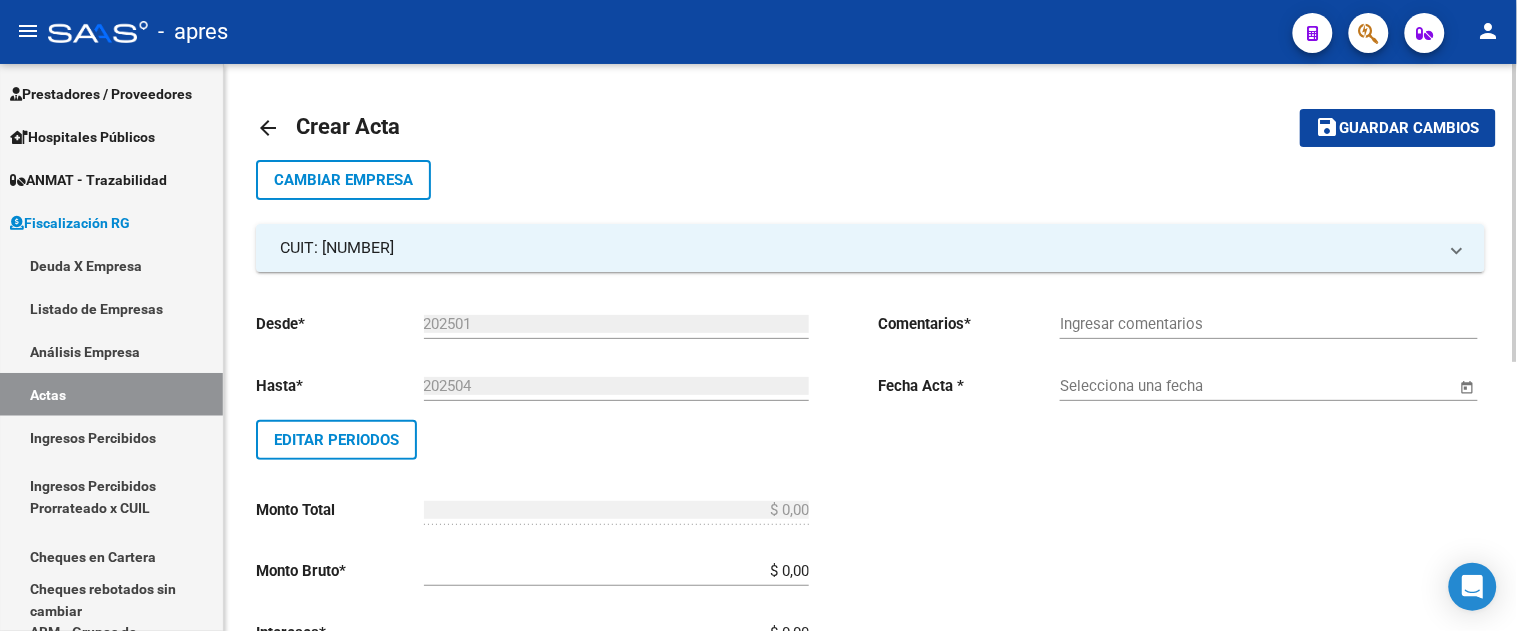 type 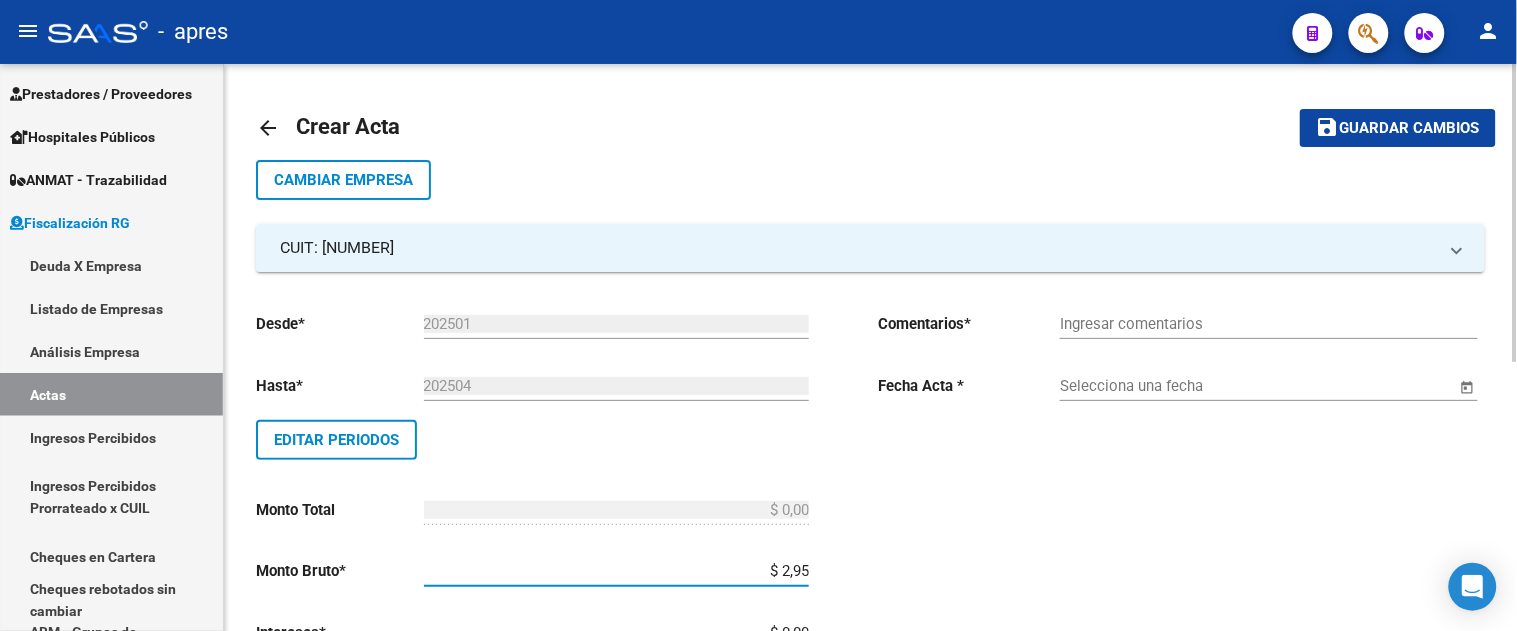 type on "$ 29,56" 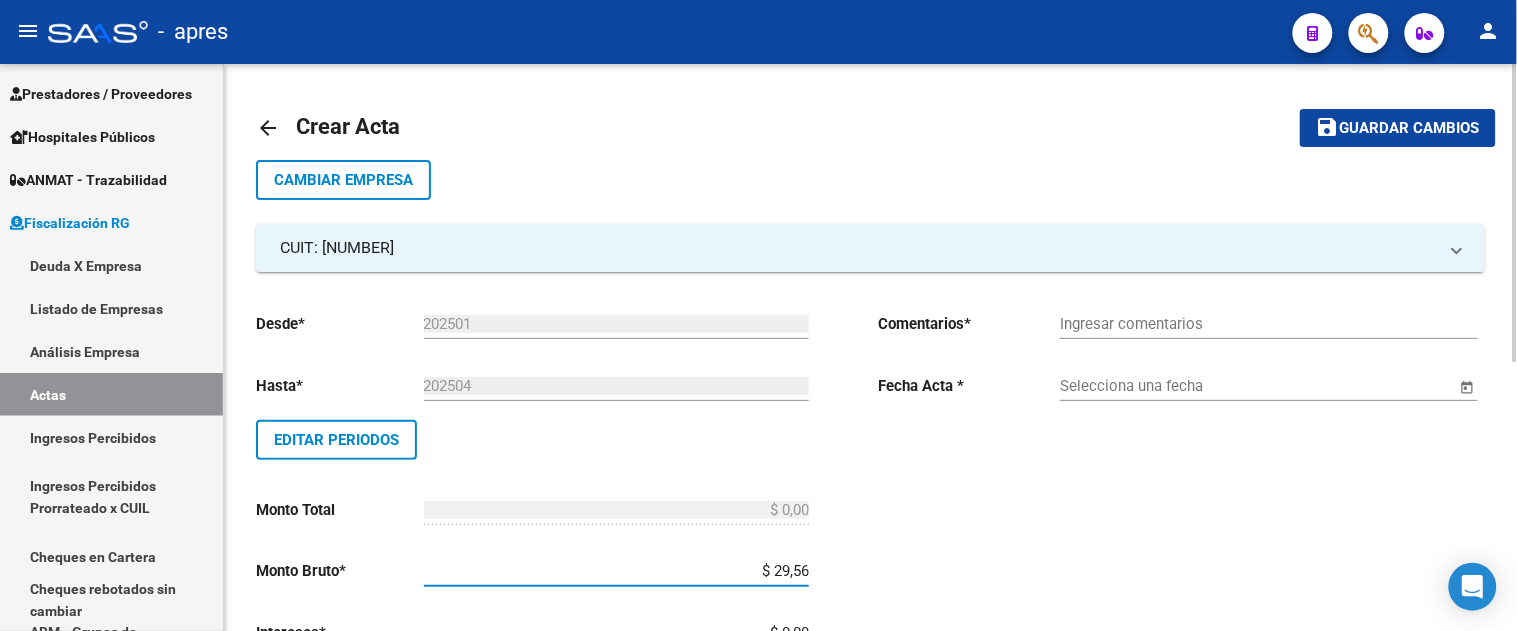 type on "$ 29,56" 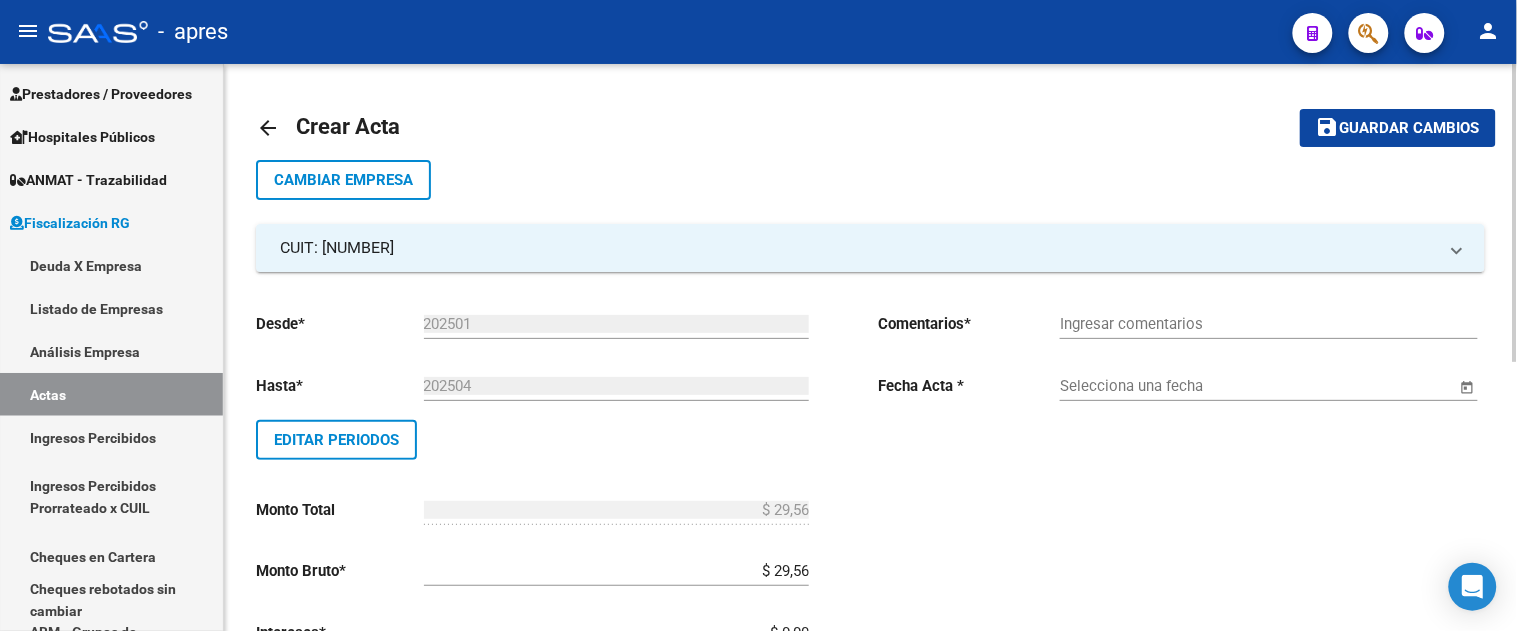 scroll, scrollTop: 8, scrollLeft: 0, axis: vertical 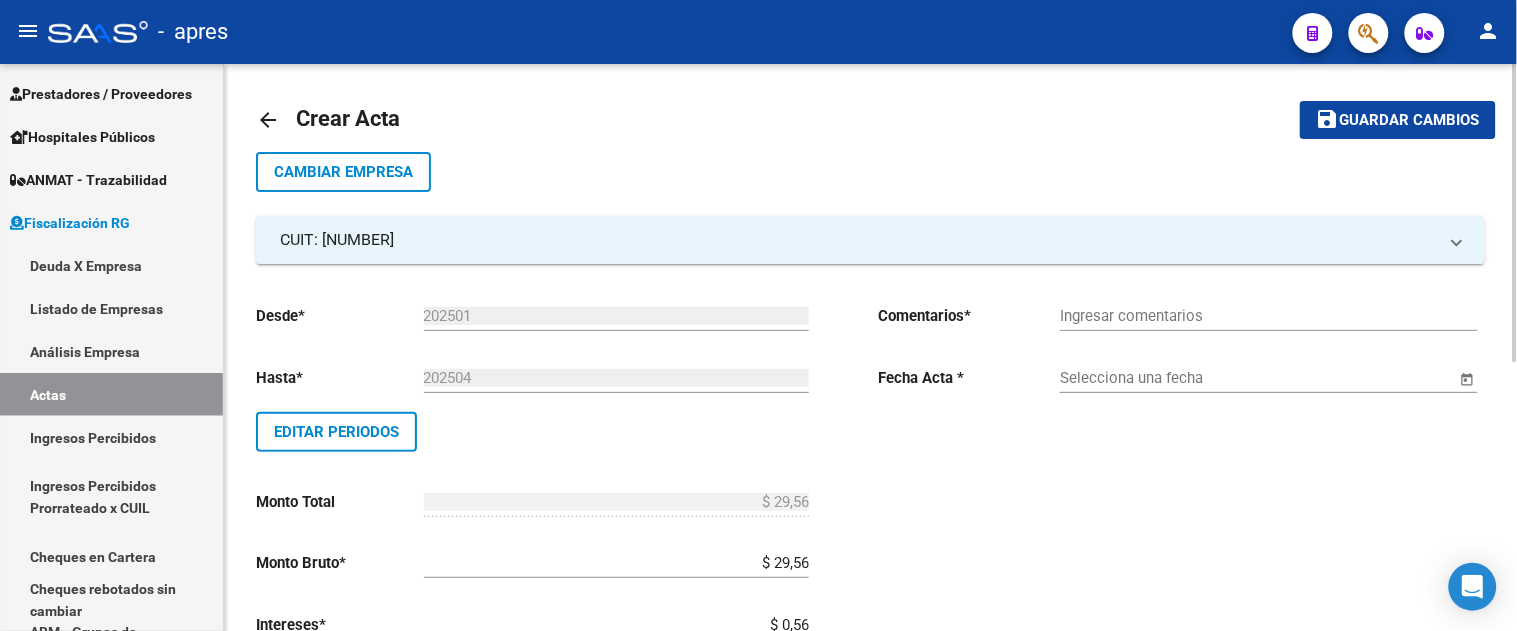 type on "[NUMBER]" 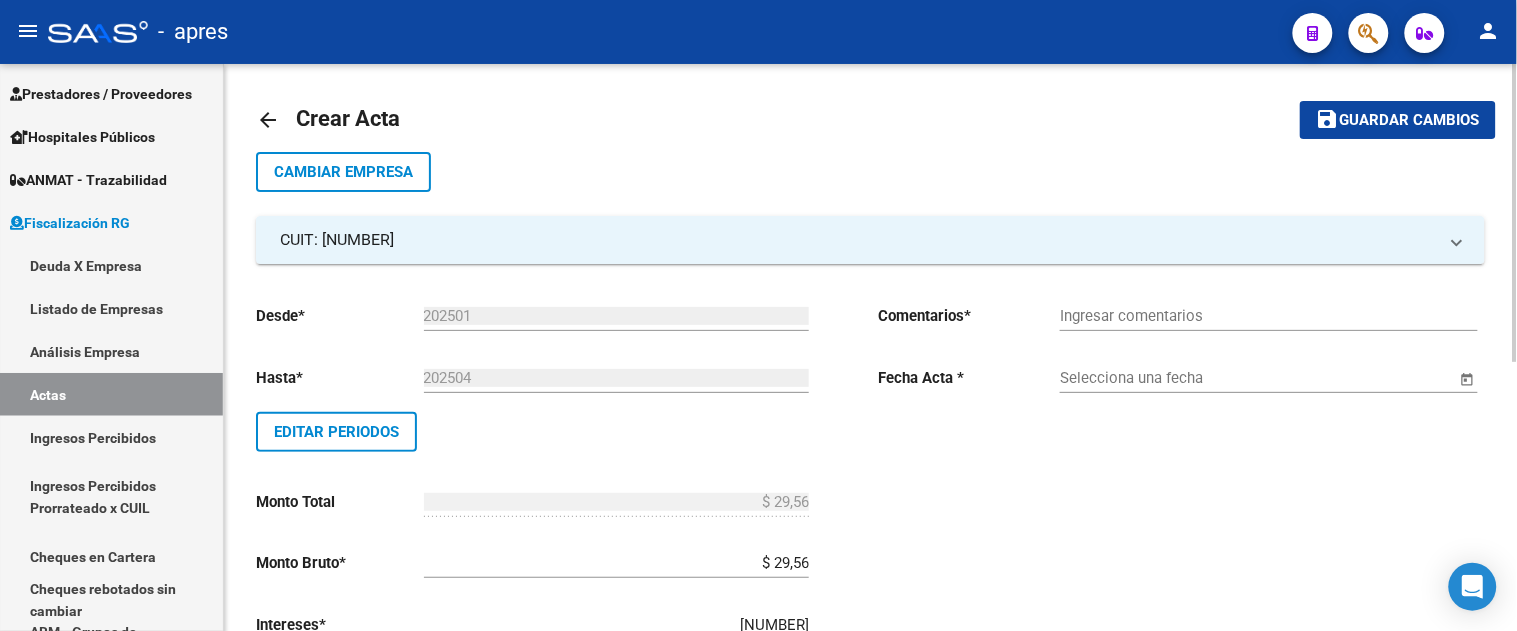 type on "$ 35,17" 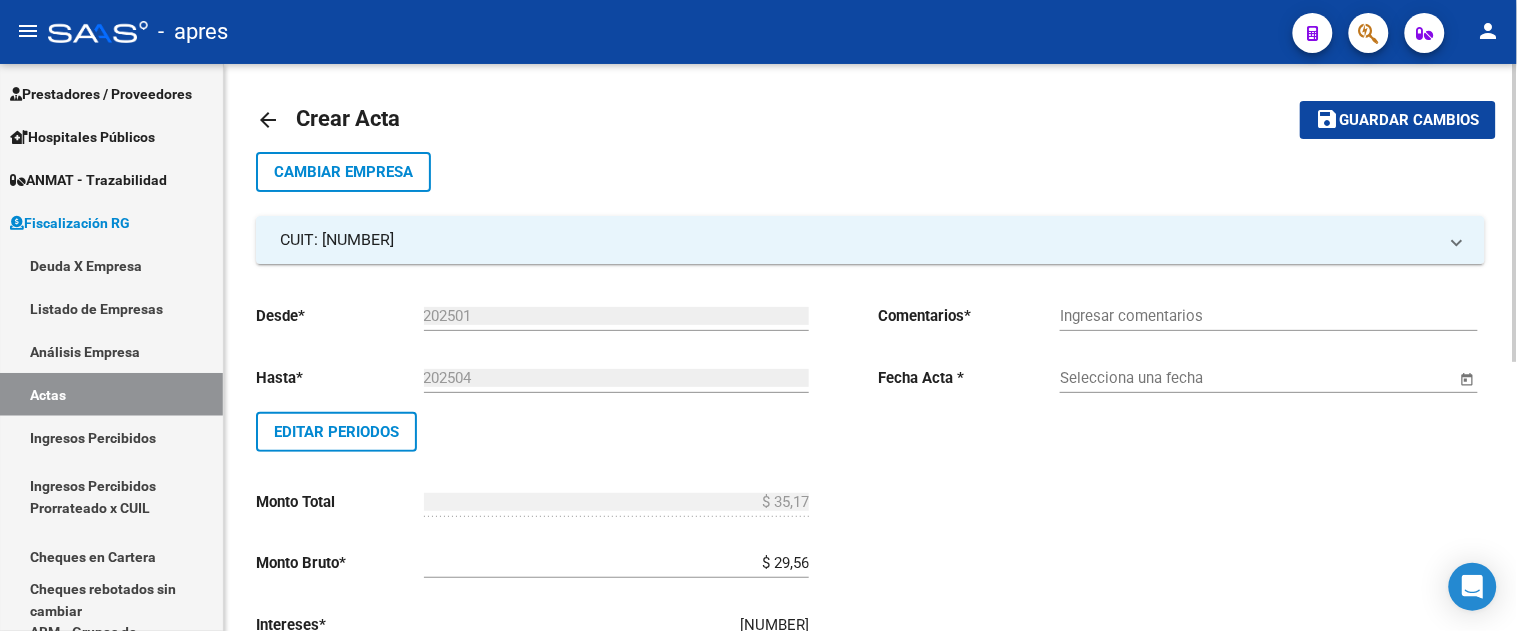 scroll, scrollTop: 345, scrollLeft: 0, axis: vertical 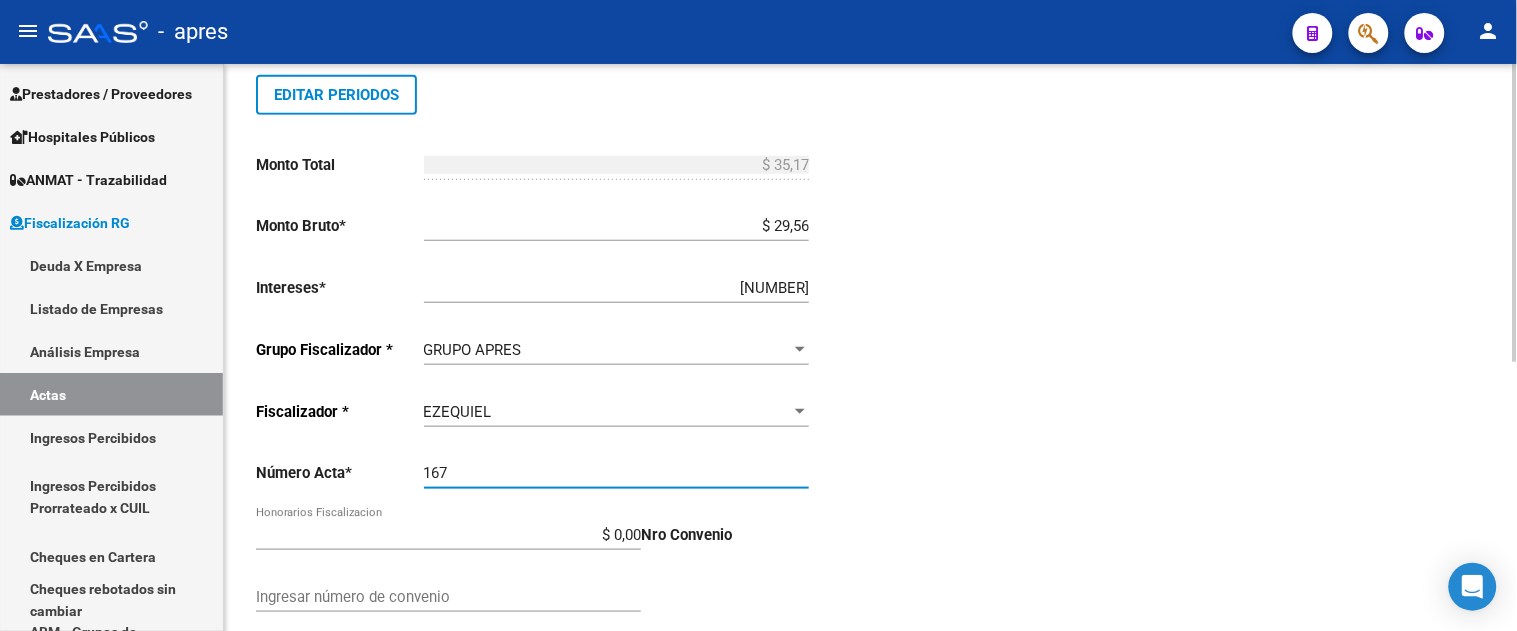 type on "167" 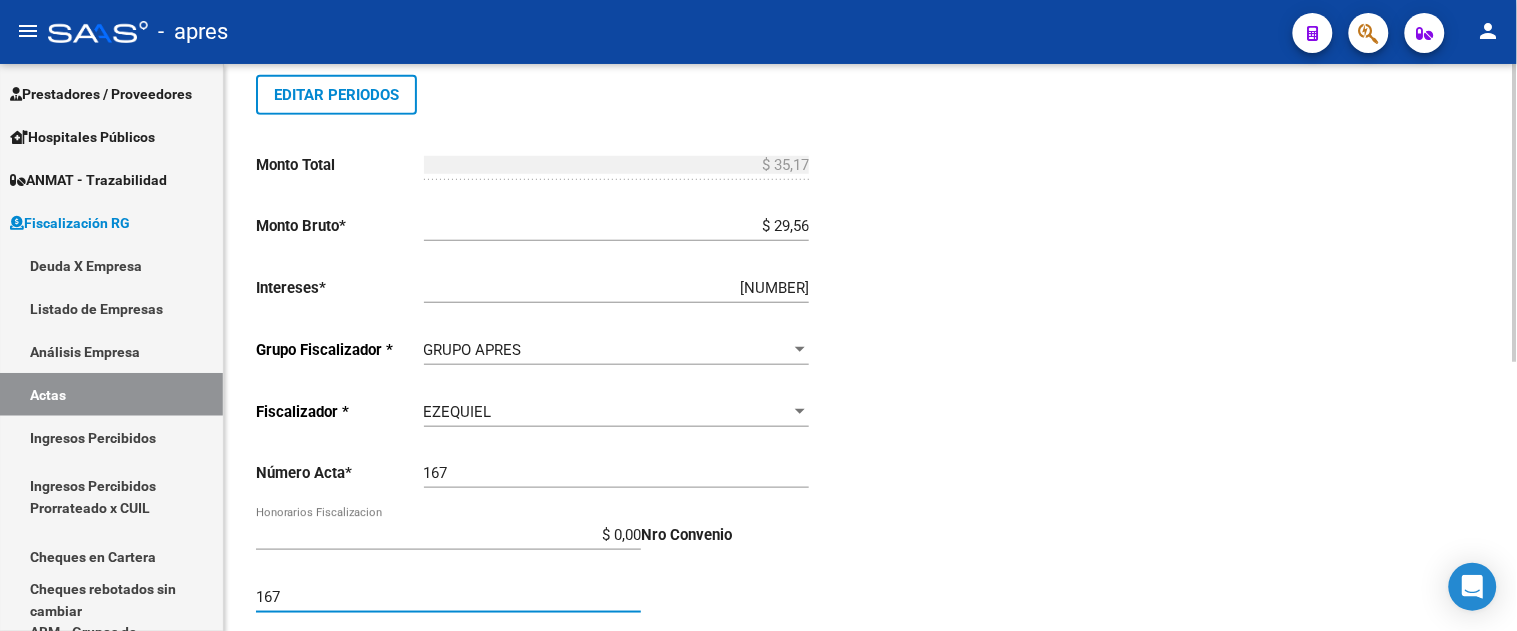 type on "167" 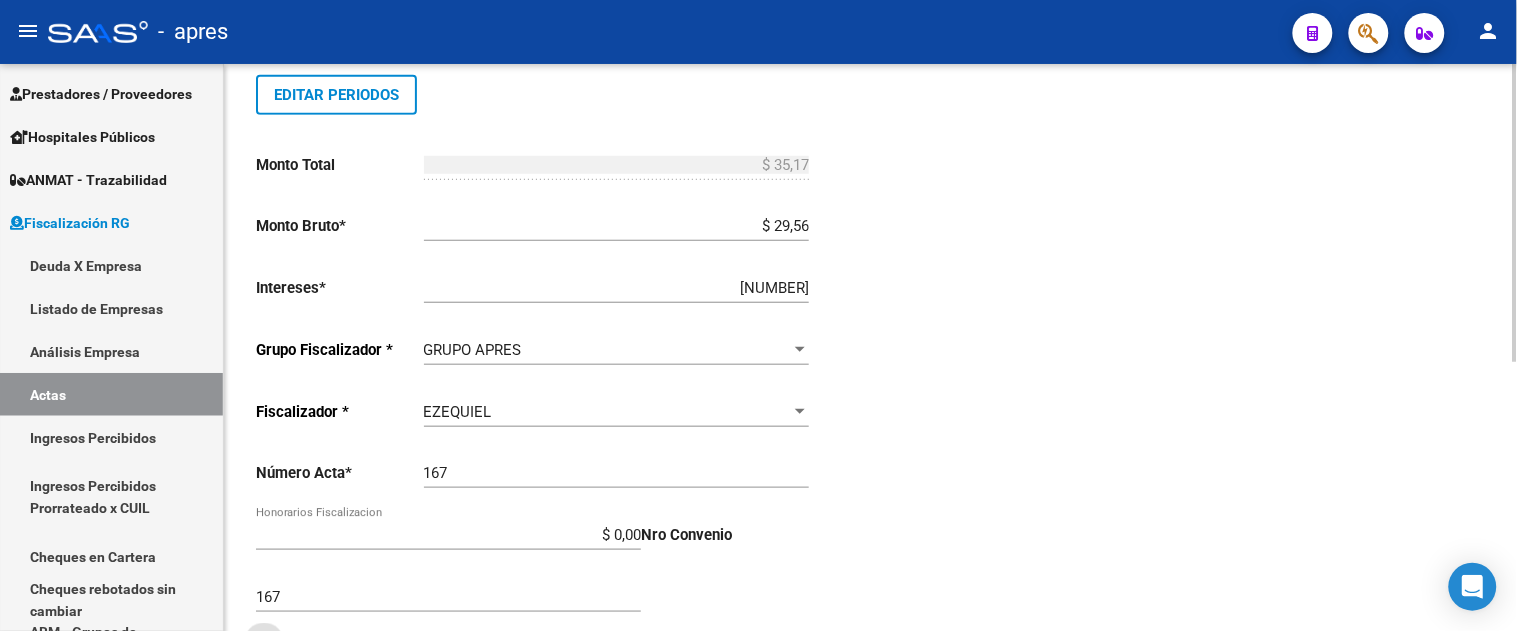scroll, scrollTop: 512, scrollLeft: 0, axis: vertical 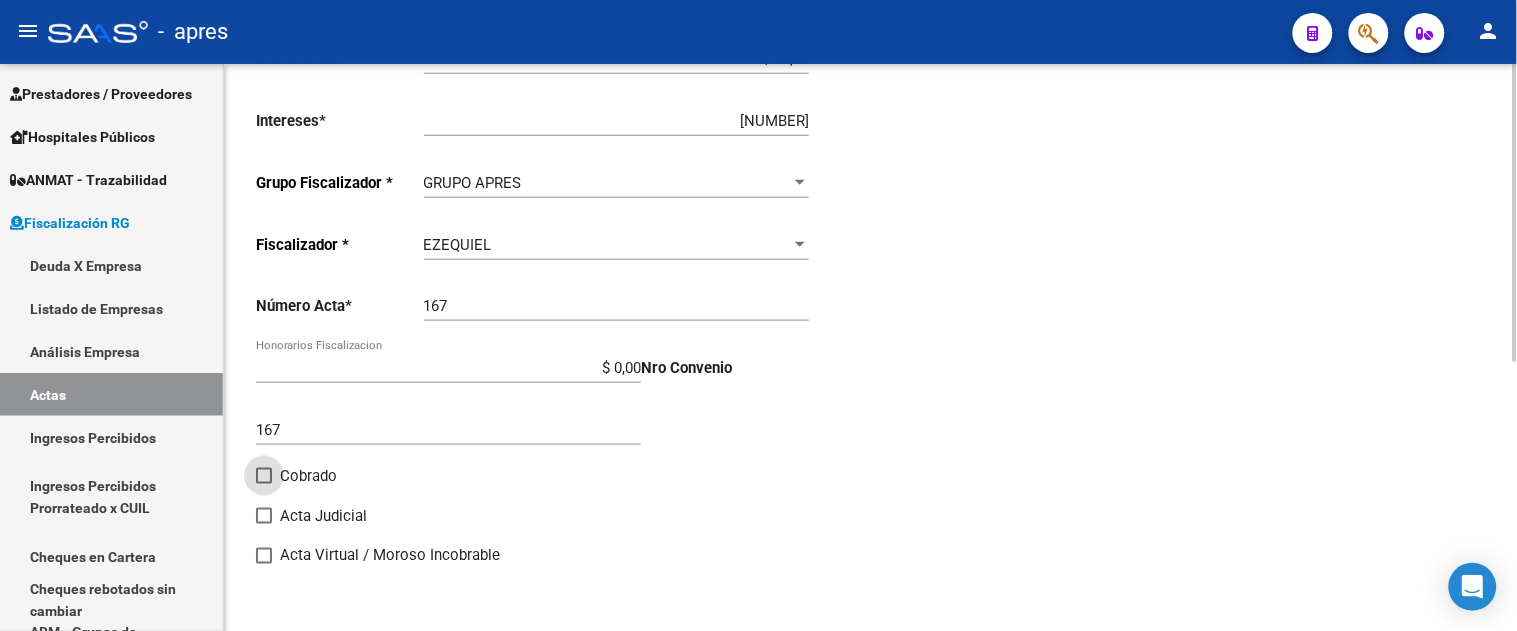 click on "Cobrado" at bounding box center (263, 484) 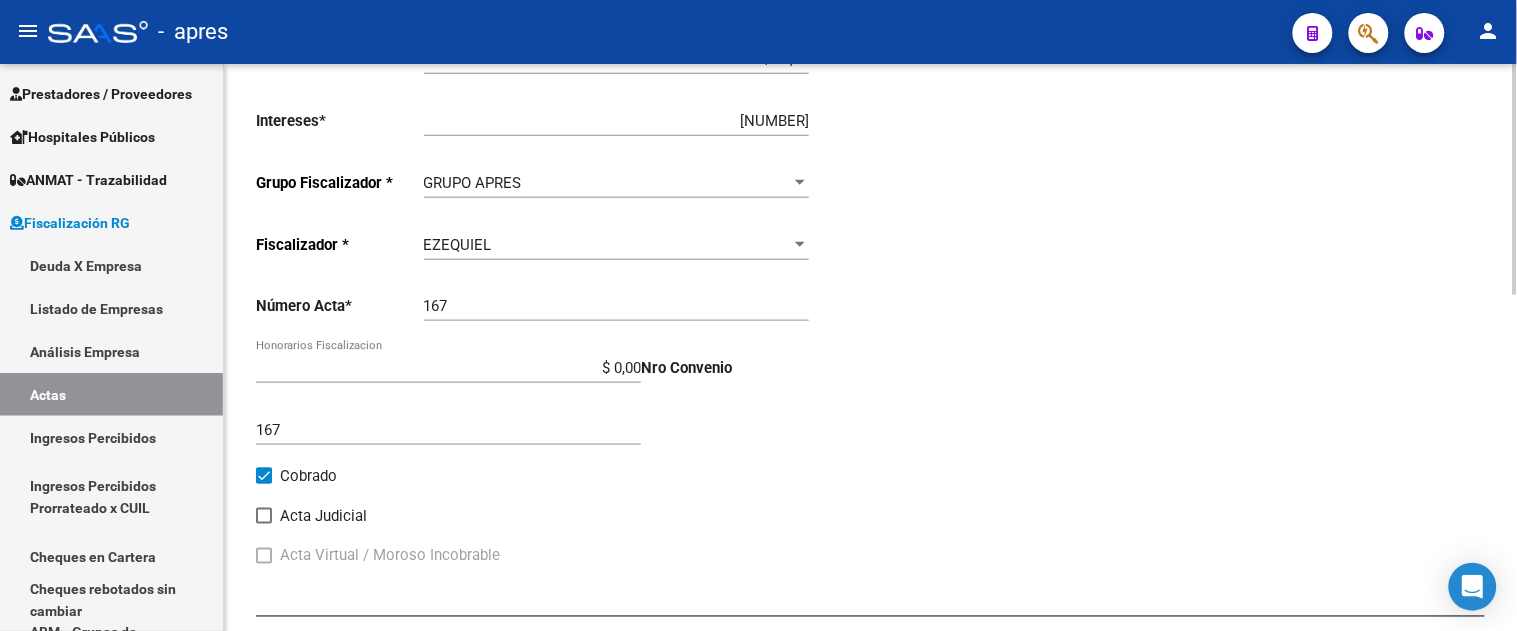 scroll, scrollTop: 0, scrollLeft: 0, axis: both 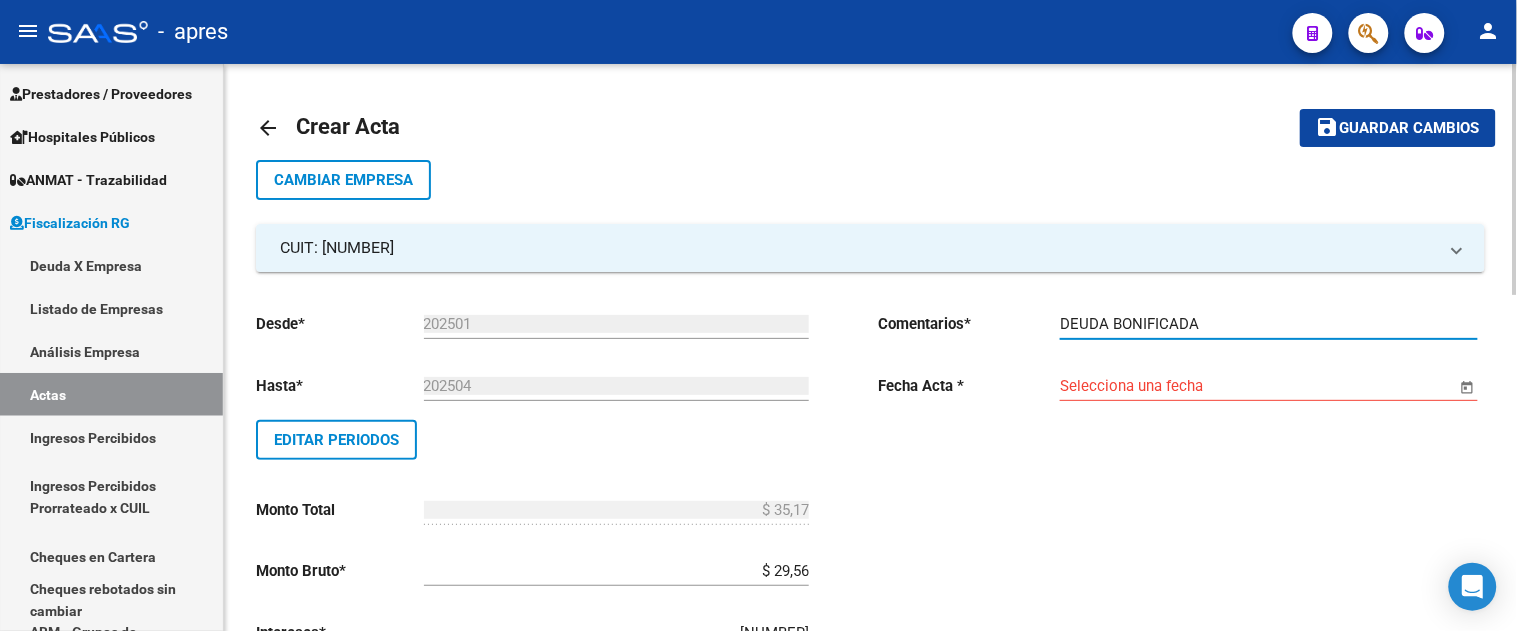 type on "DEUDA BONIFICADA" 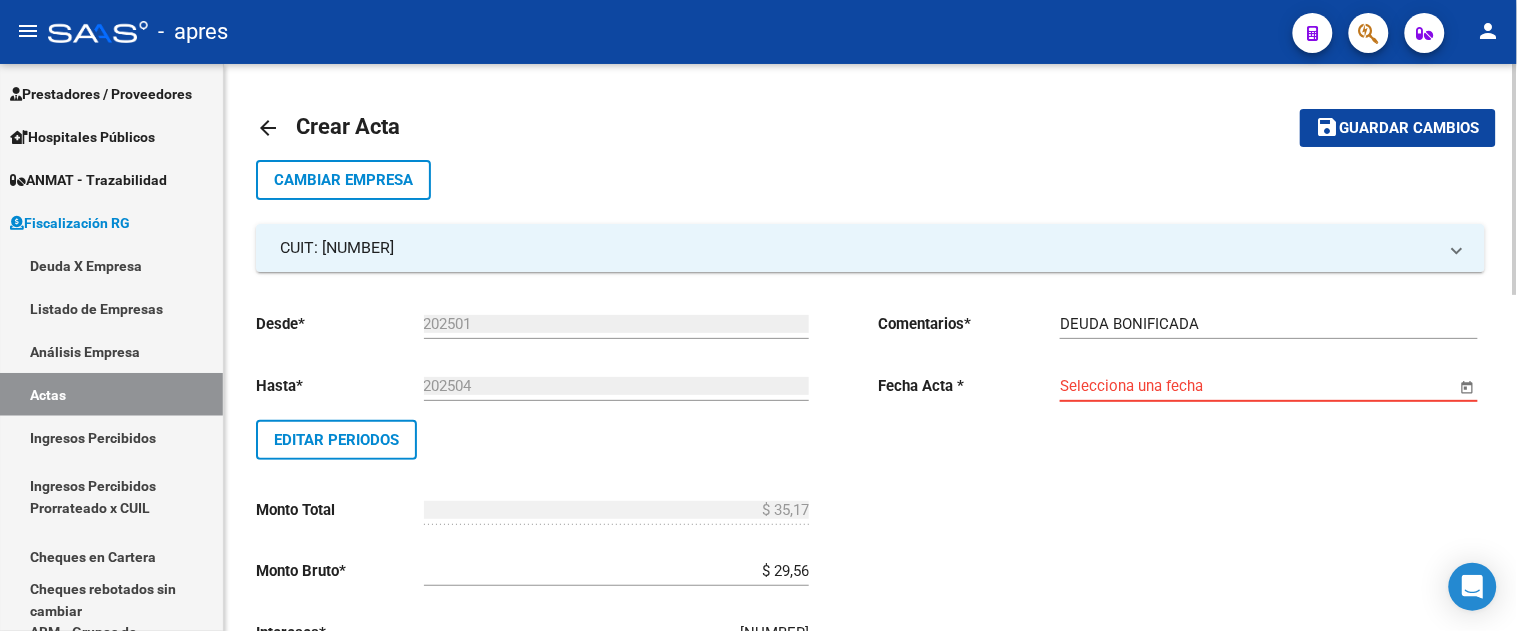type 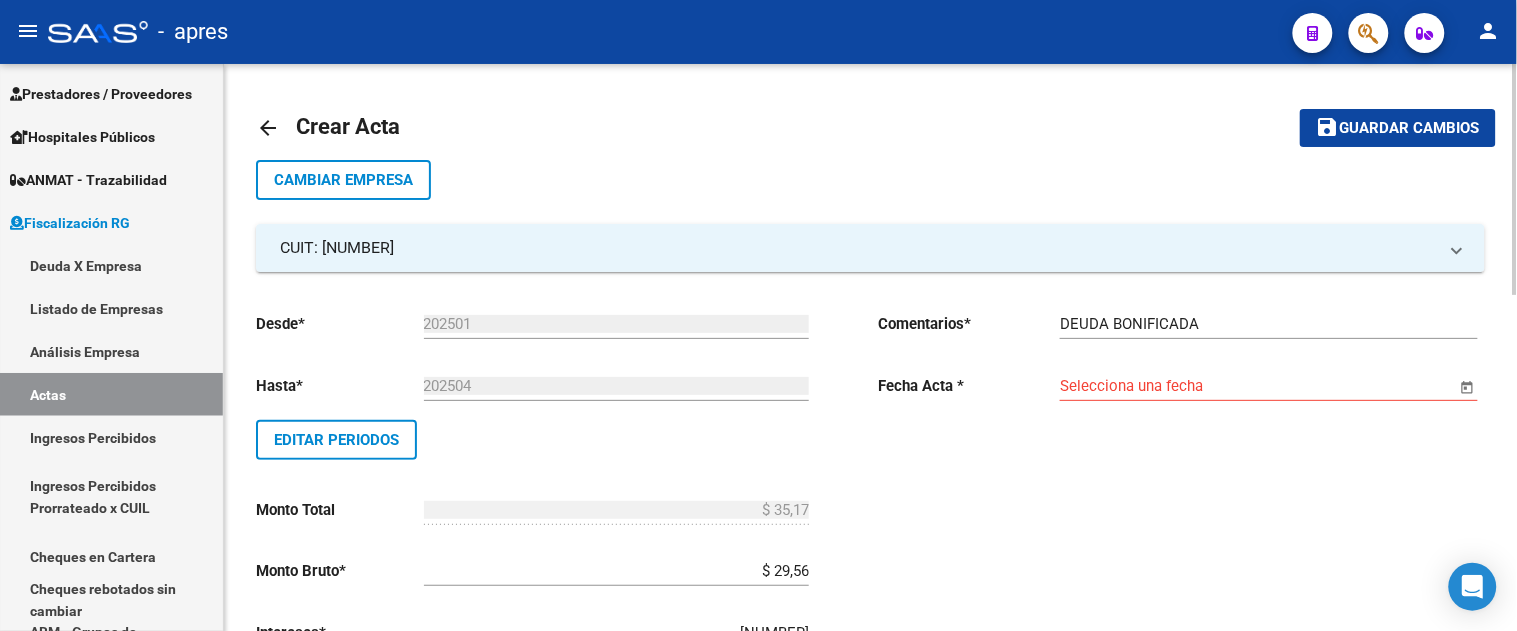 click 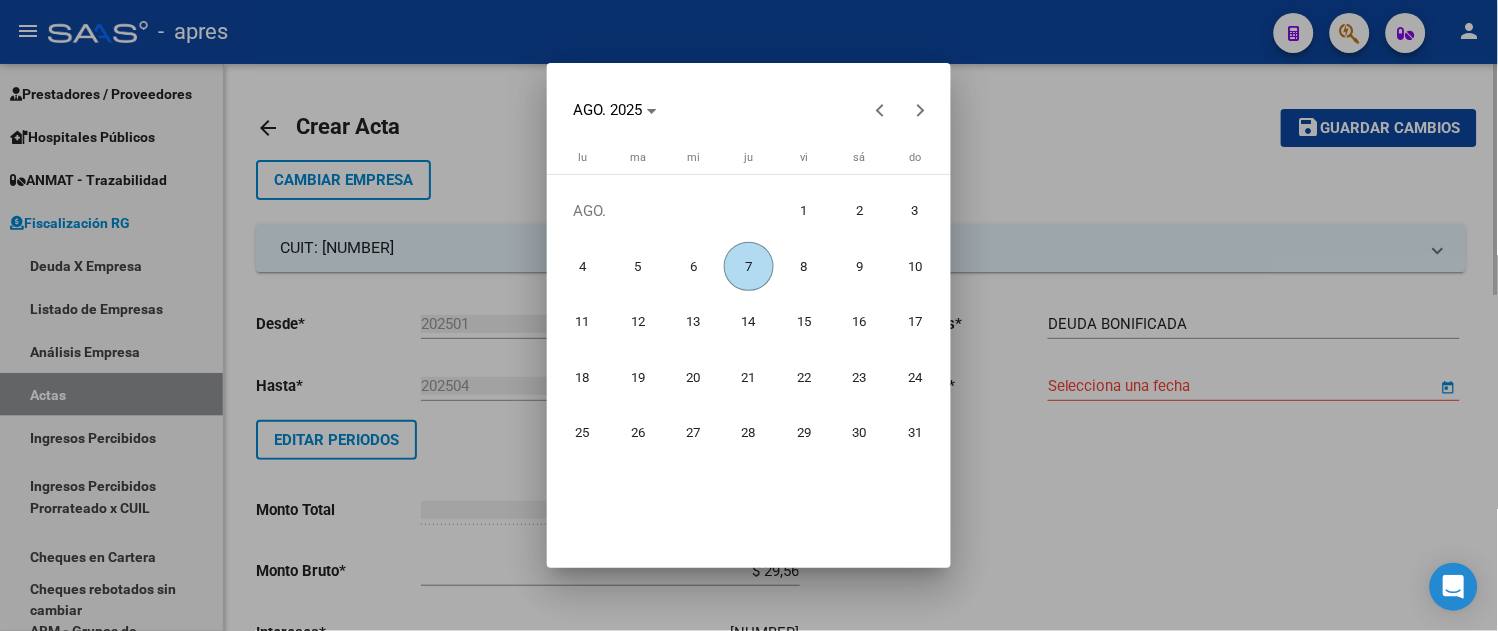 type 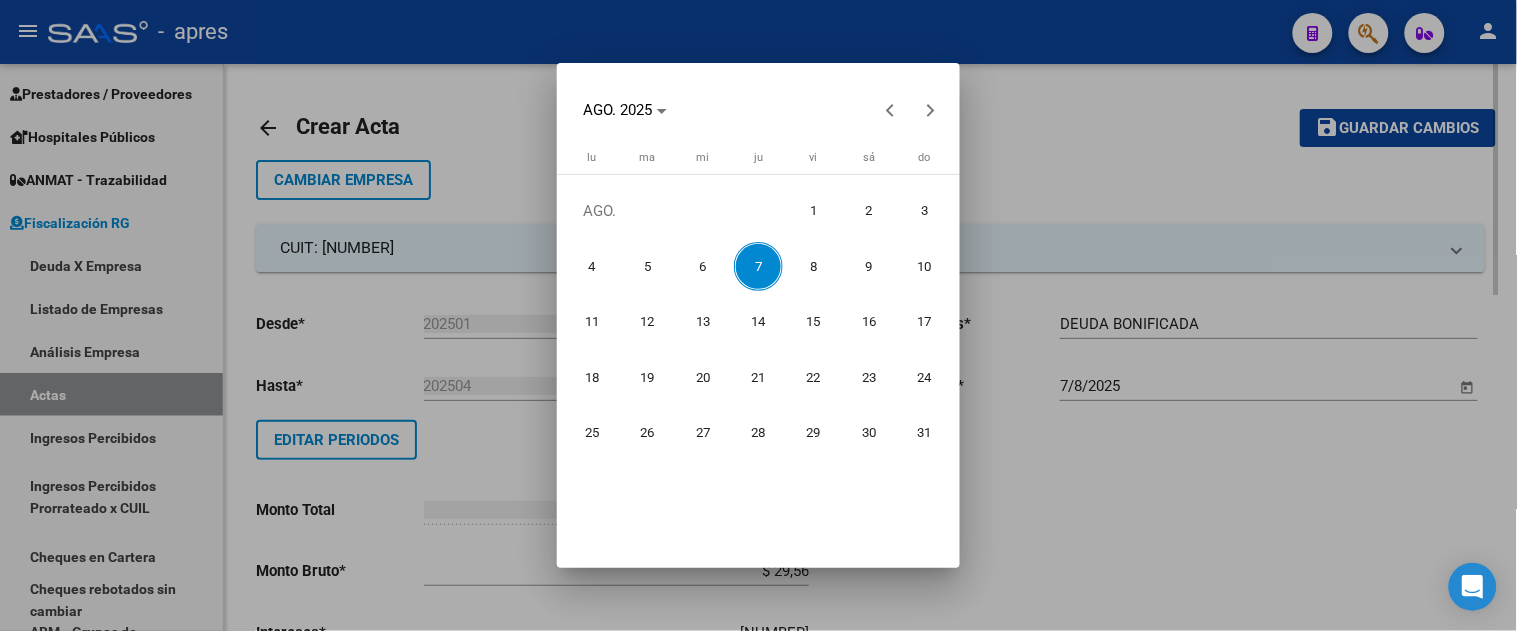 type 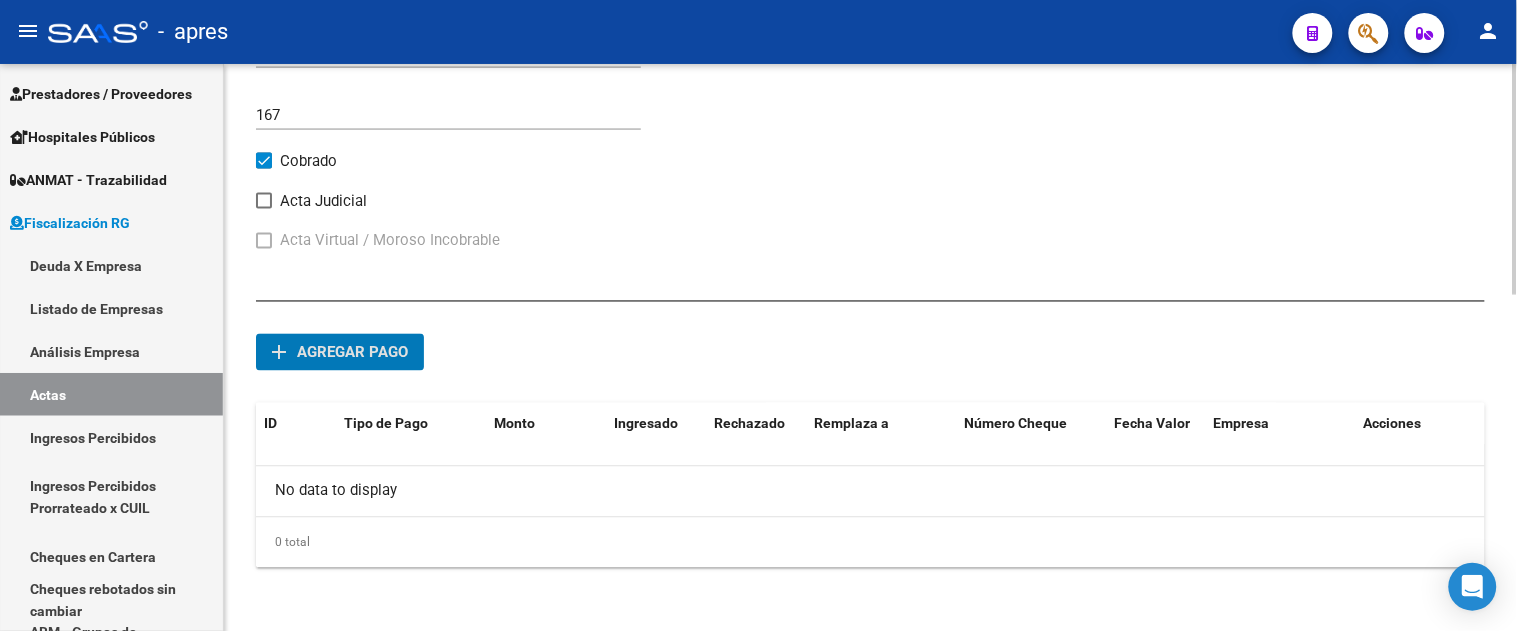 click on "add Agregar pago" 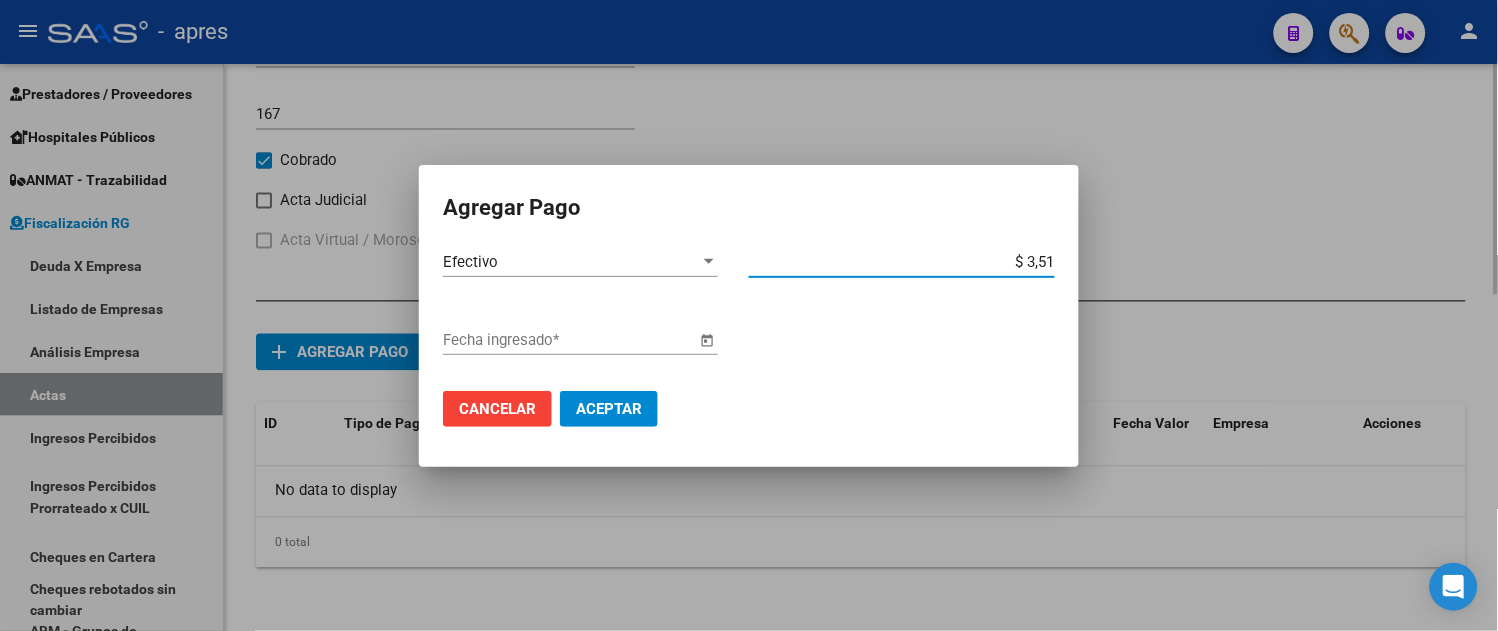 type on "$ 35,17" 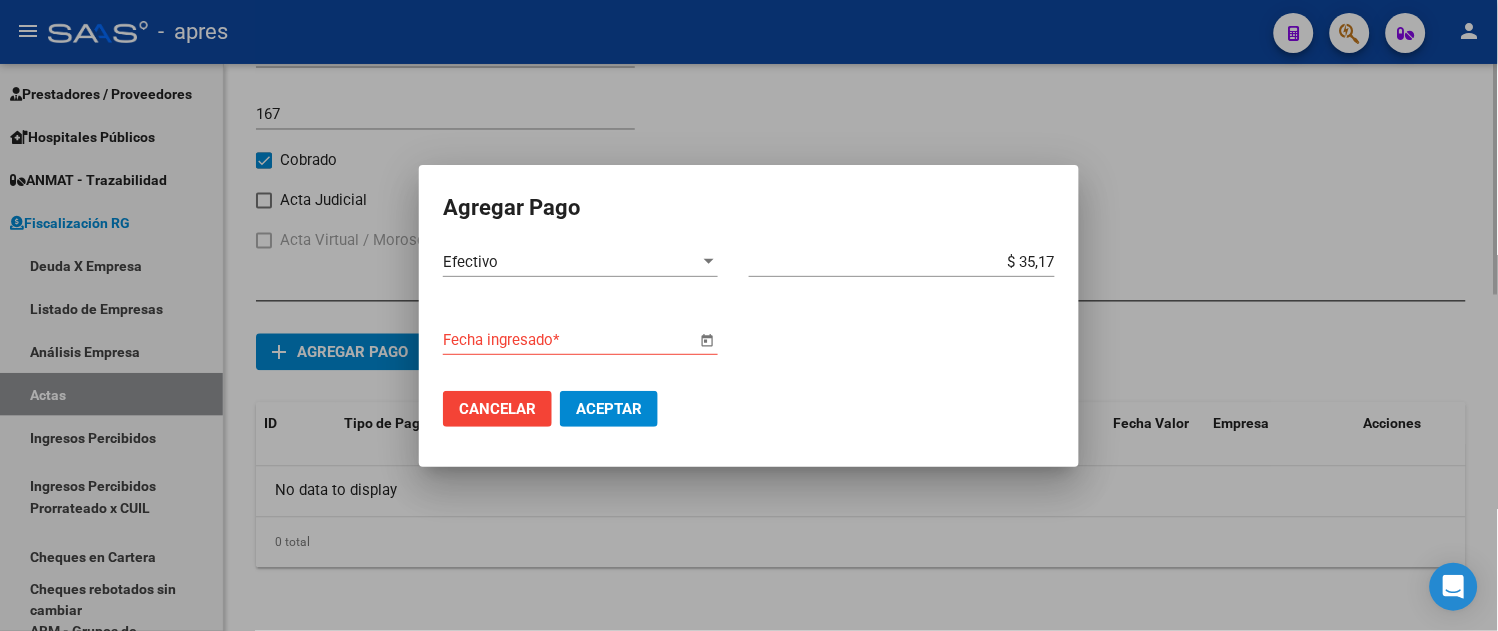 type 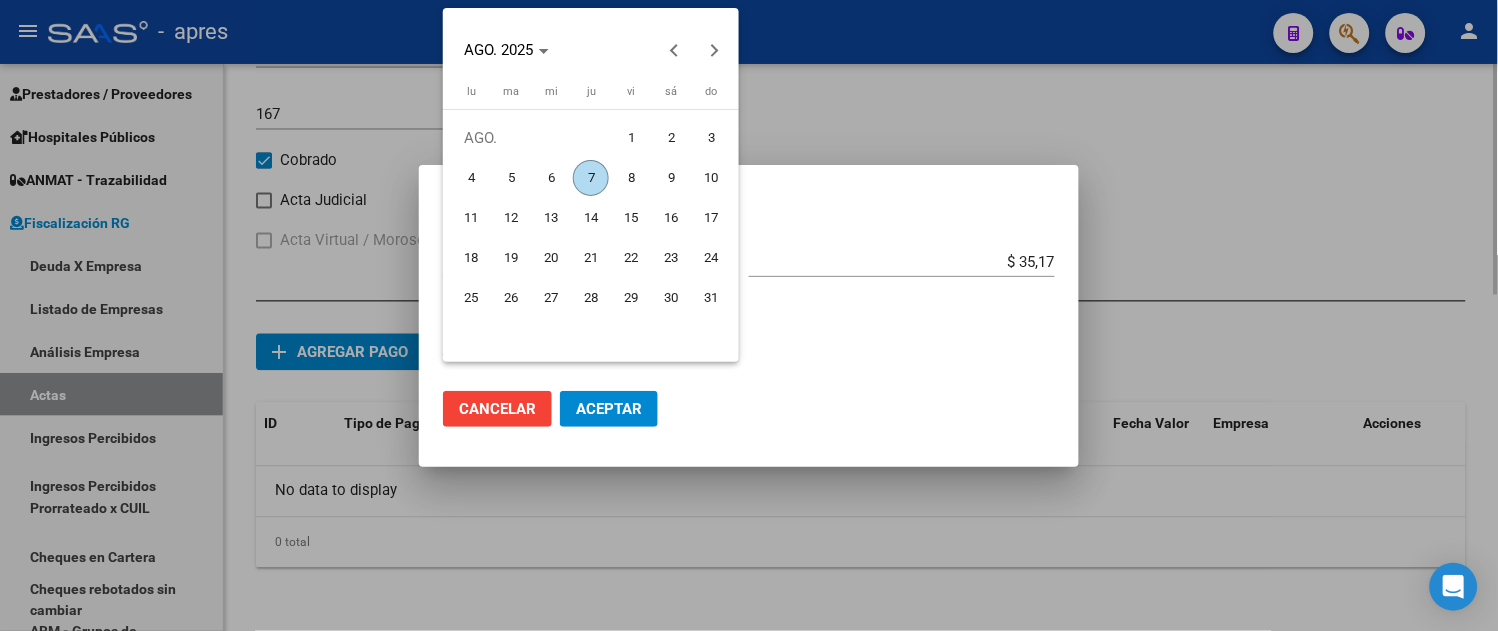 type 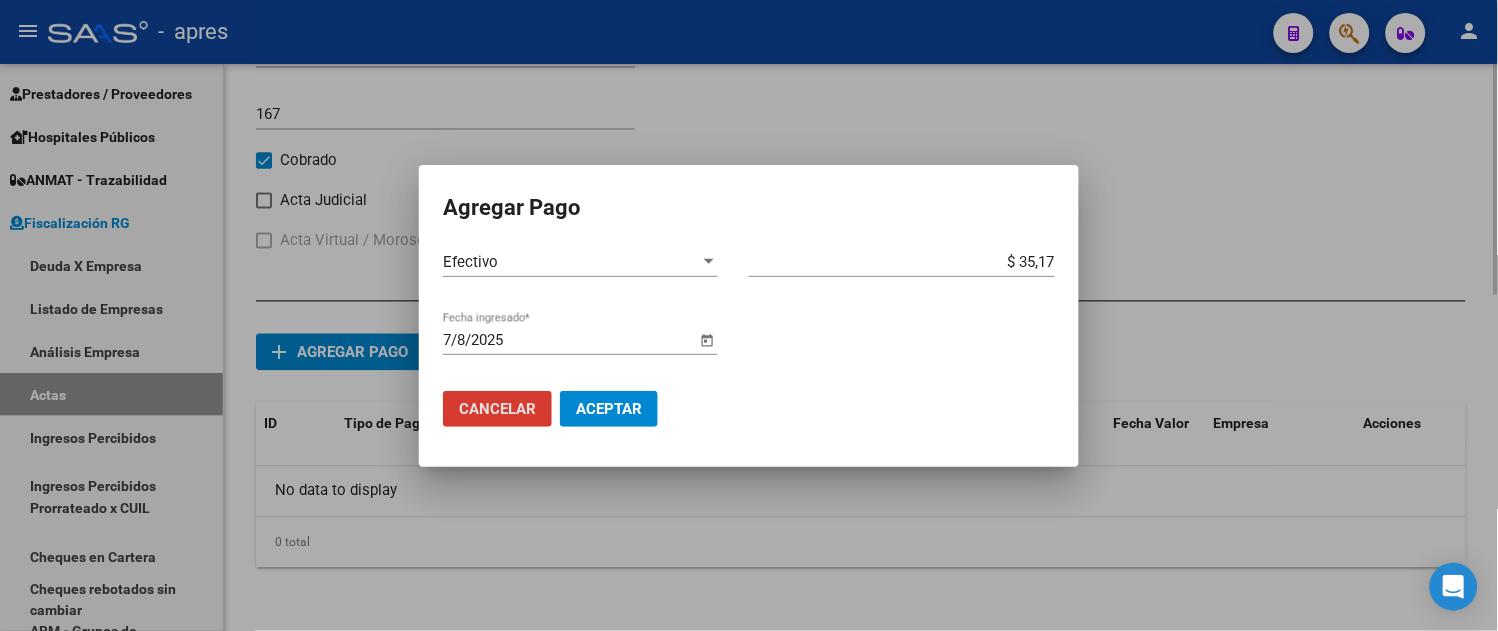 type 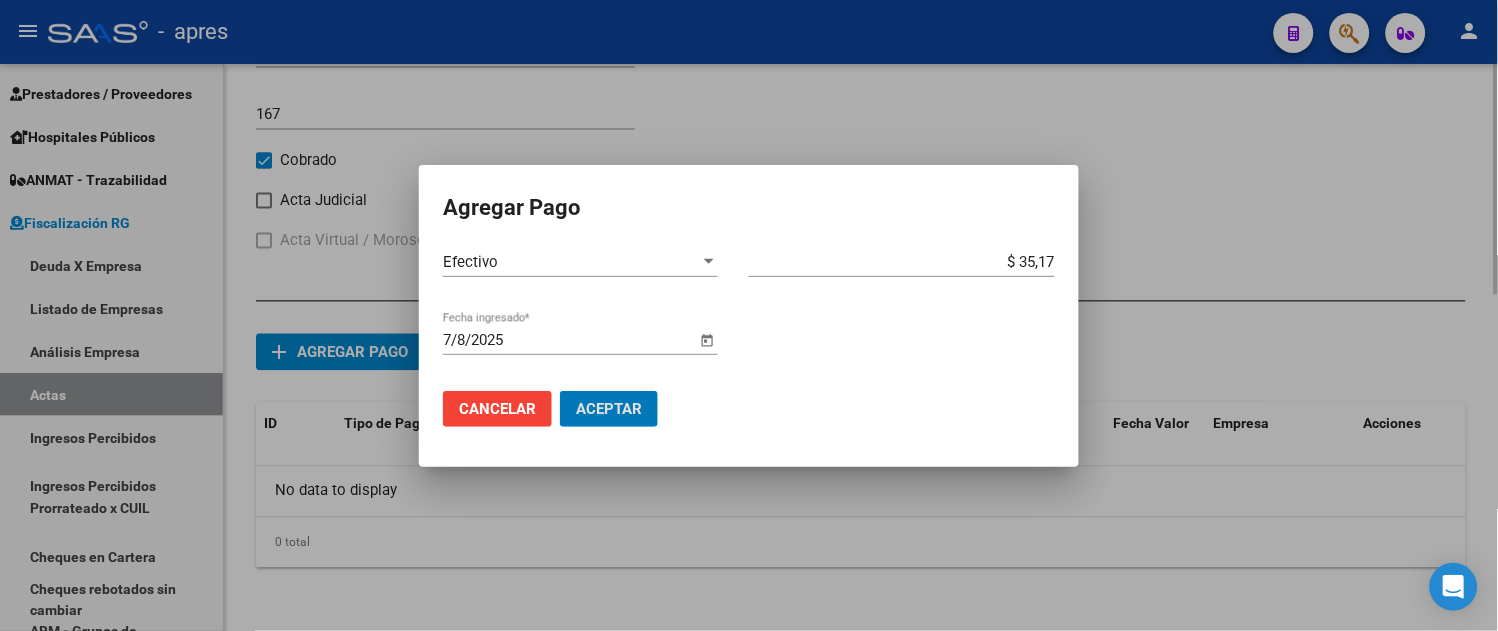 click on "Aceptar" at bounding box center [609, 409] 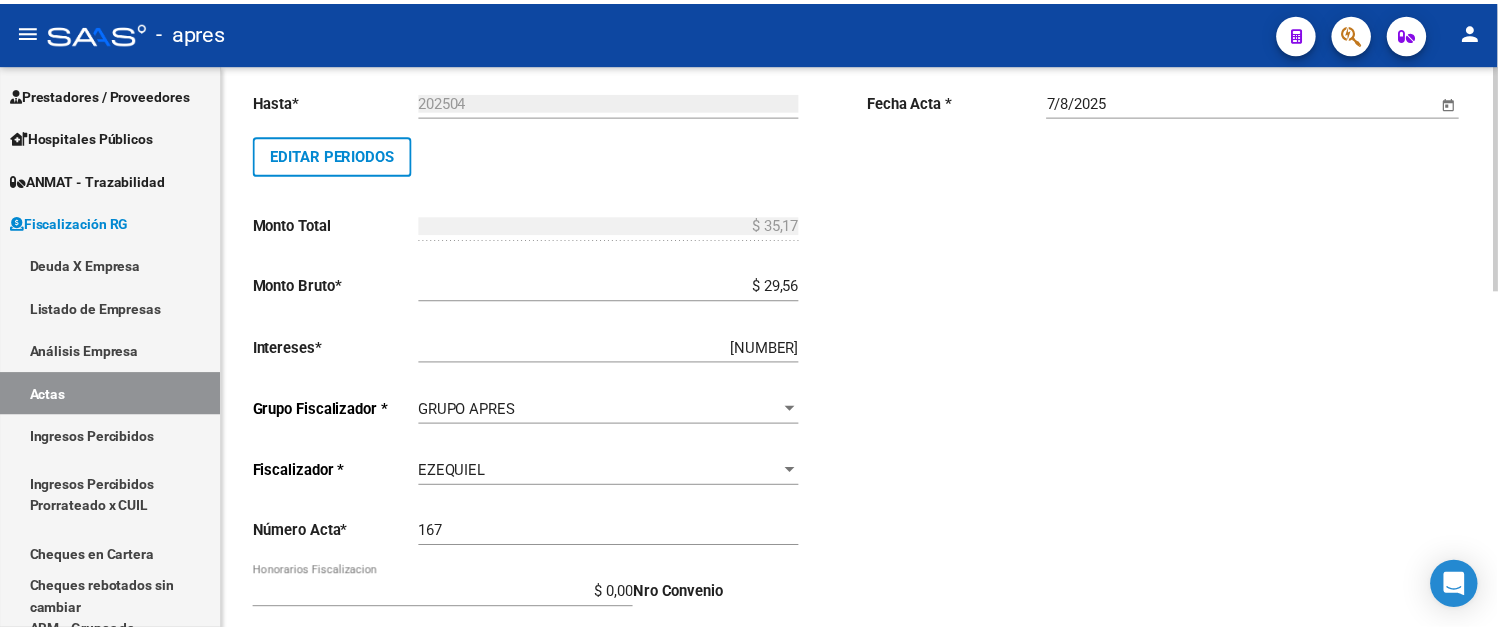 scroll, scrollTop: 0, scrollLeft: 0, axis: both 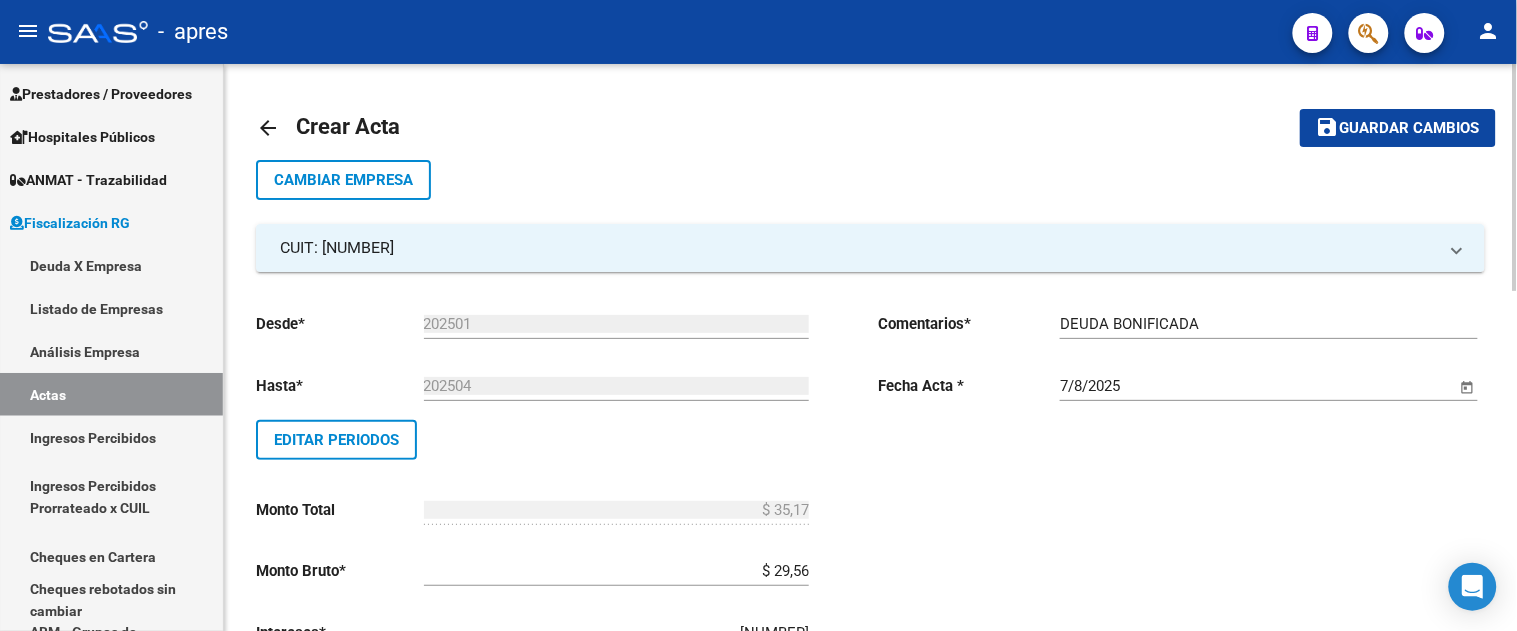 click on "save Guardar cambios" 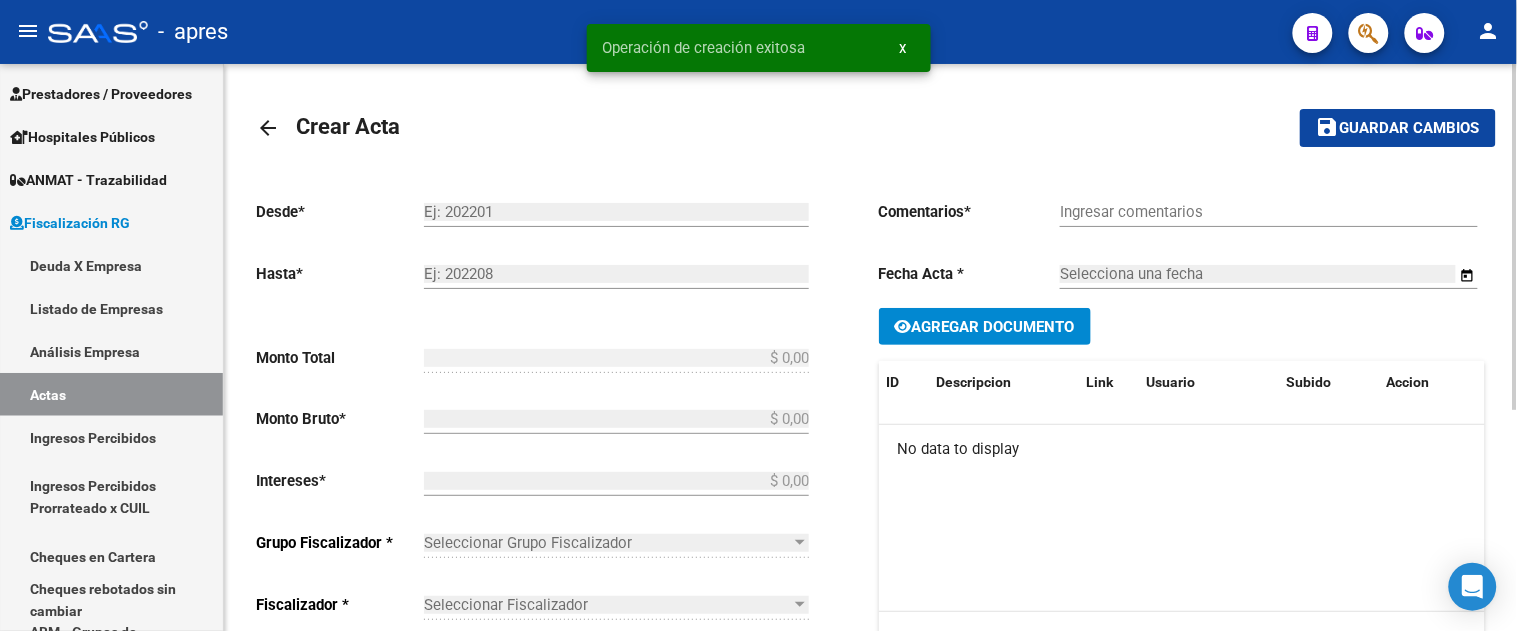 click on "Comentarios  *   Ingresar comentarios  Fecha Acta * Selecciona una fecha Agregar Documento ID Descripcion Link Usuario Subido Accion No data to display  0 total   1" 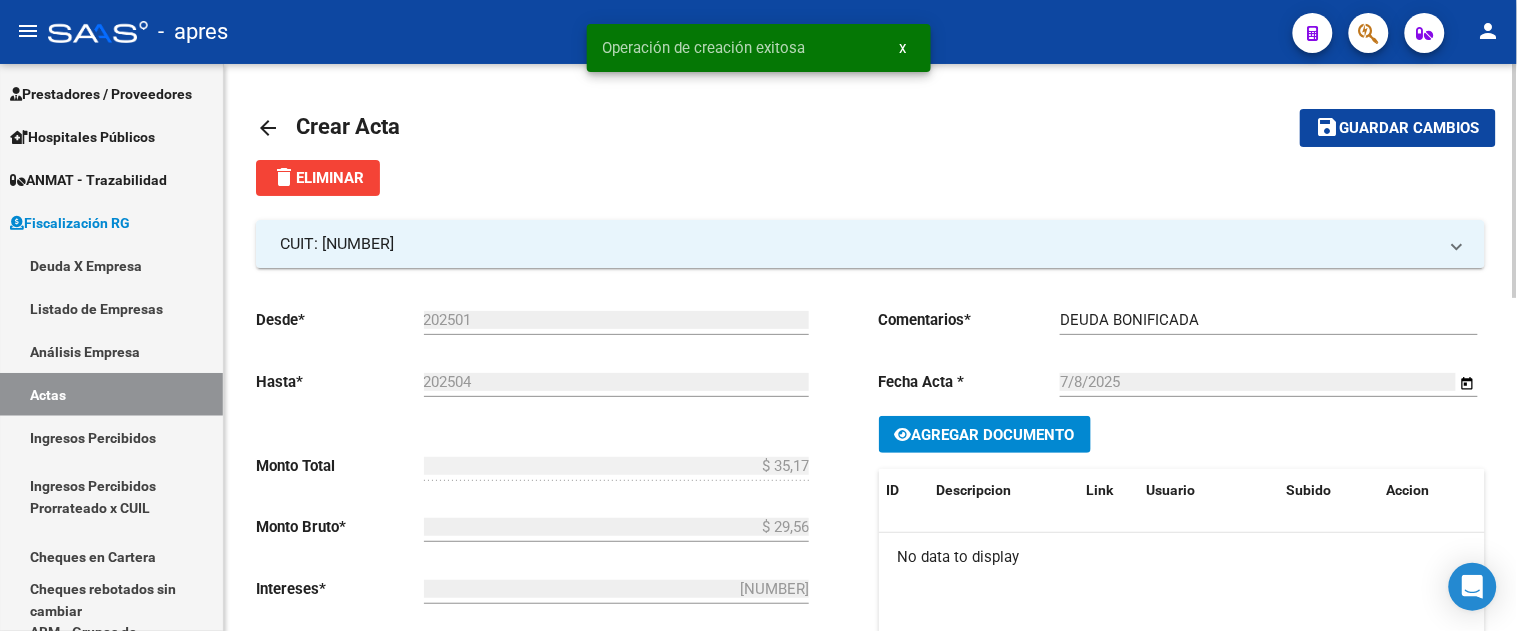 click on "Agregar Documento" 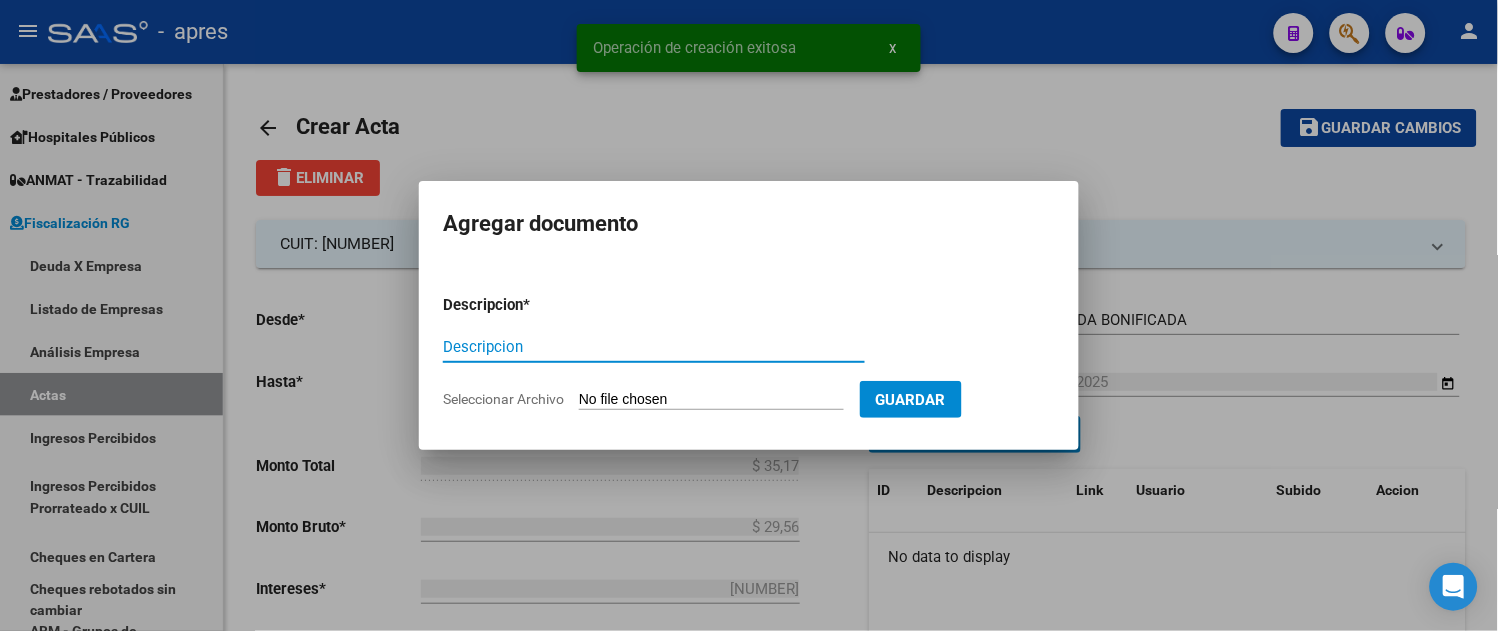 click on "Descripcion" at bounding box center (654, 347) 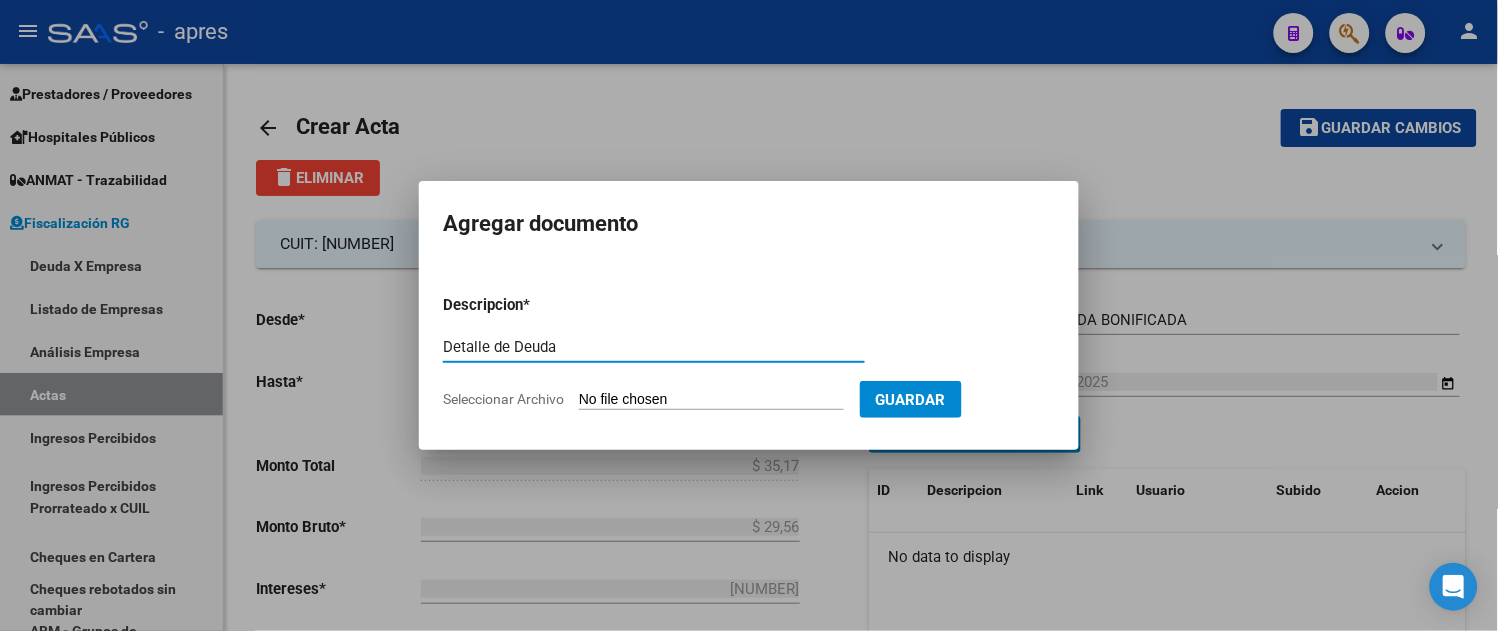 type on "Detalle de Deuda" 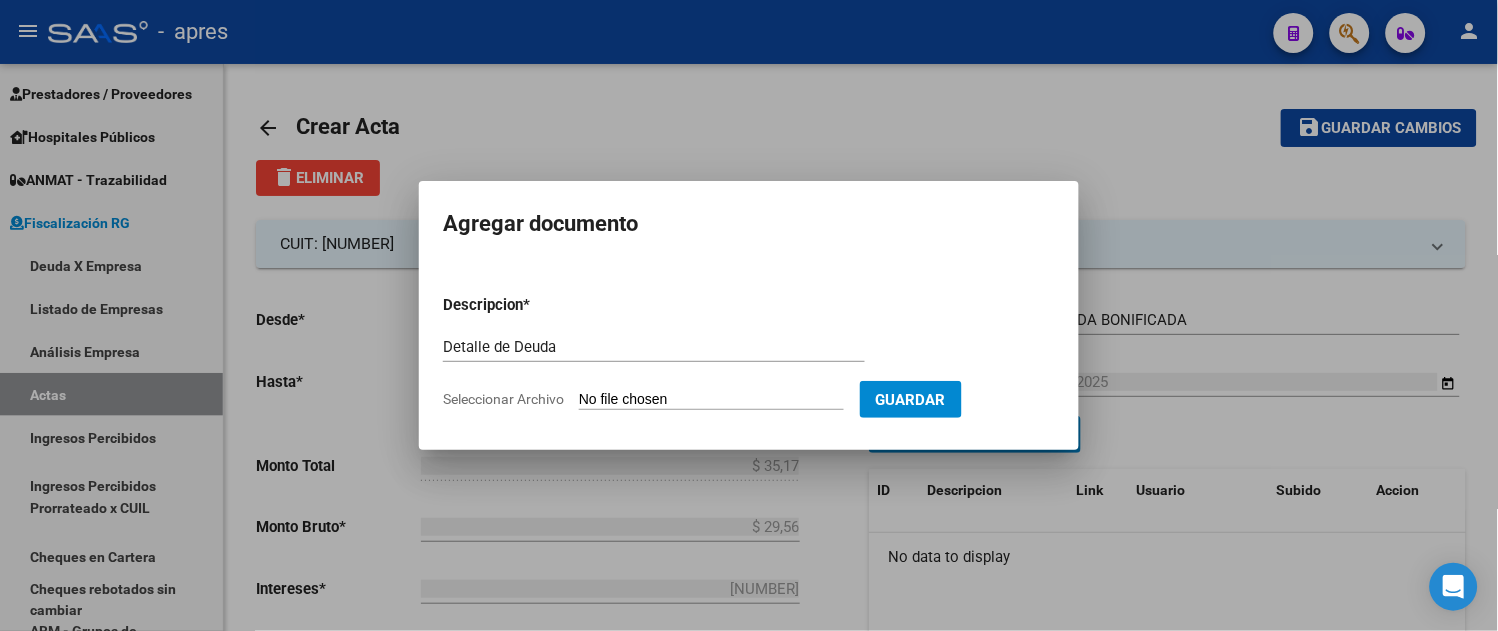 type on "C:\fakepath\Informe-Deuda-[NUMBER]-201802-202506.pdf" 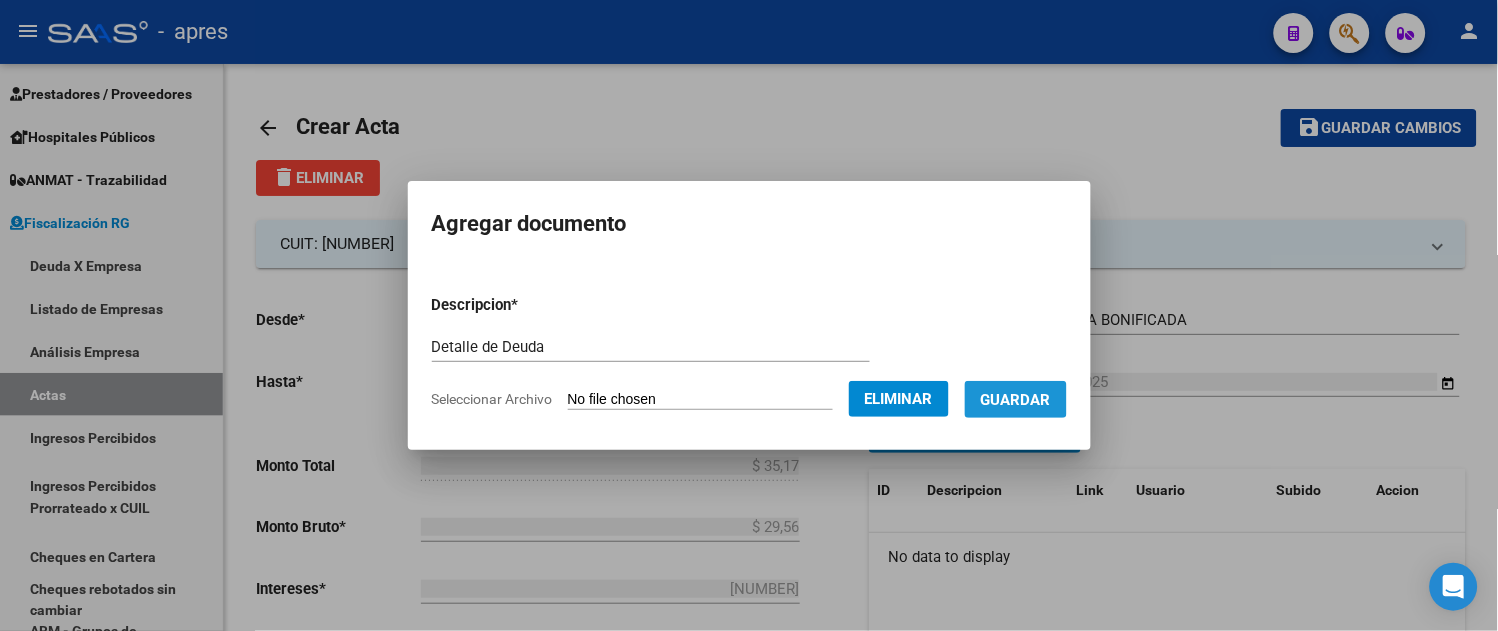 click on "Guardar" at bounding box center [1016, 400] 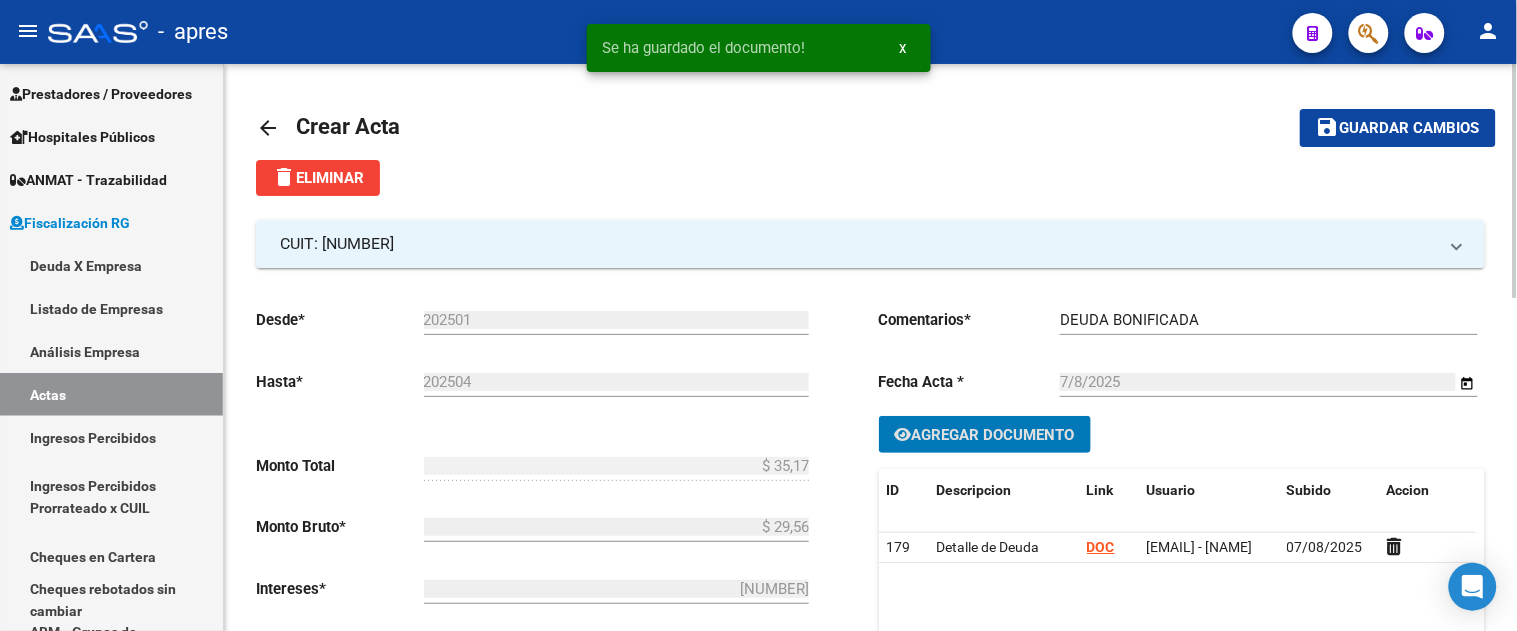 click on "Guardar cambios" 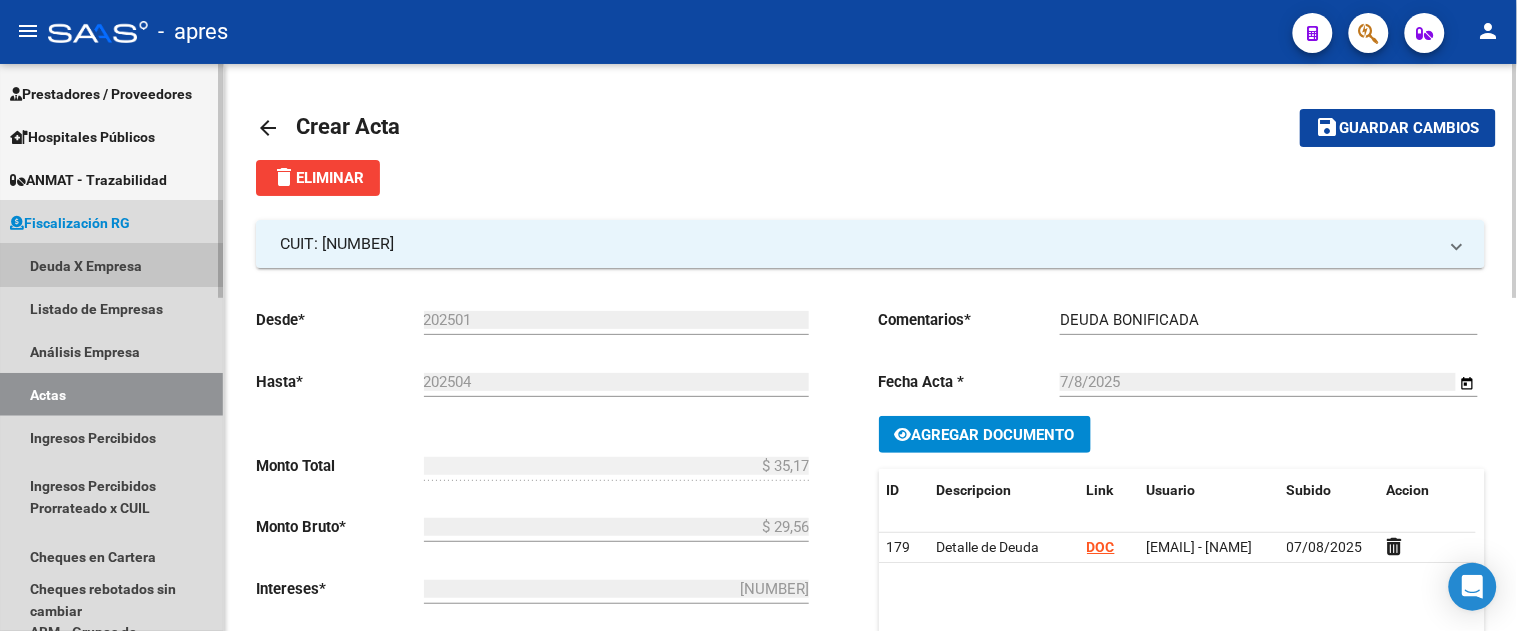 click on "Deuda X Empresa" at bounding box center [111, 265] 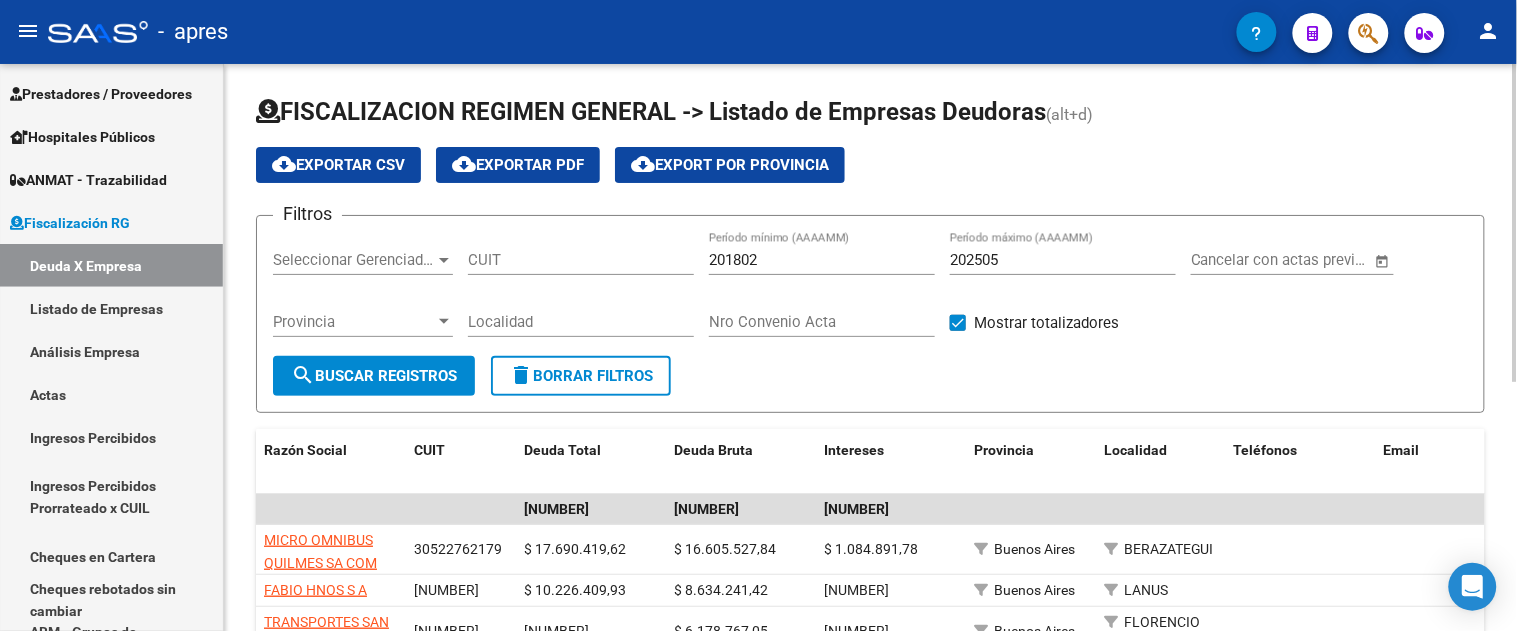 click on "CUIT" at bounding box center [581, 260] 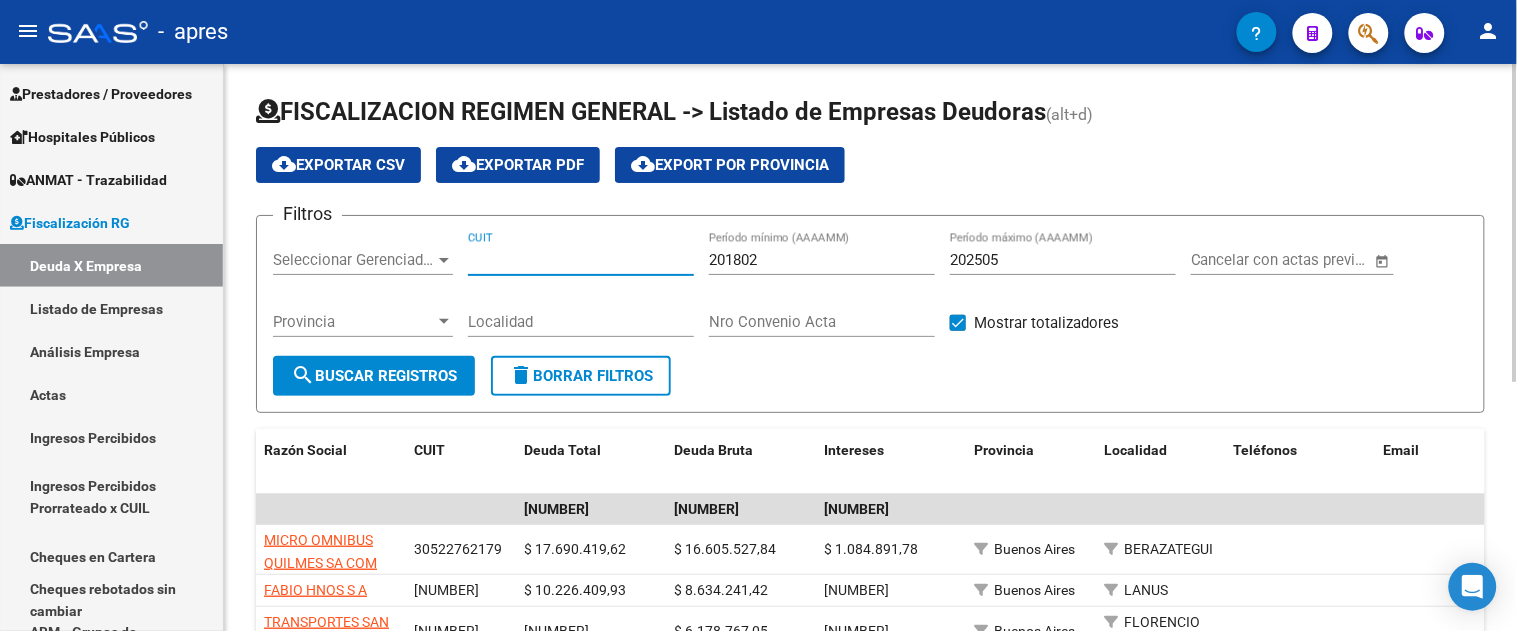 paste on "[NUMBER]" 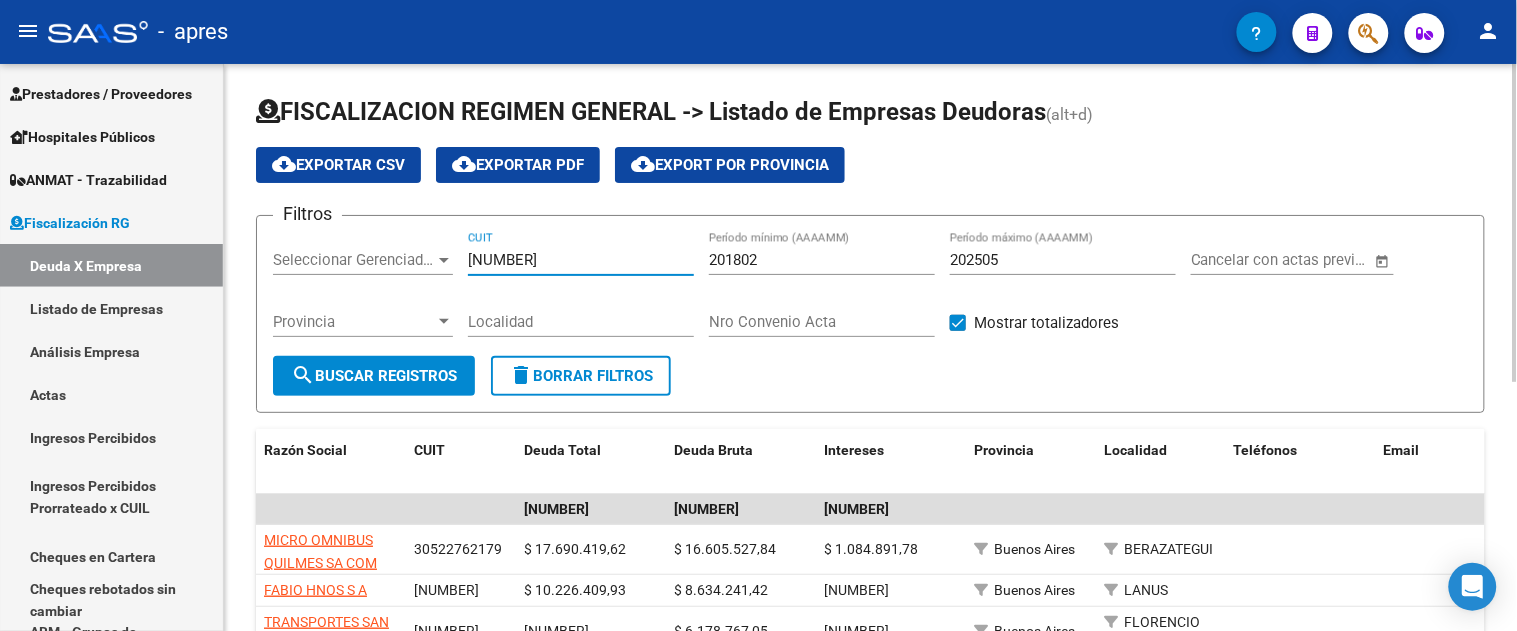 type on "[NUMBER]" 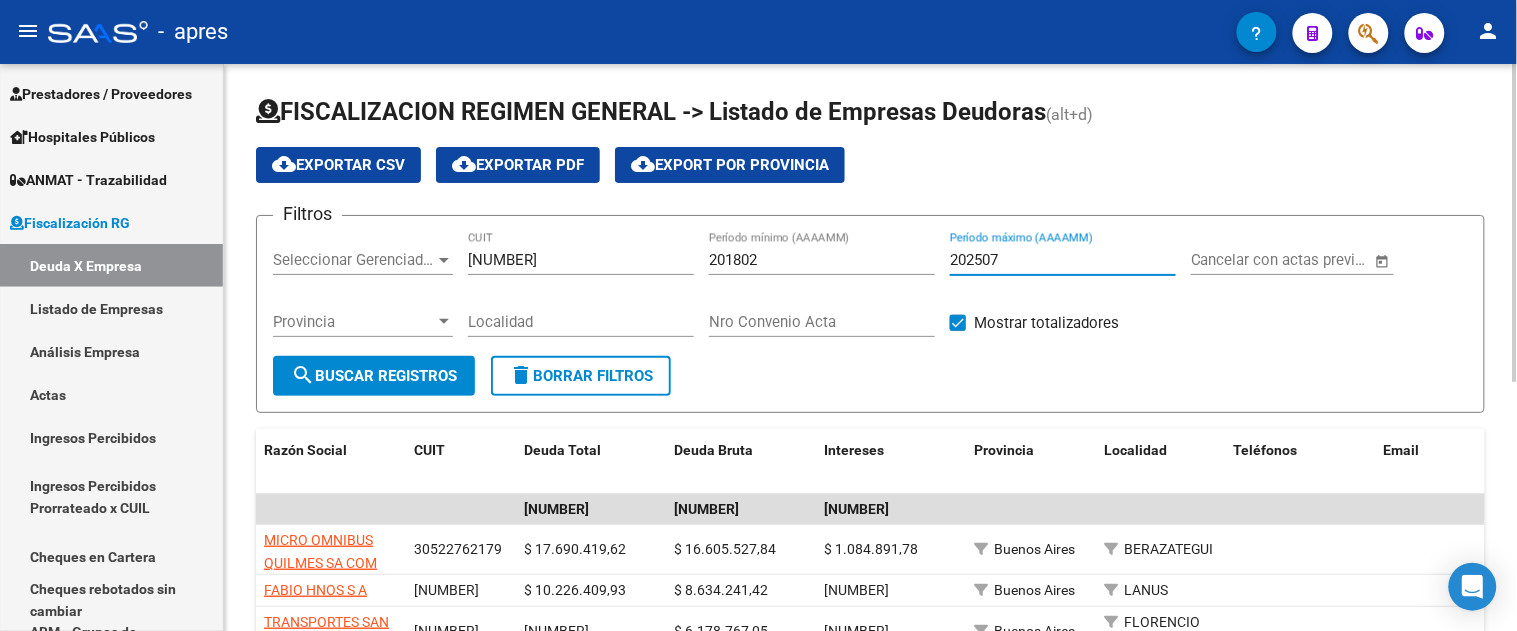 type on "202507" 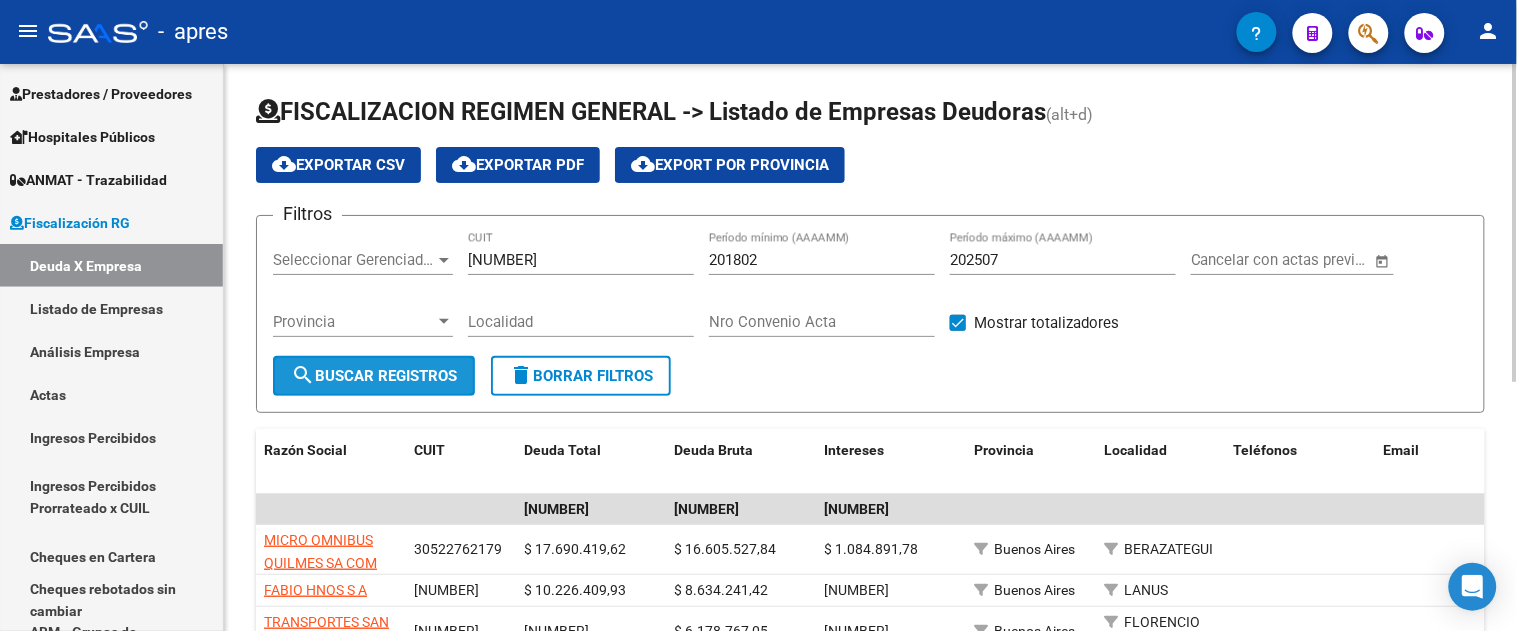 click on "search  Buscar Registros" 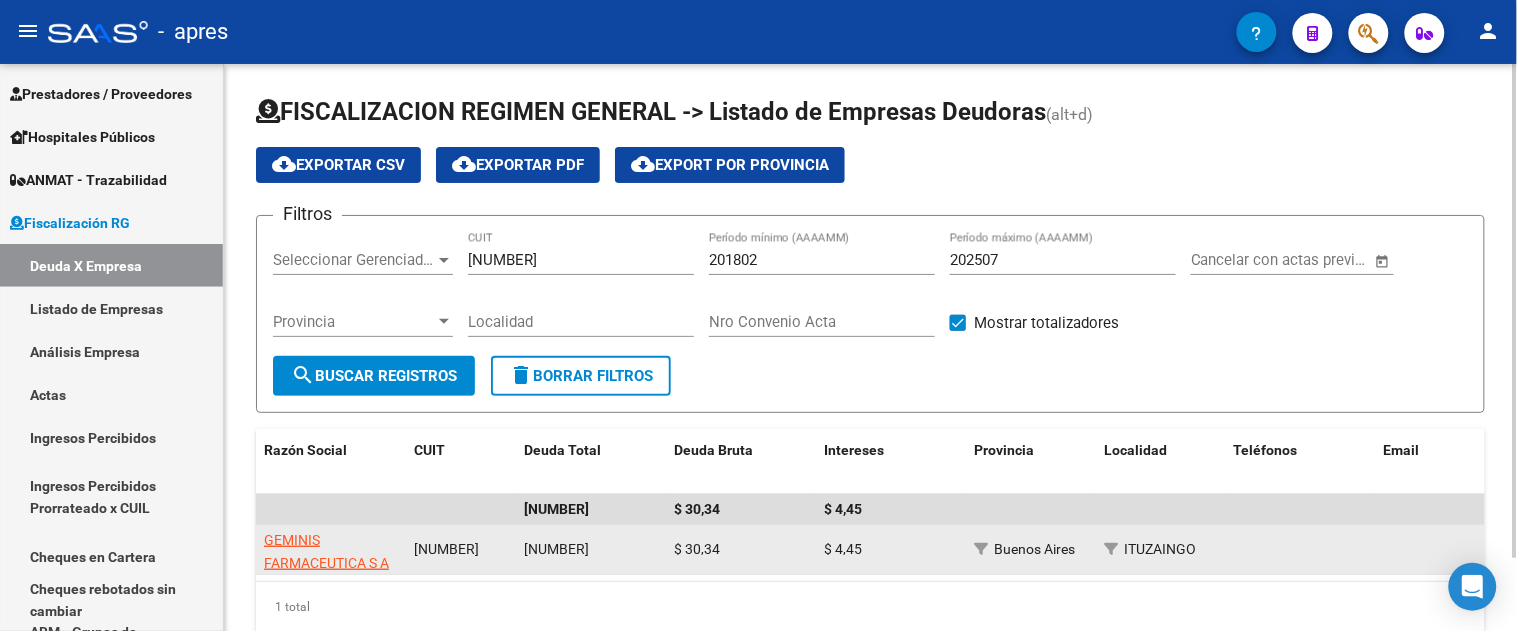 click on "GEMINIS FARMACEUTICA S A" 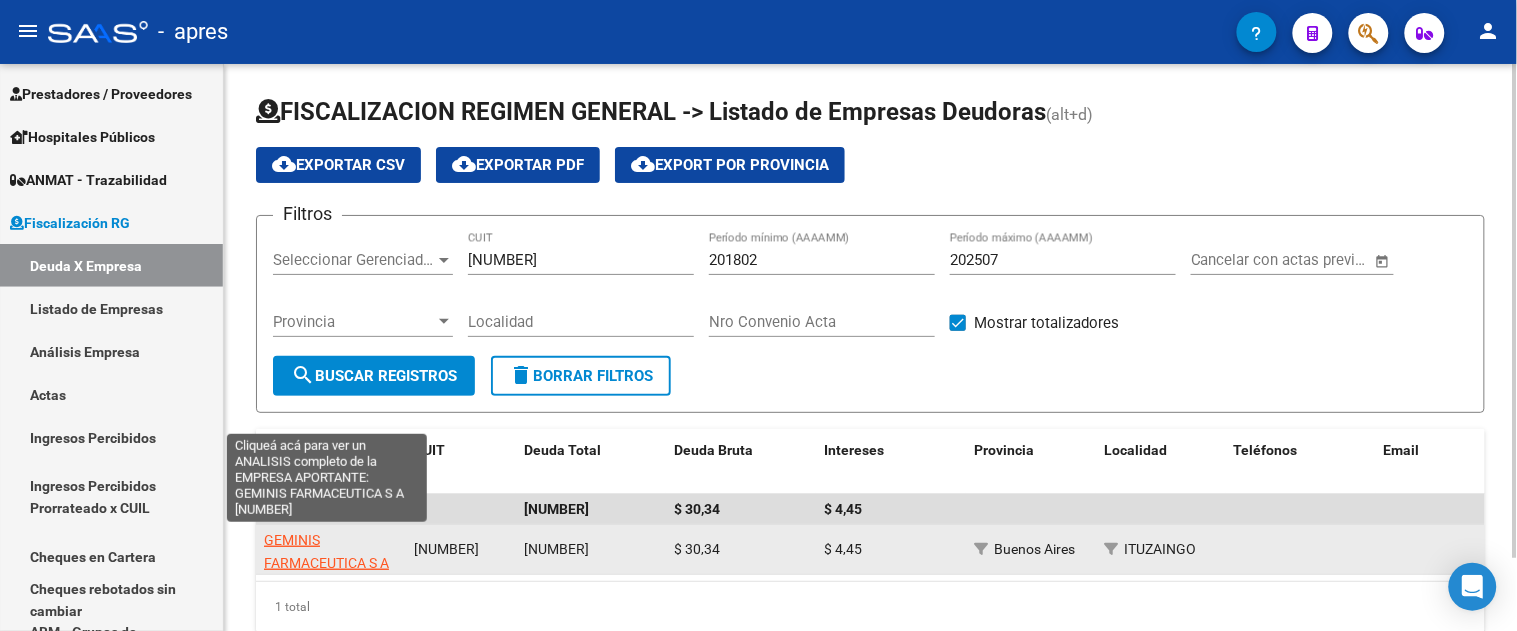 click on "GEMINIS FARMACEUTICA S A" 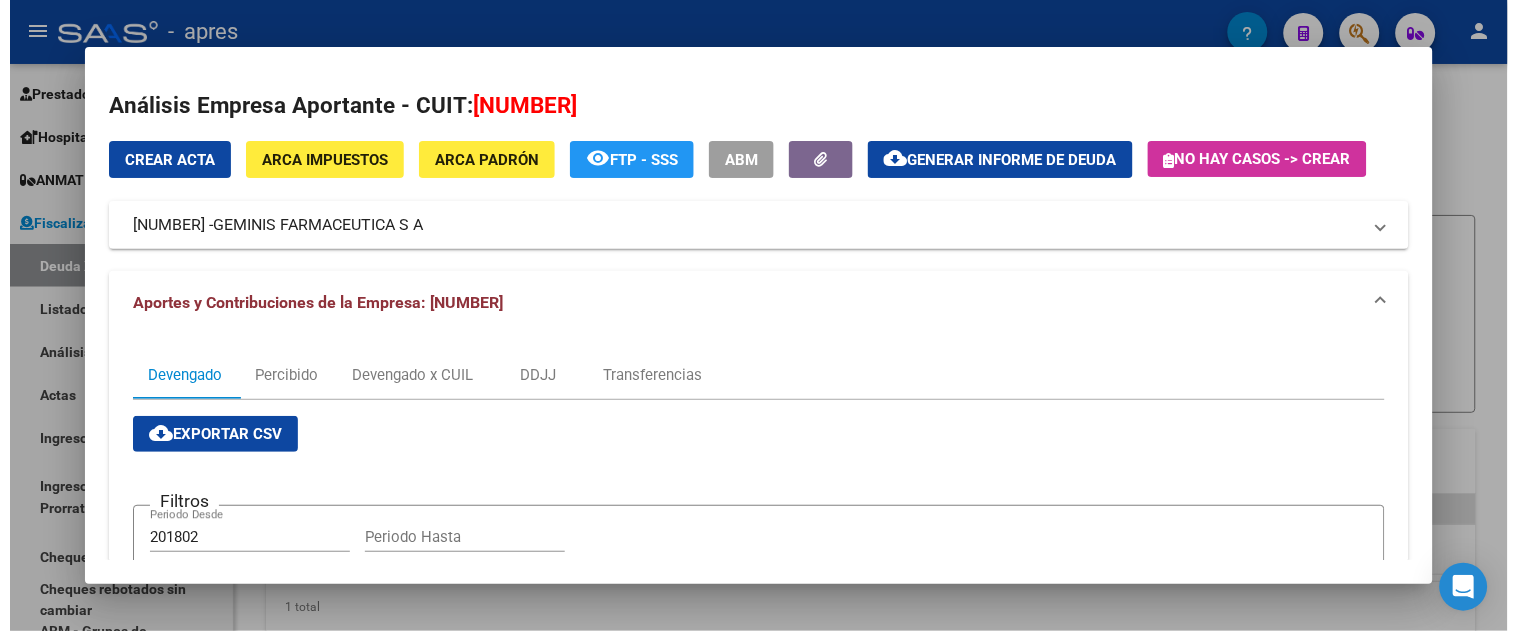 scroll, scrollTop: 0, scrollLeft: 0, axis: both 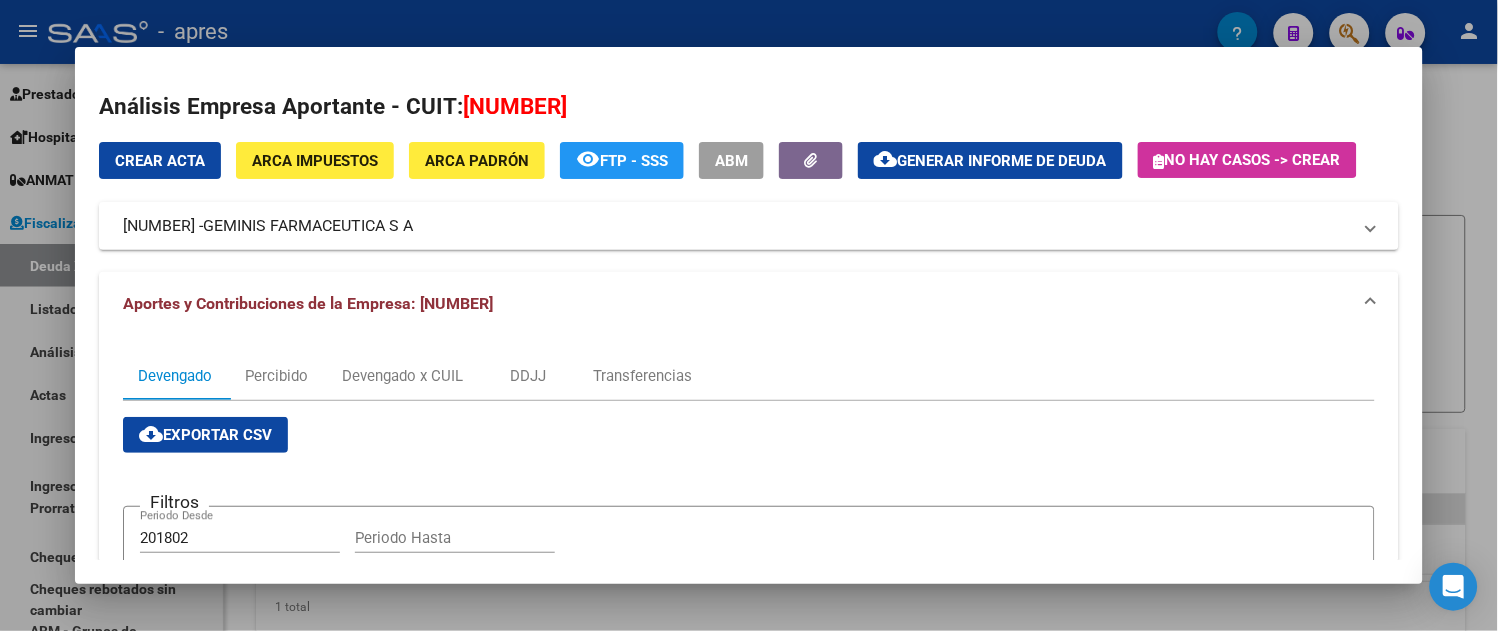 click on "Generar informe de deuda" 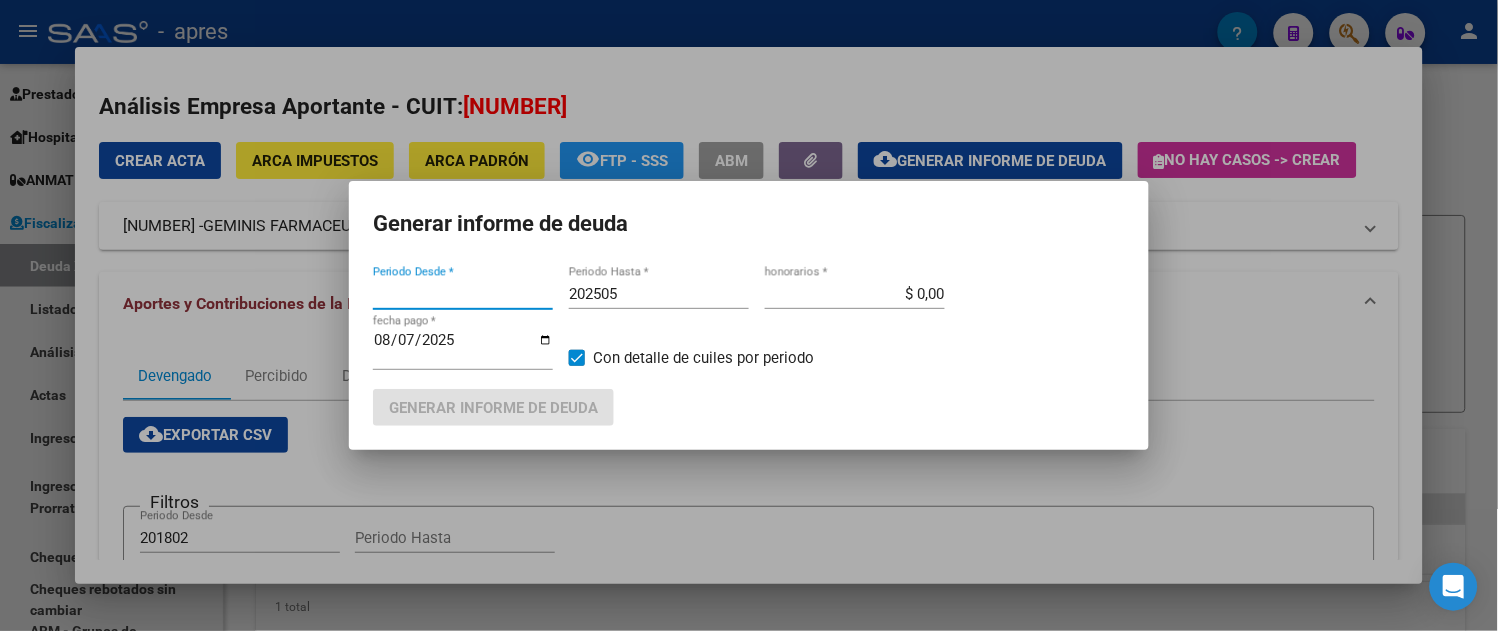 type on "201802" 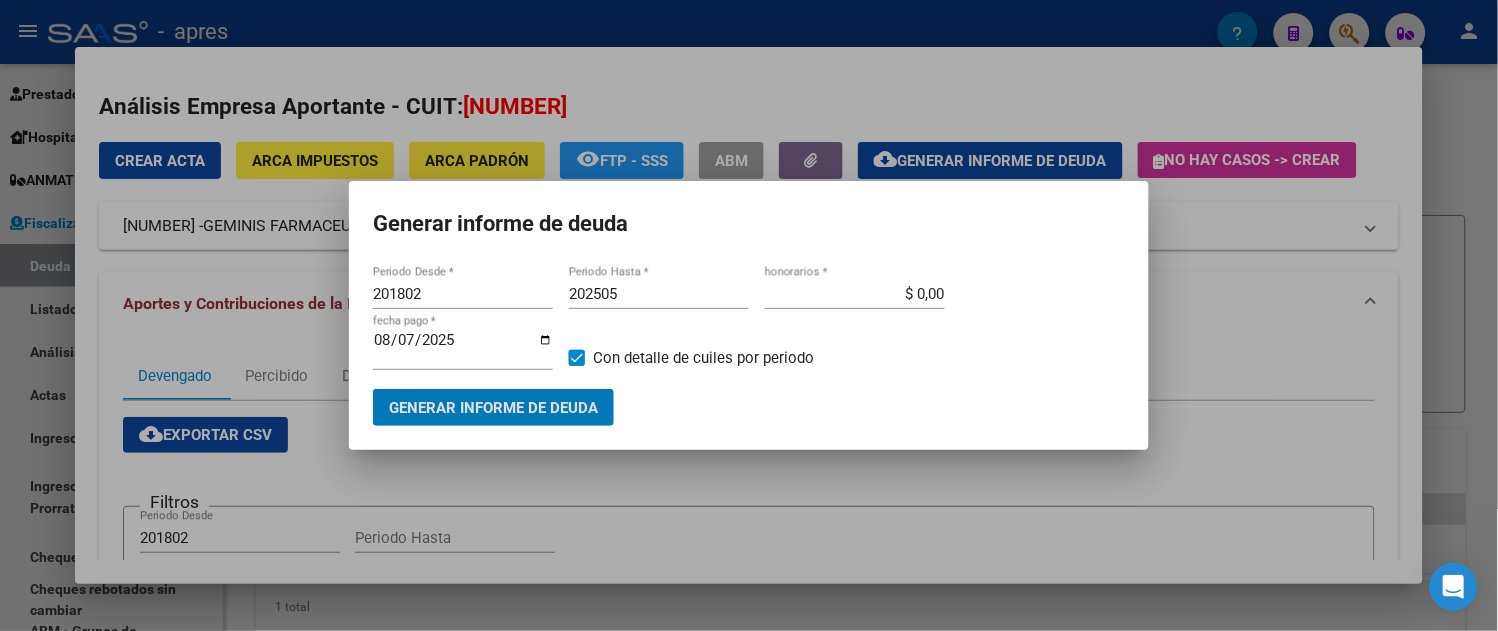 click on "202505" at bounding box center [659, 294] 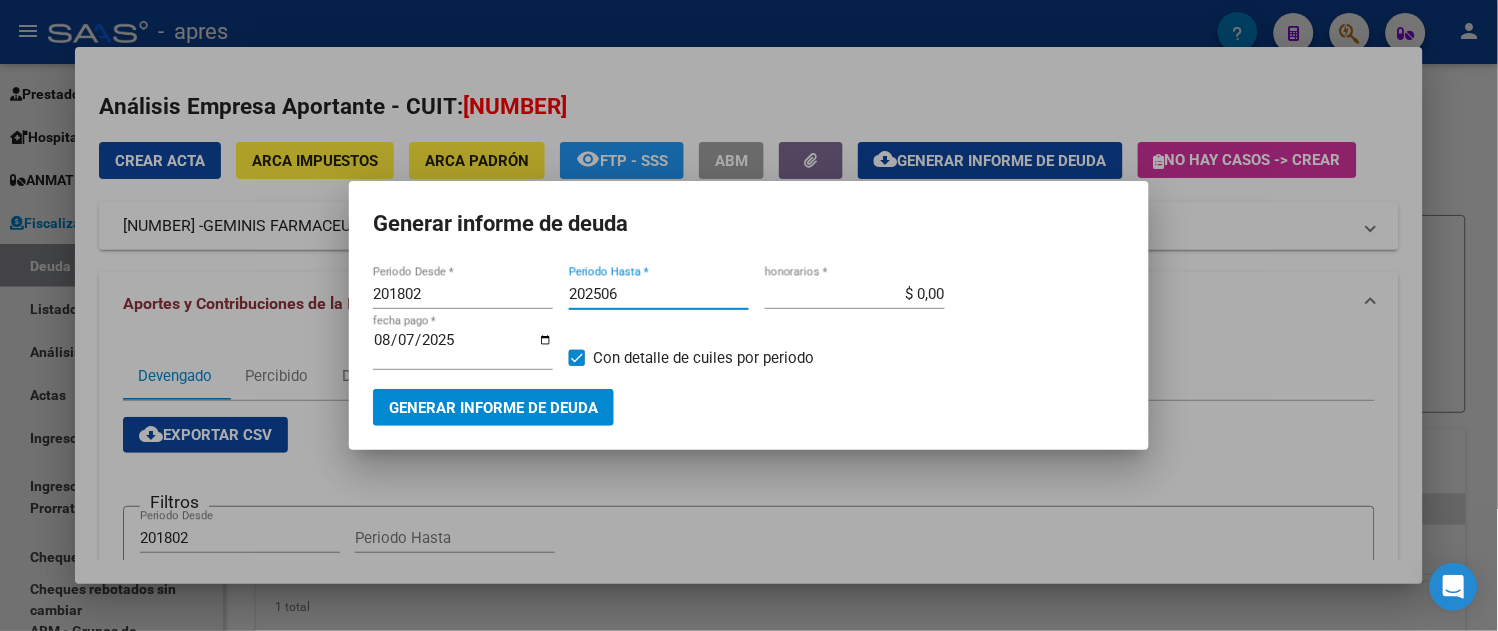 type on "202506" 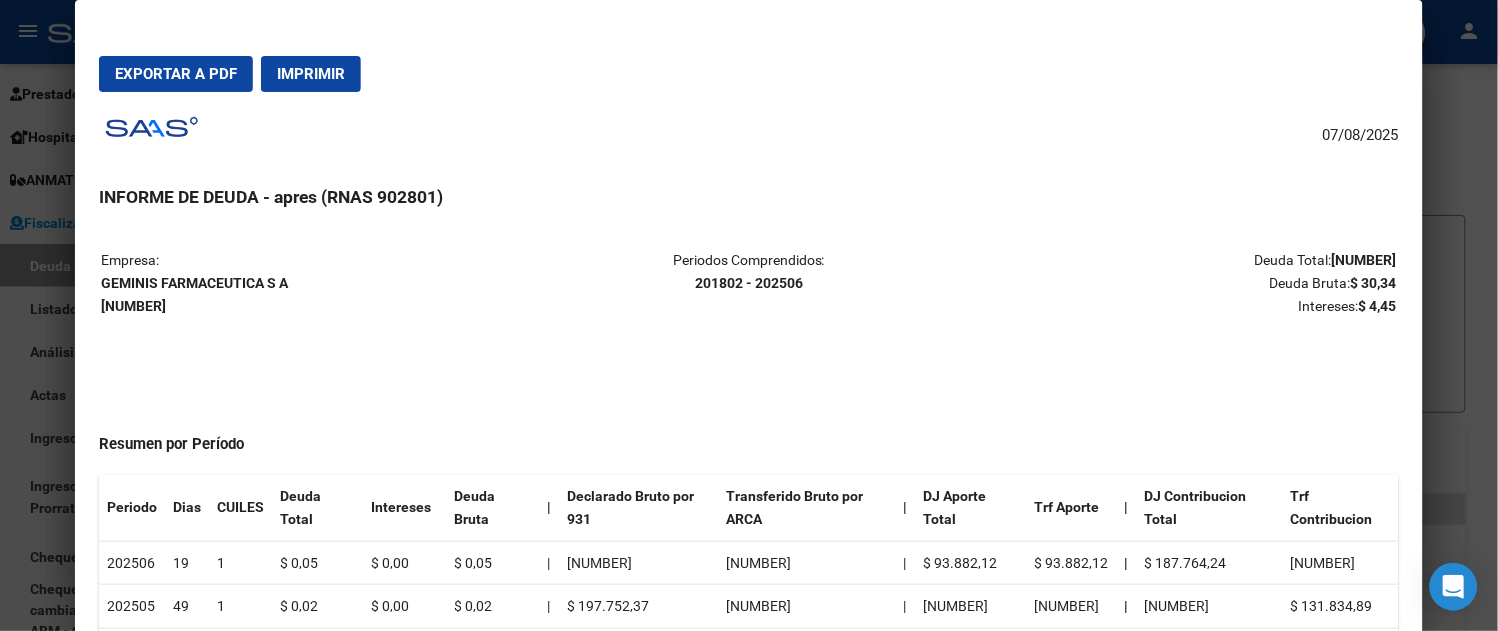 click on "Exportar a PDF" at bounding box center [176, 74] 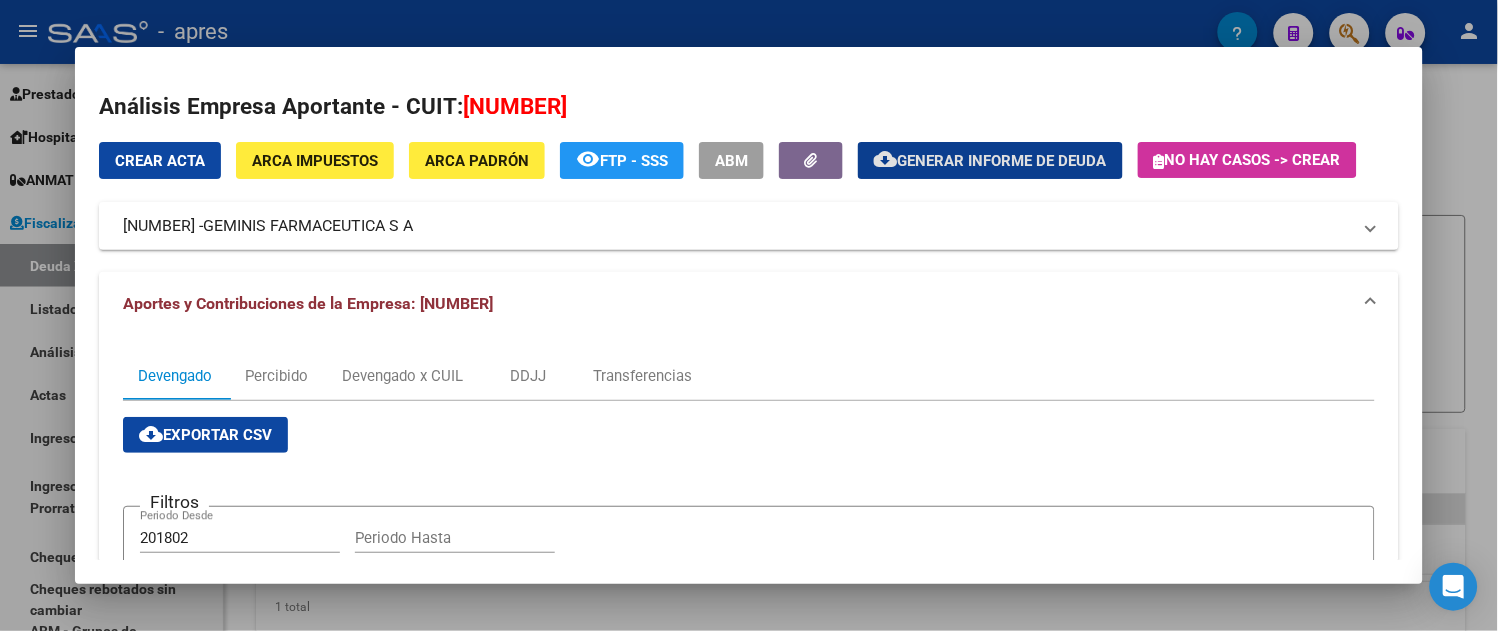 click on "Crear Acta" at bounding box center (160, 161) 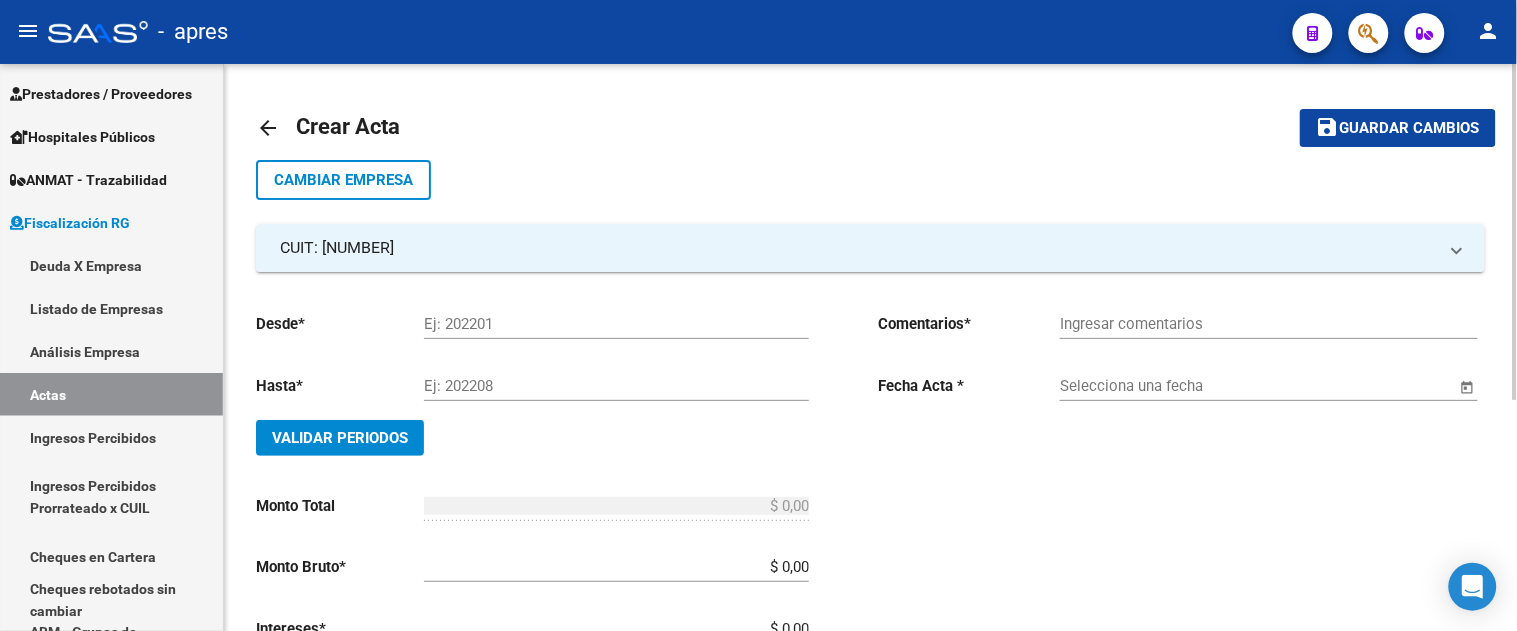 click on "Ej: 202201" at bounding box center [616, 324] 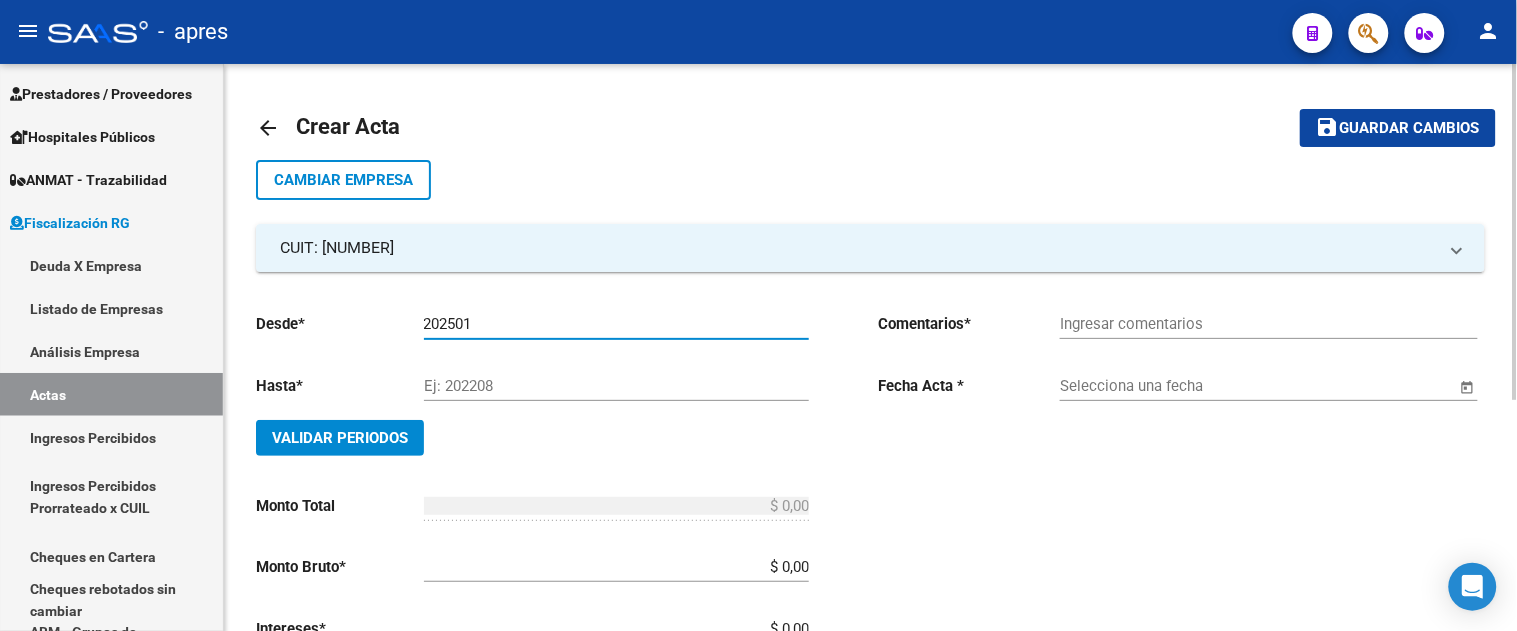 type on "202501" 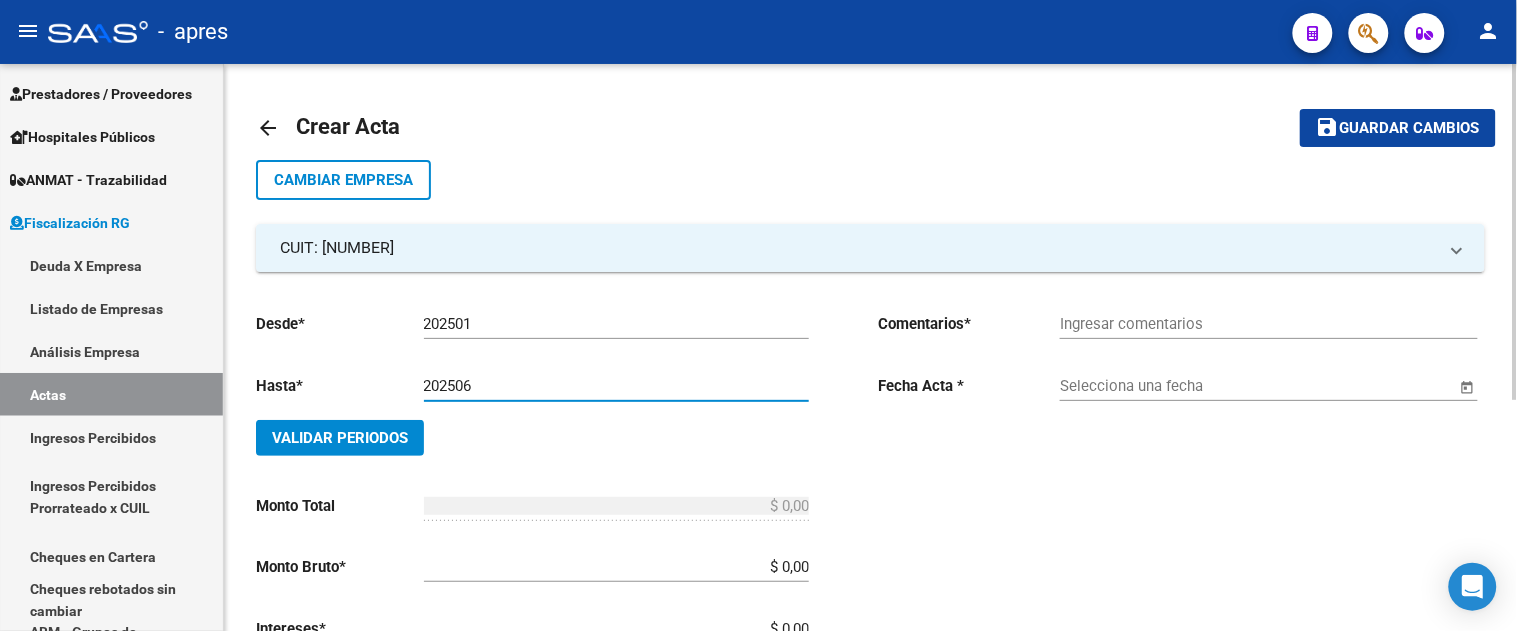 type on "202506" 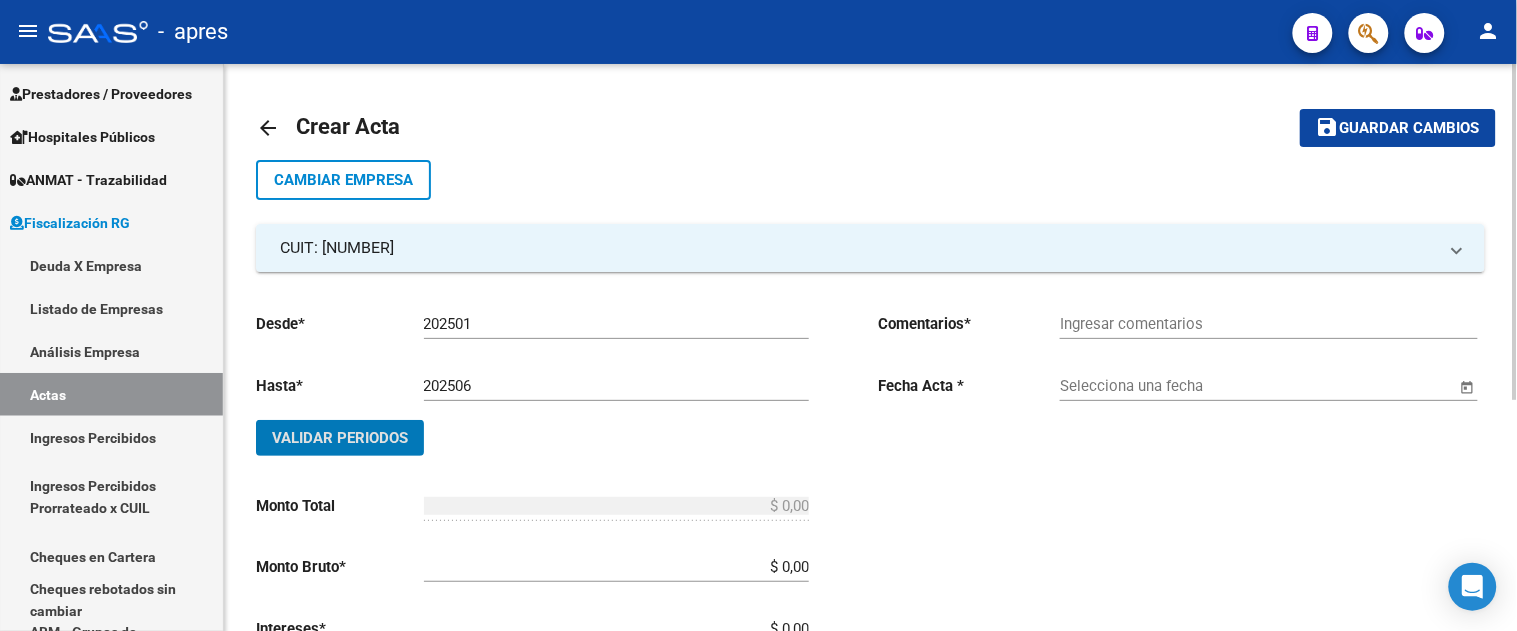 type 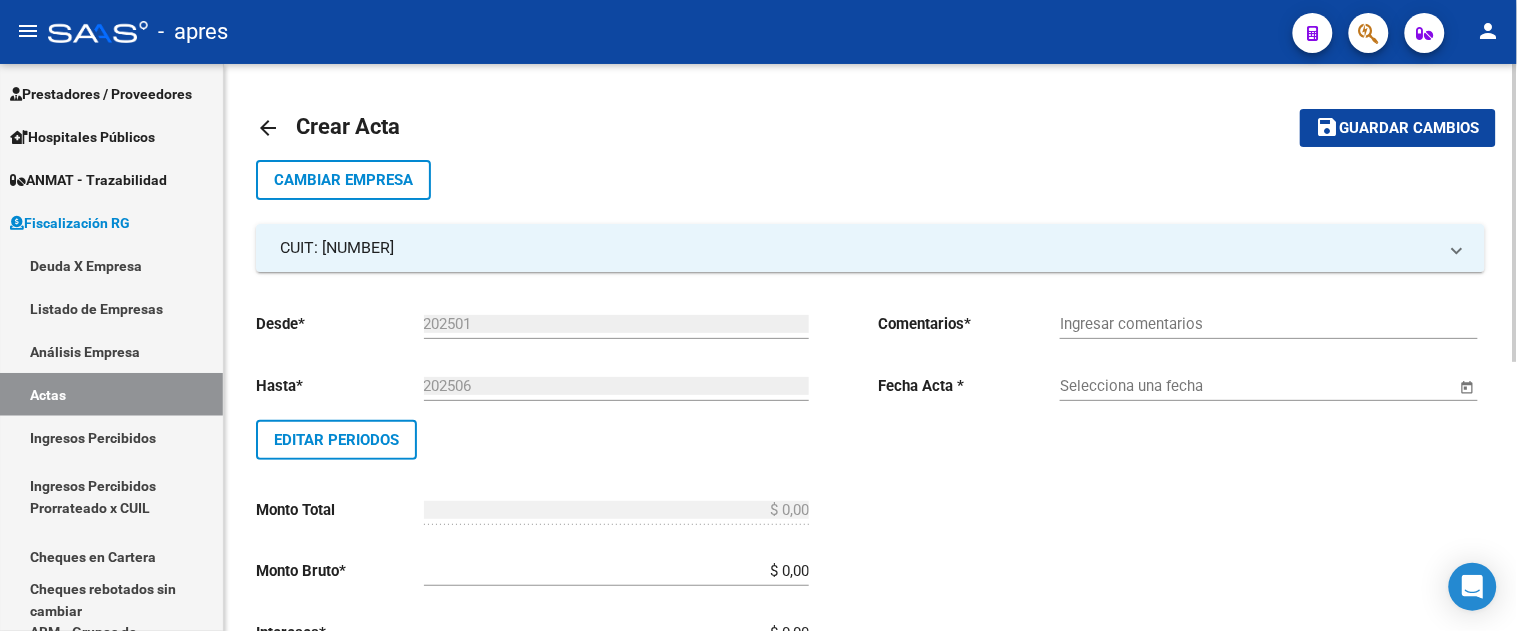 type 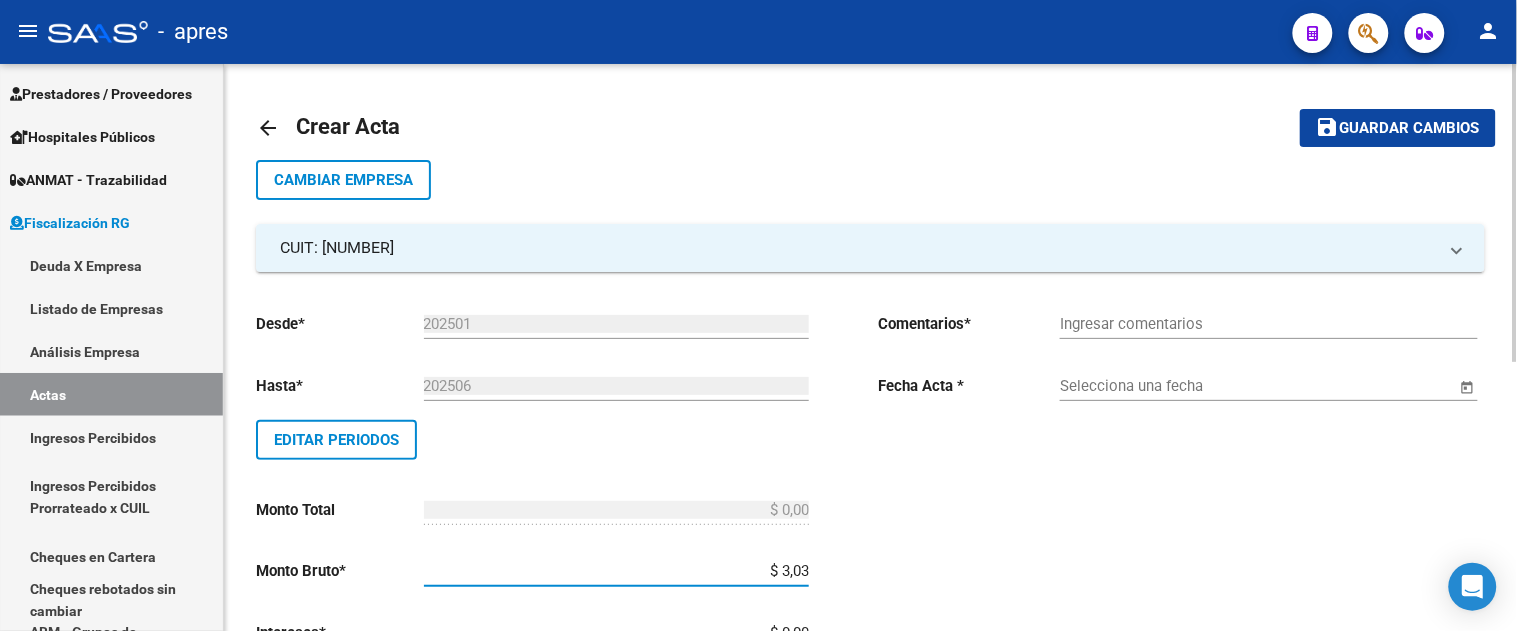type on "[NUMBER]" 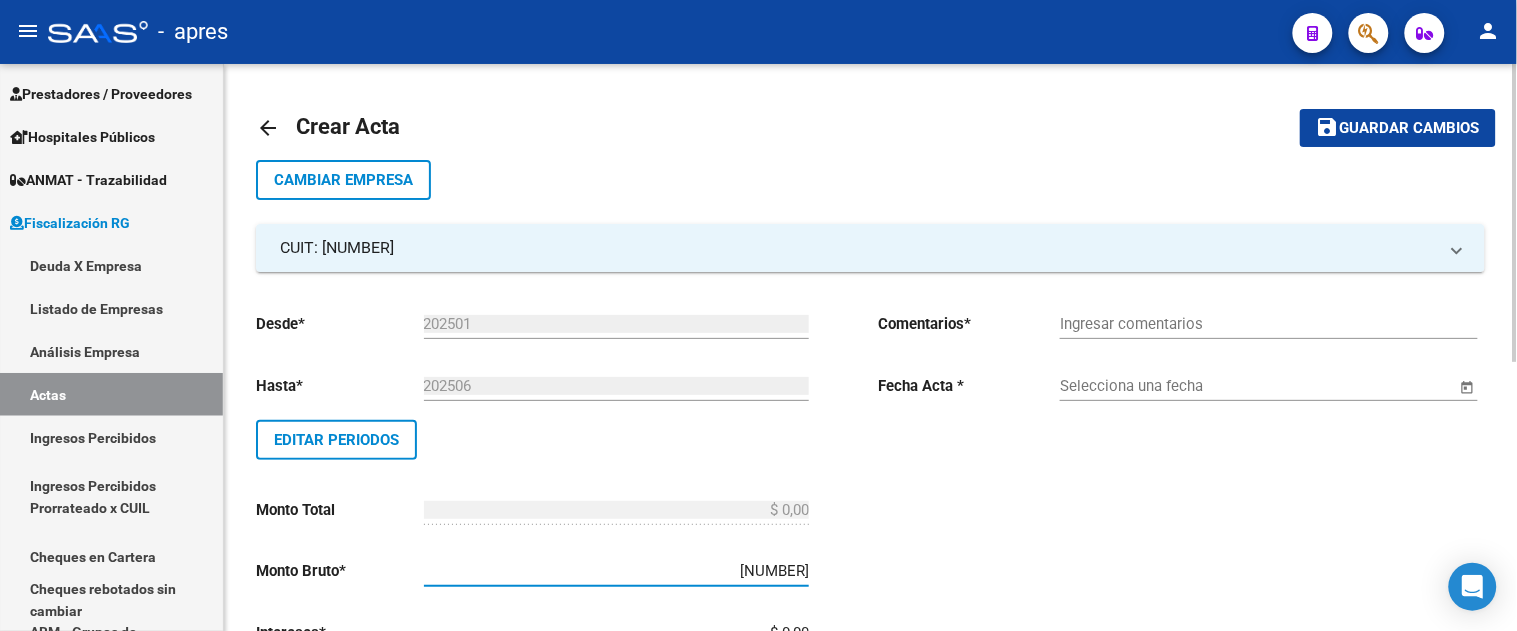 type on "[NUMBER]" 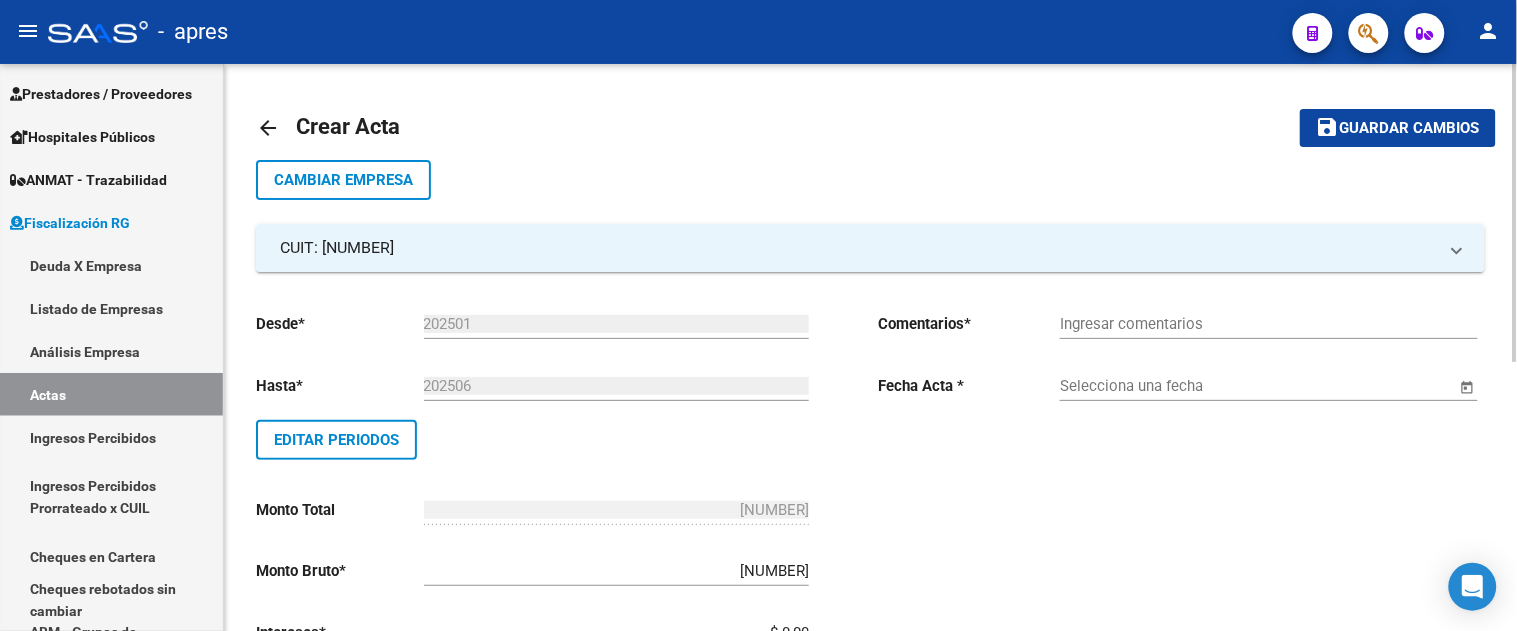 scroll, scrollTop: 8, scrollLeft: 0, axis: vertical 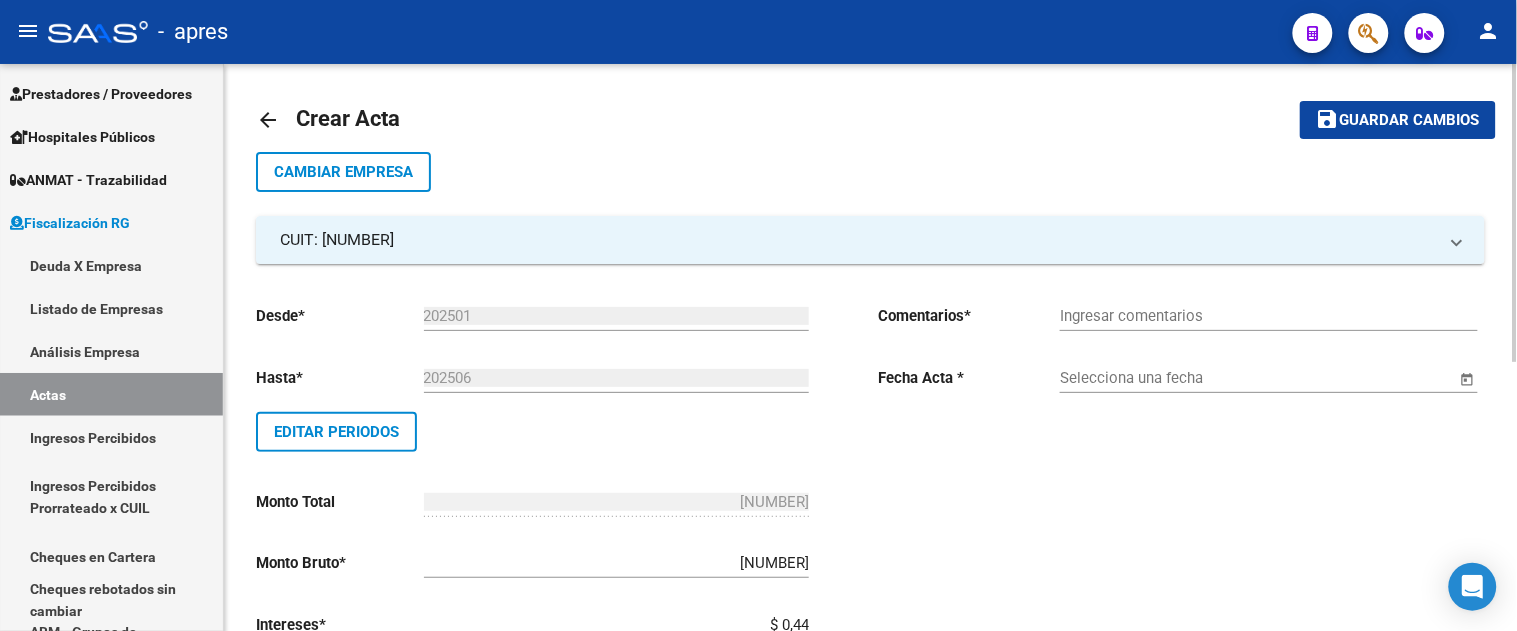 type on "$ 4,45" 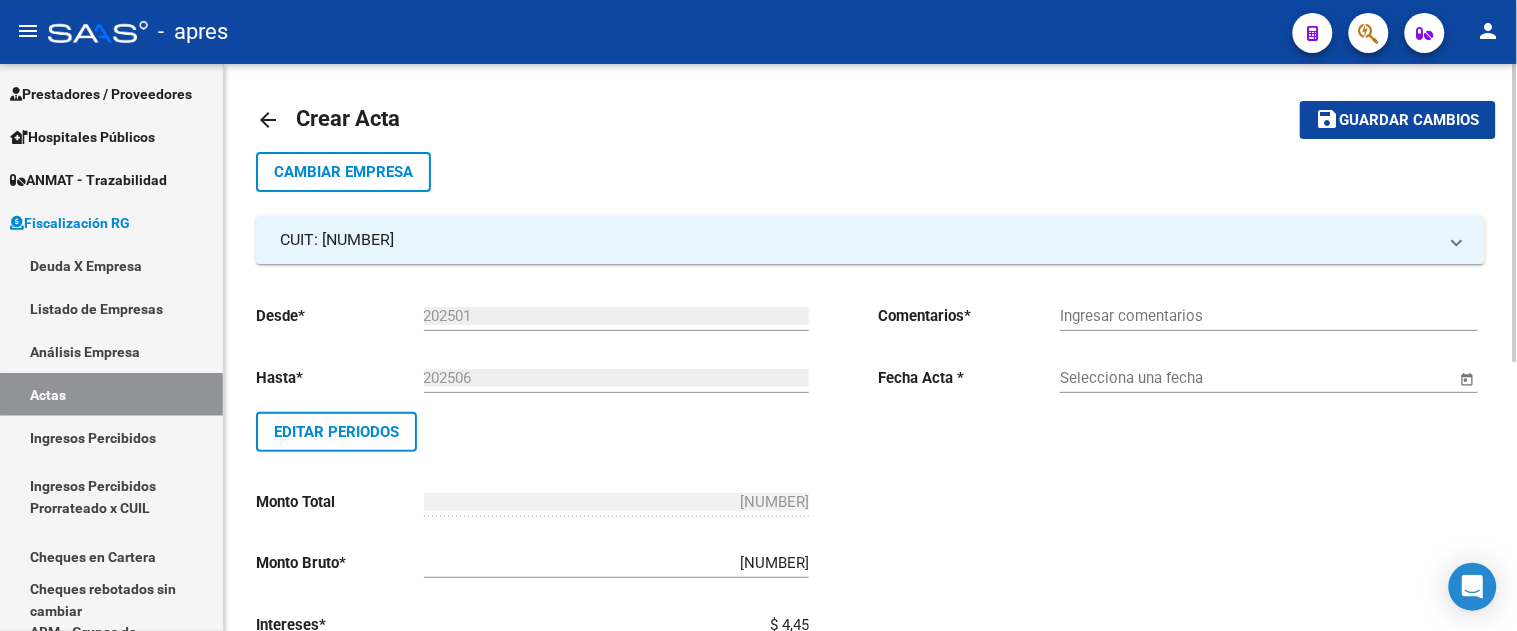 type on "[NUMBER]" 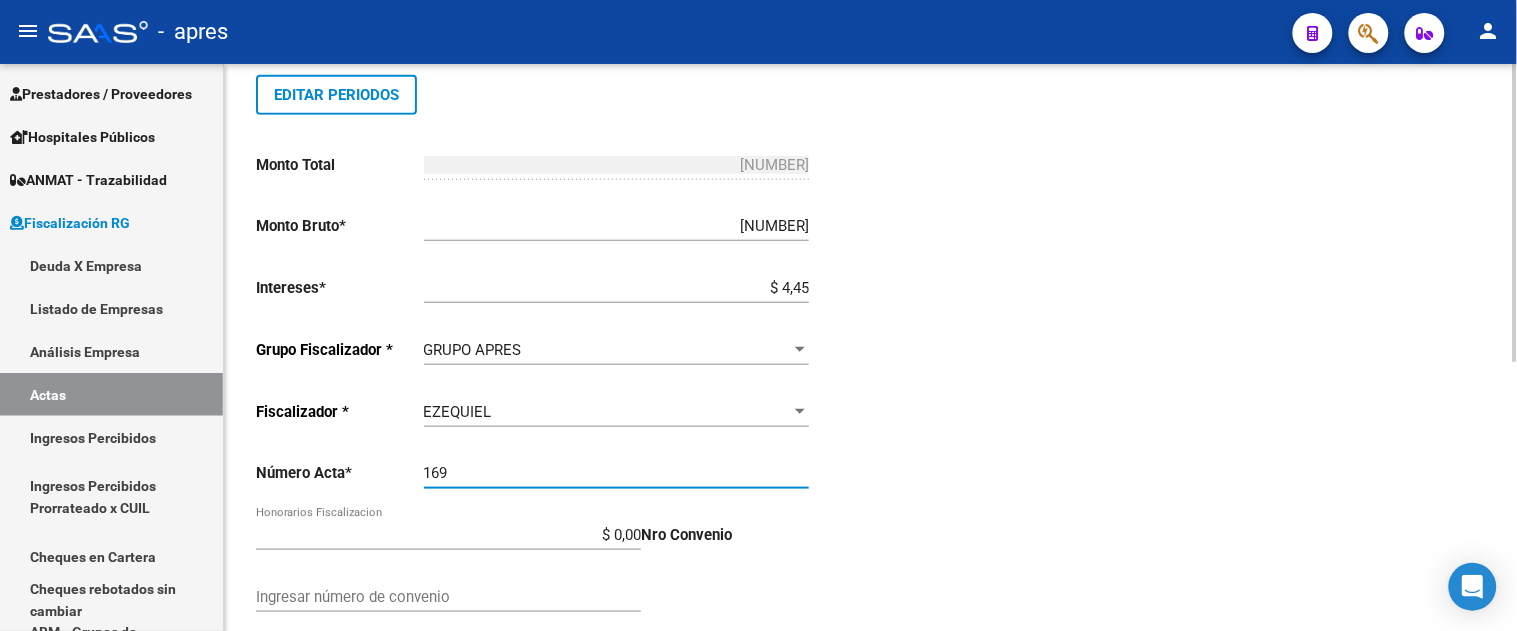 type on "169" 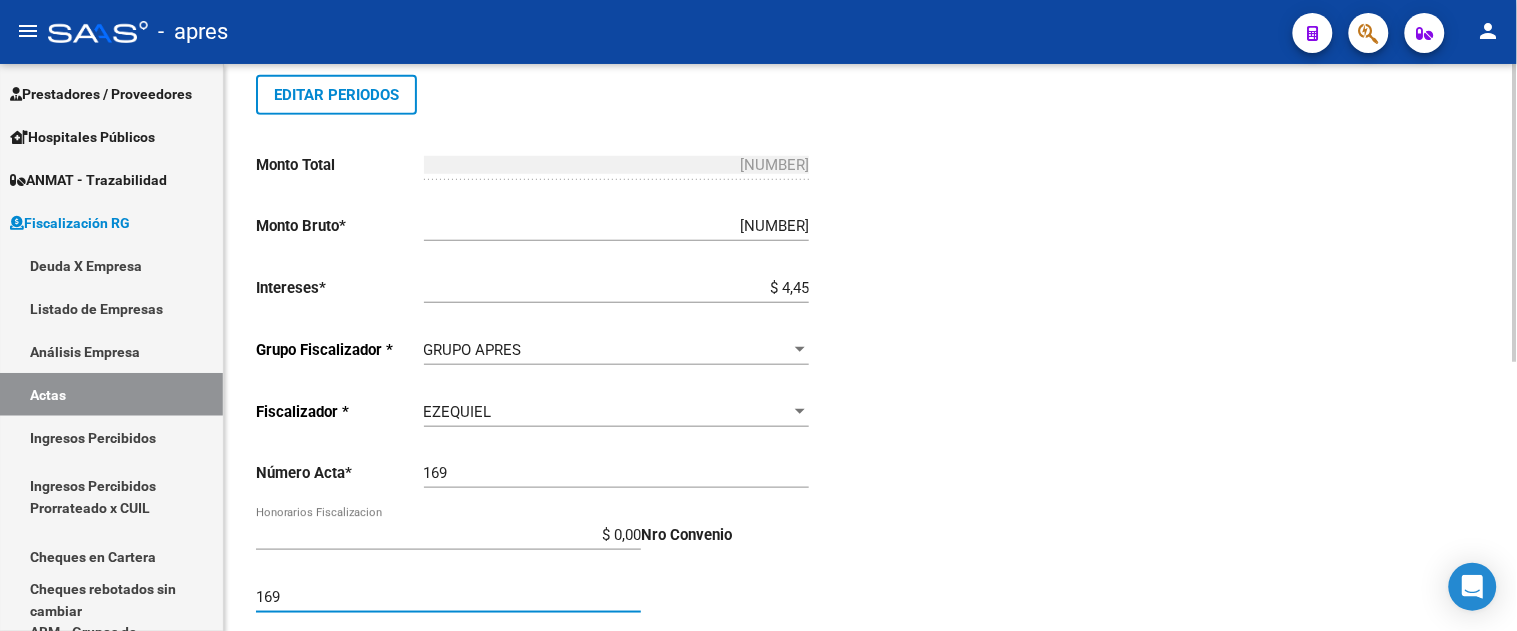 type on "169" 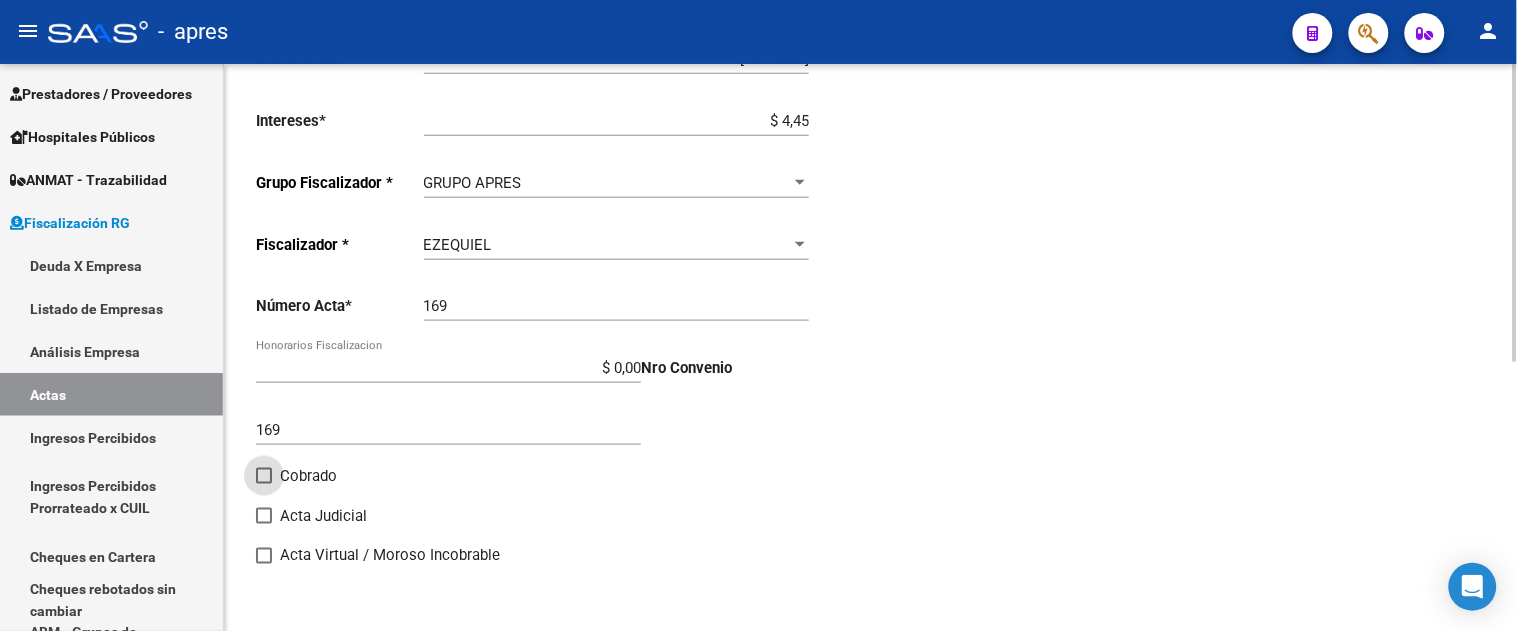 click on "Cobrado" at bounding box center [263, 484] 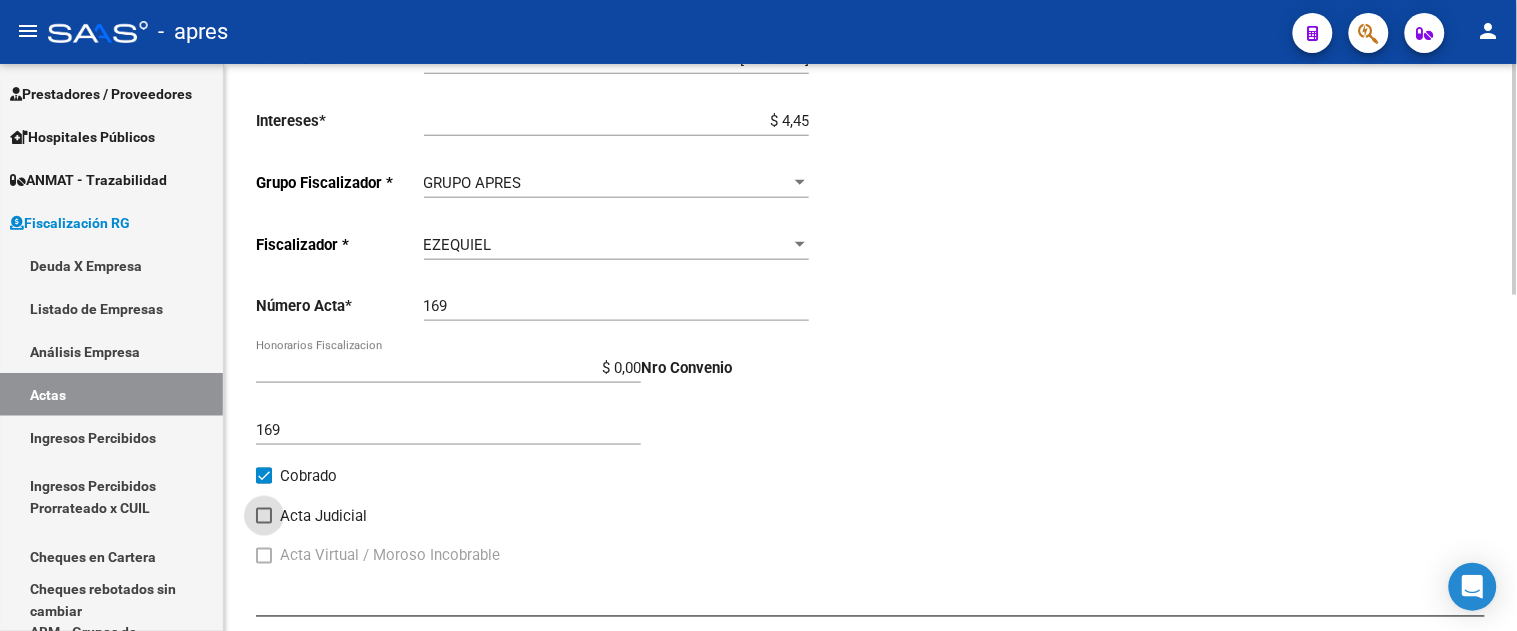 scroll, scrollTop: 0, scrollLeft: 0, axis: both 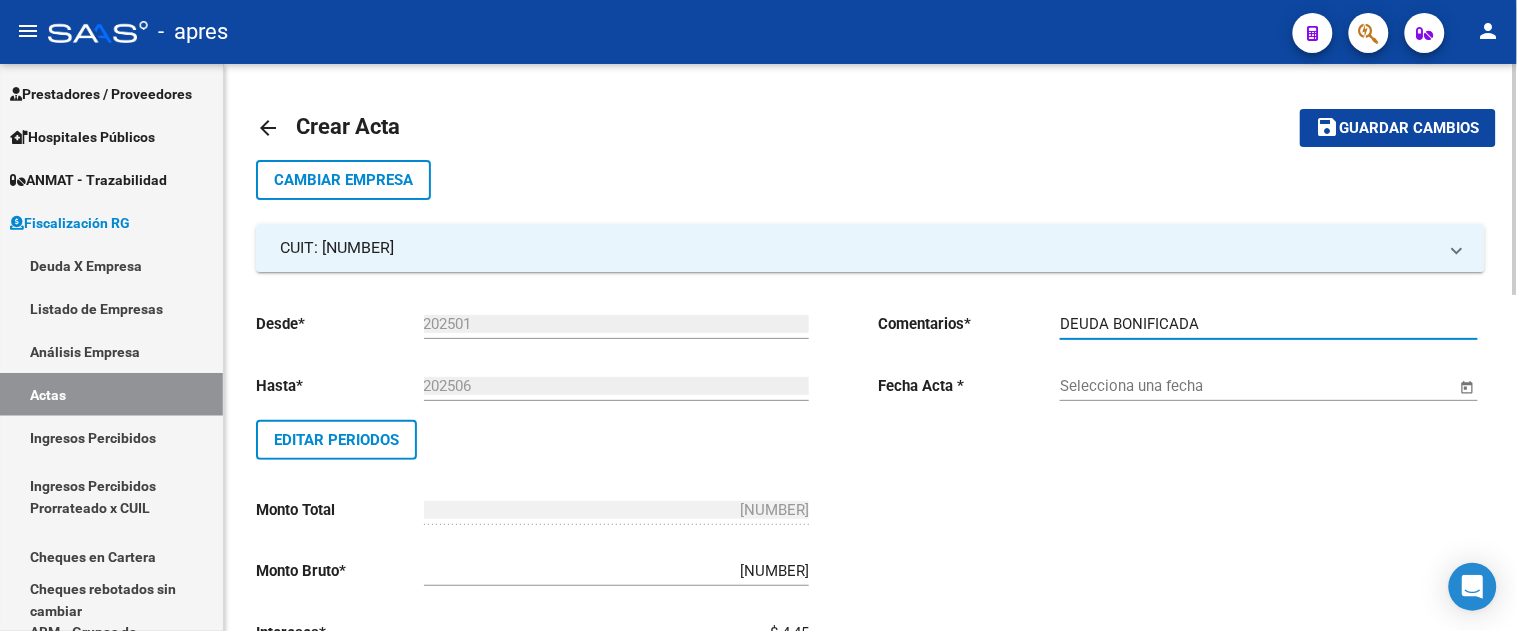 type on "DEUDA BONIFICADA" 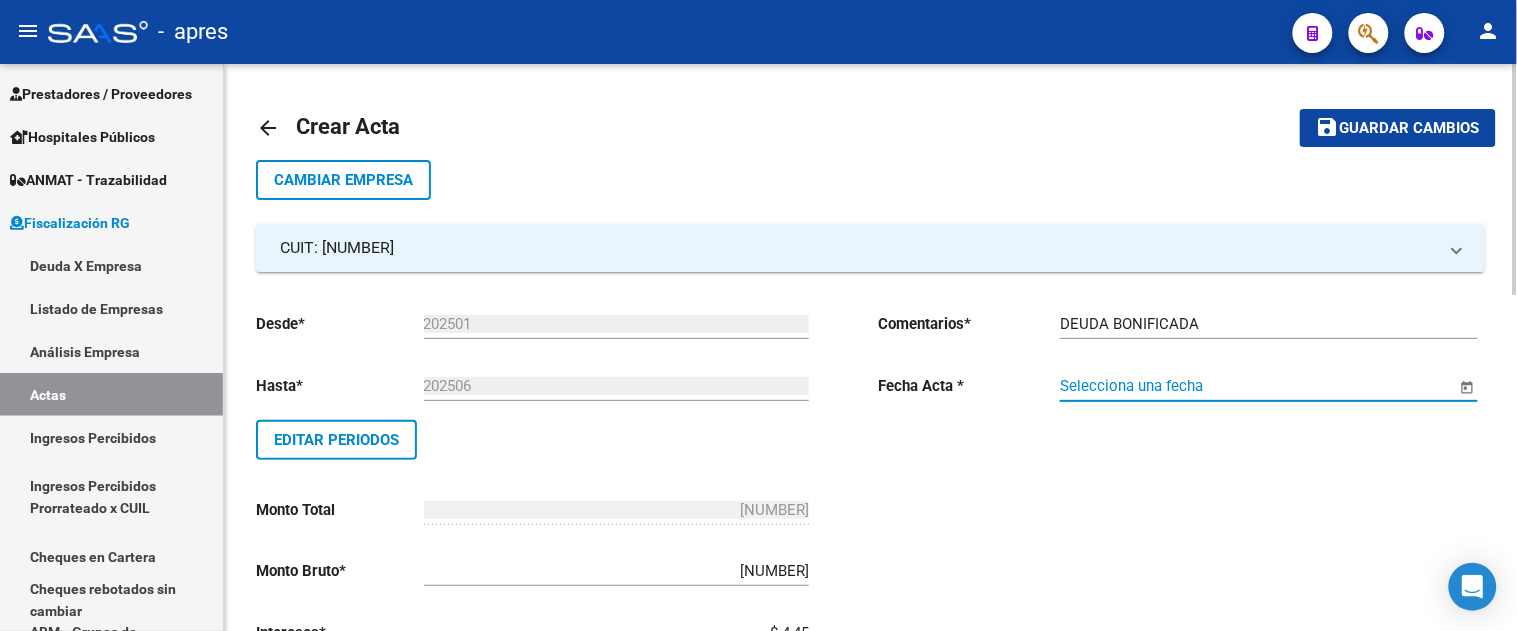 type 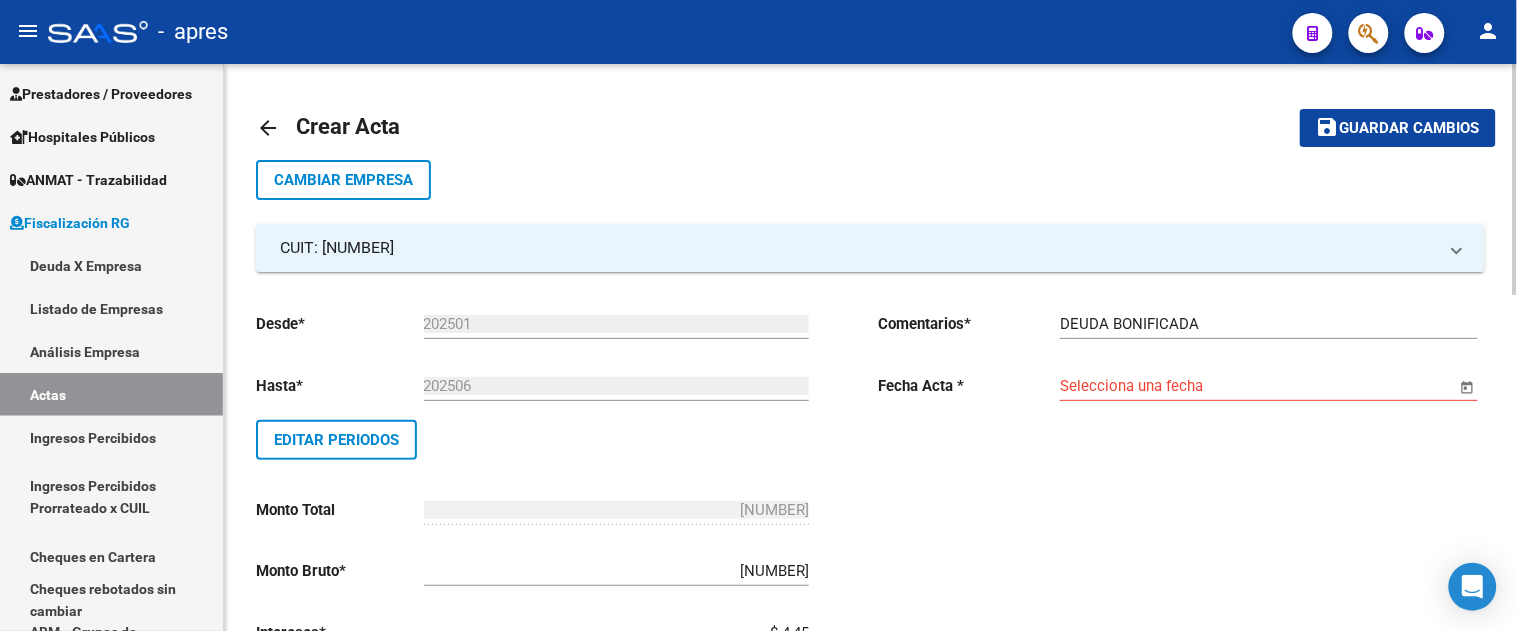 click 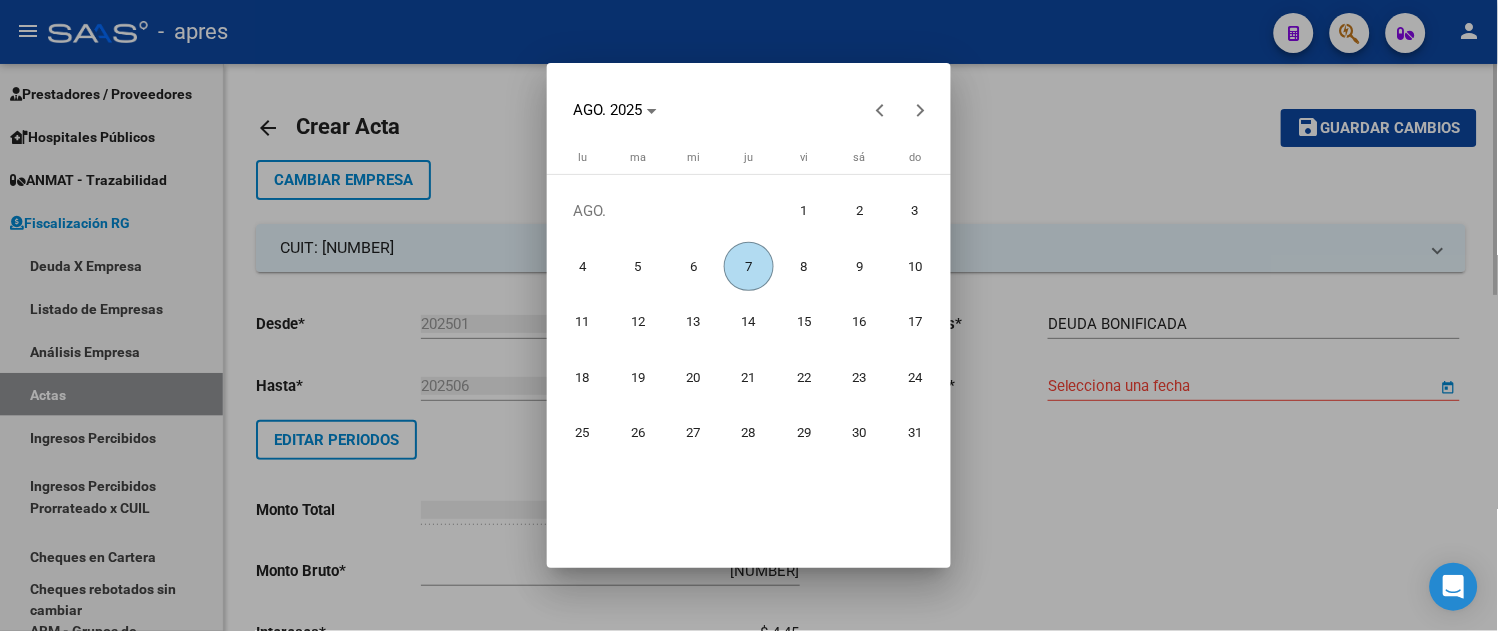 type 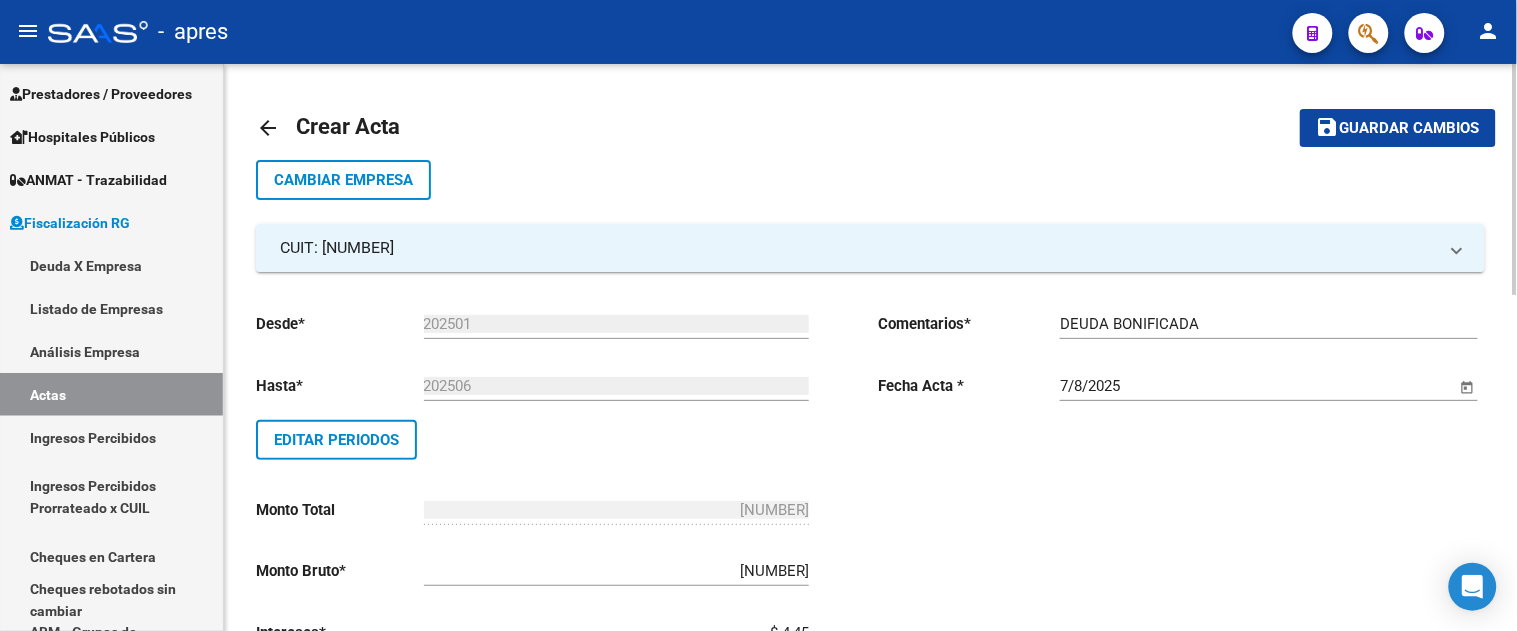 scroll, scrollTop: 827, scrollLeft: 0, axis: vertical 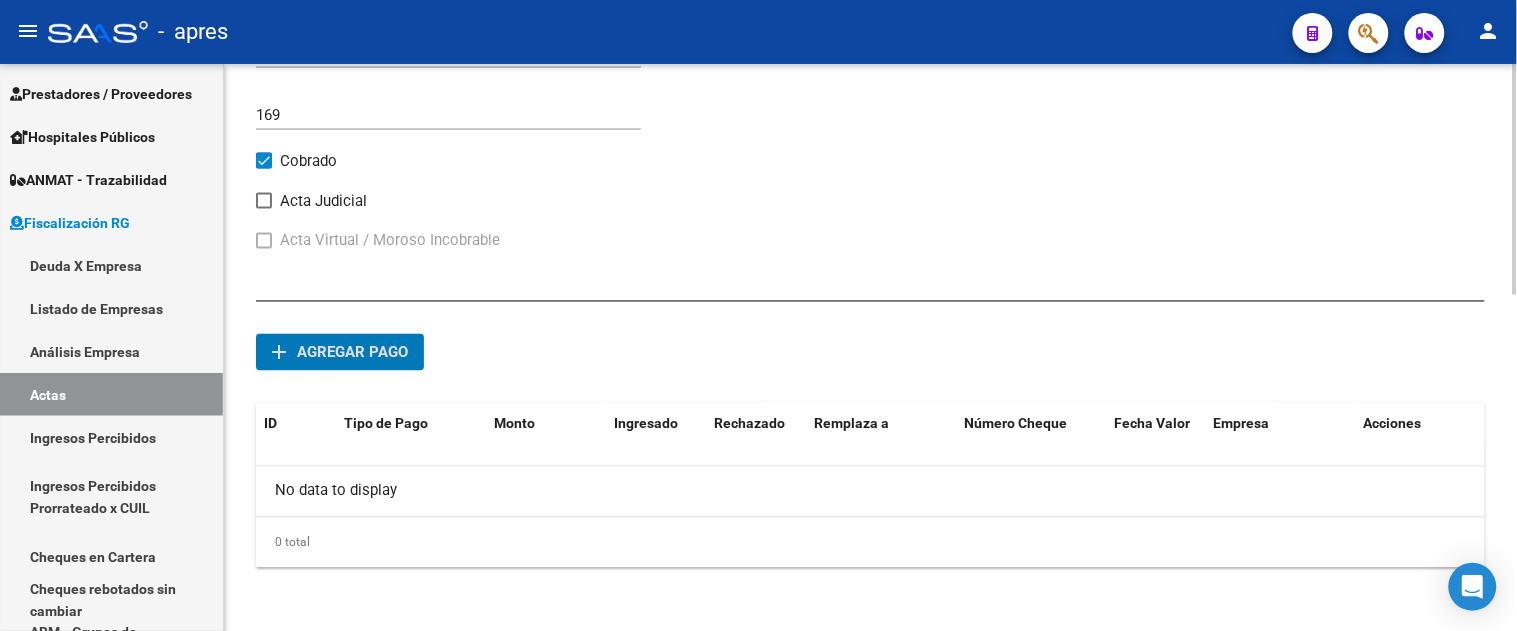 type 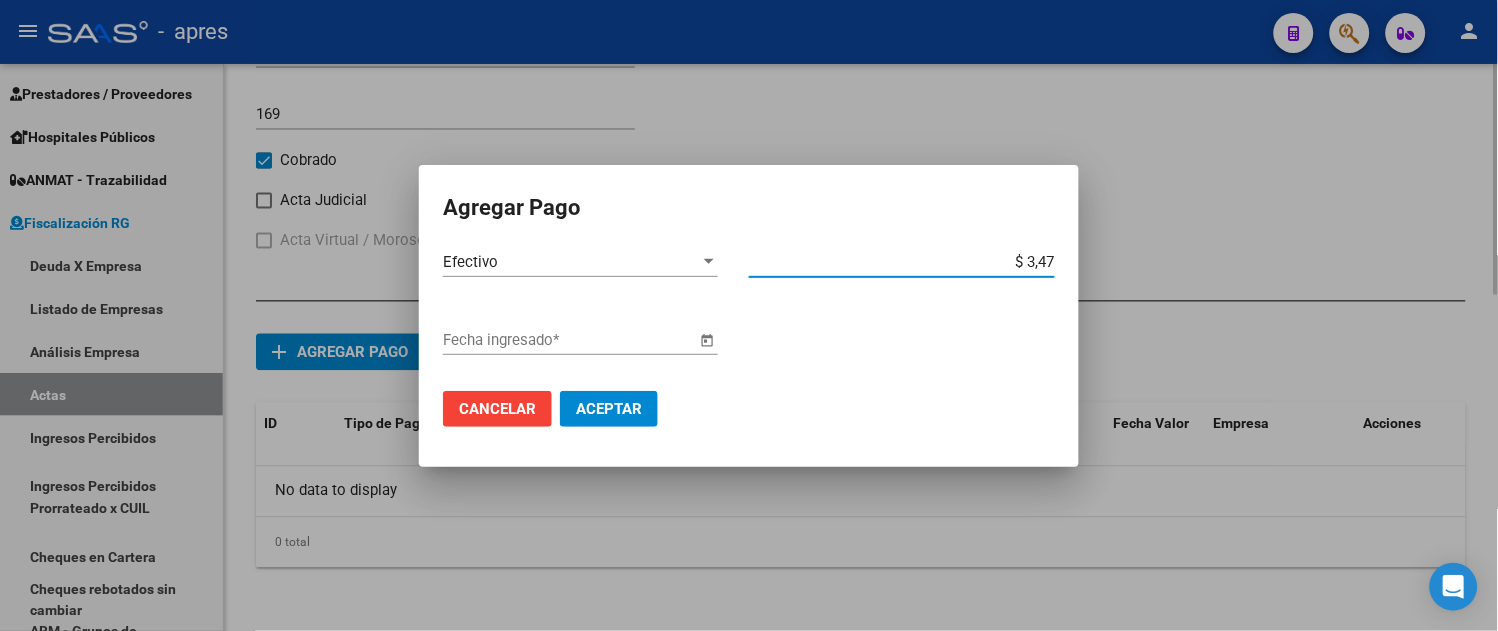 type on "[NUMBER]" 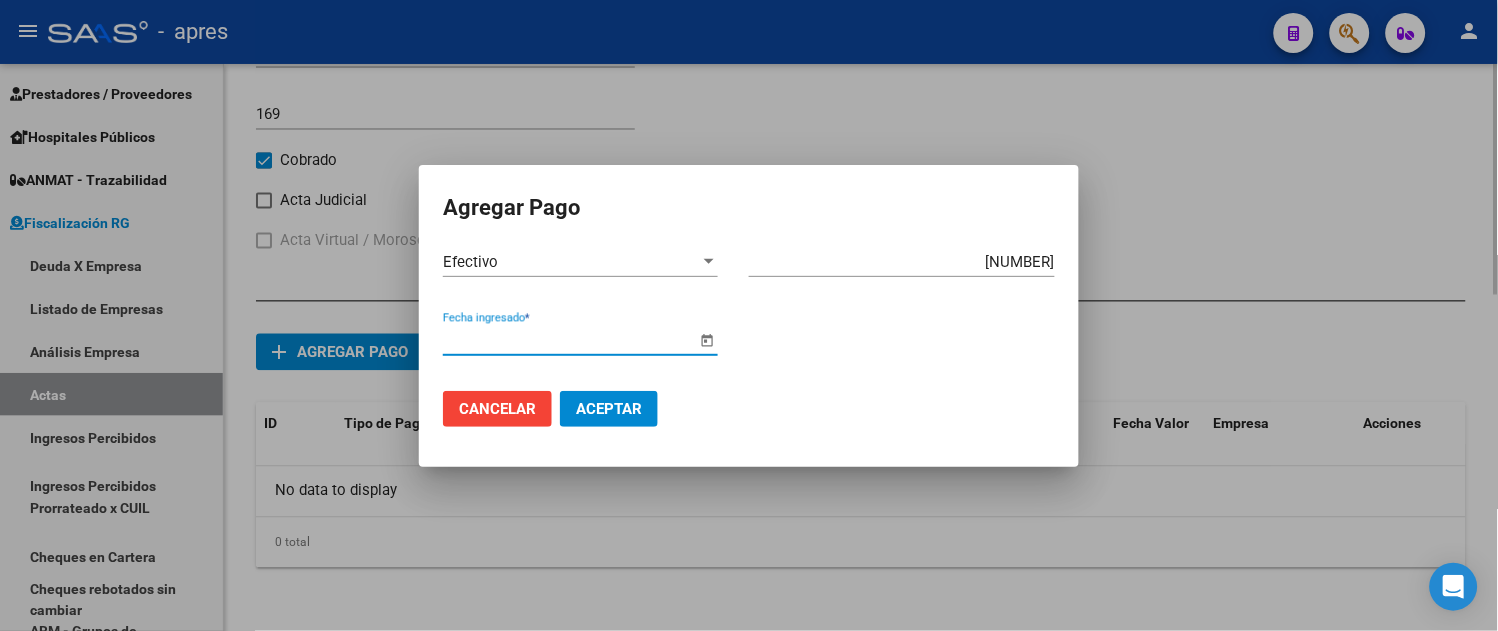 type 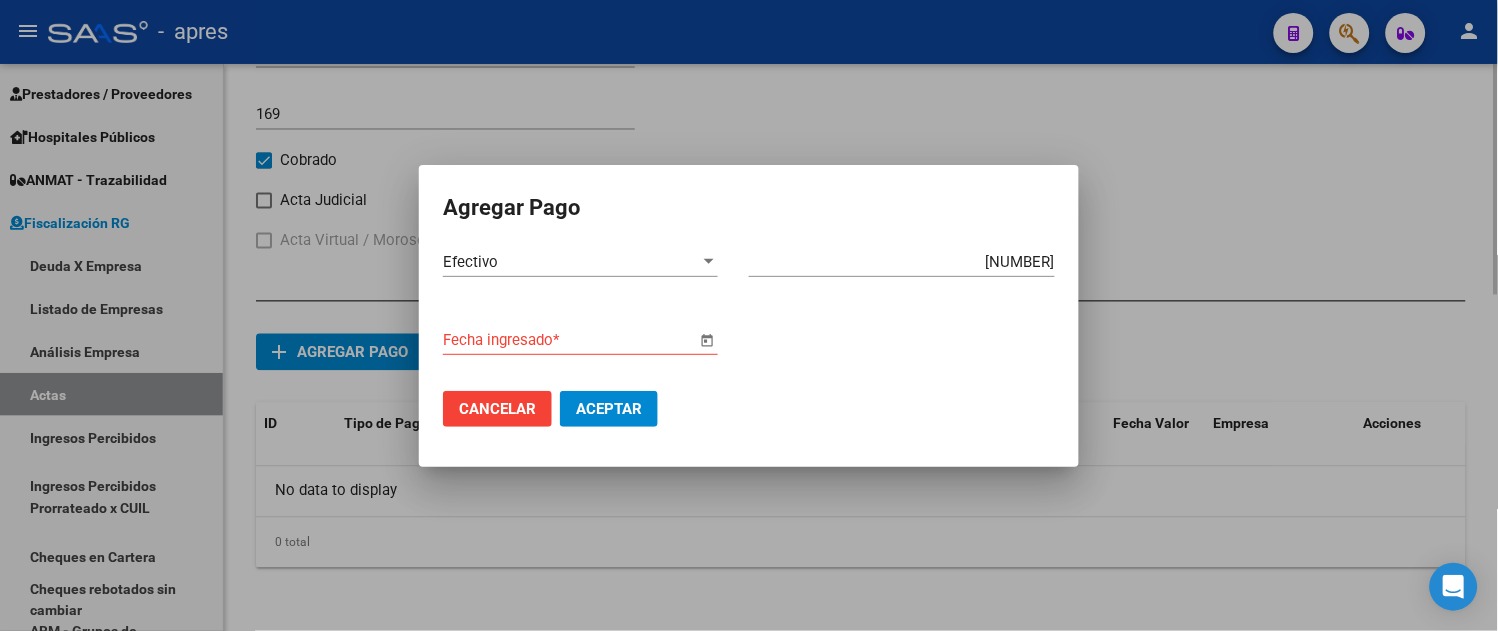 click at bounding box center [707, 340] 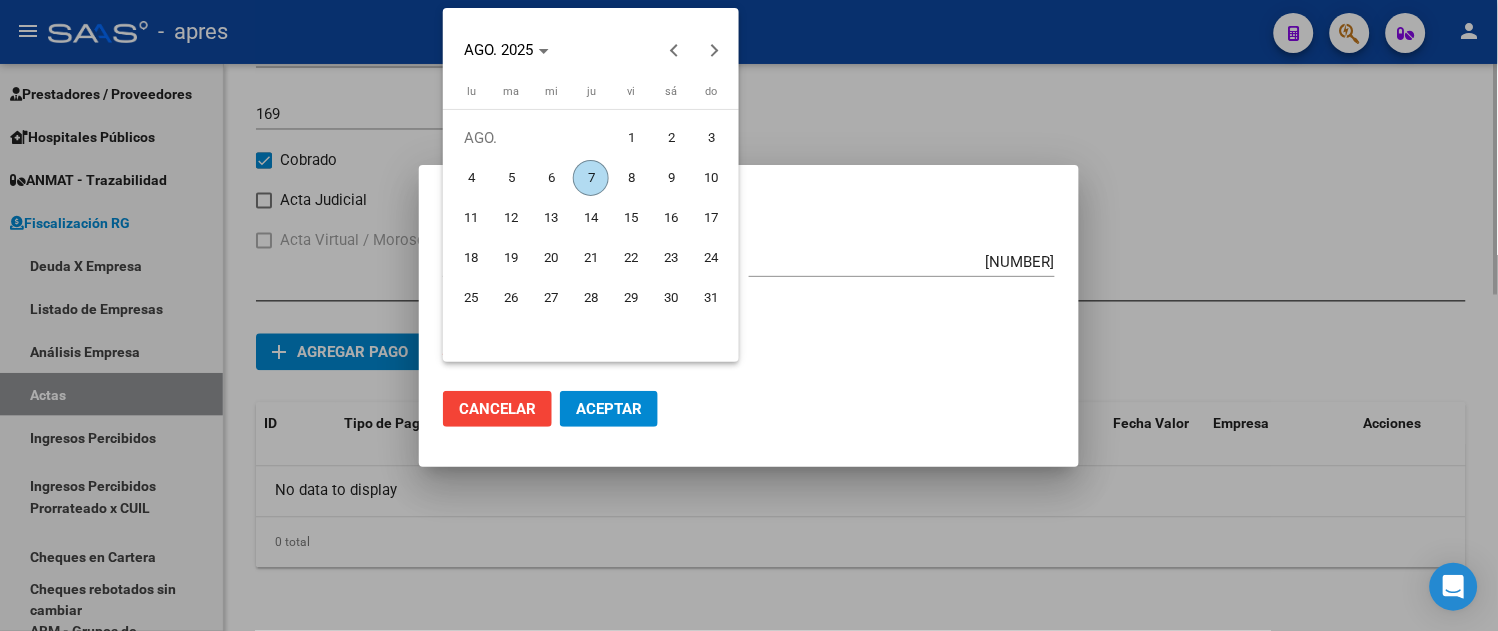 type 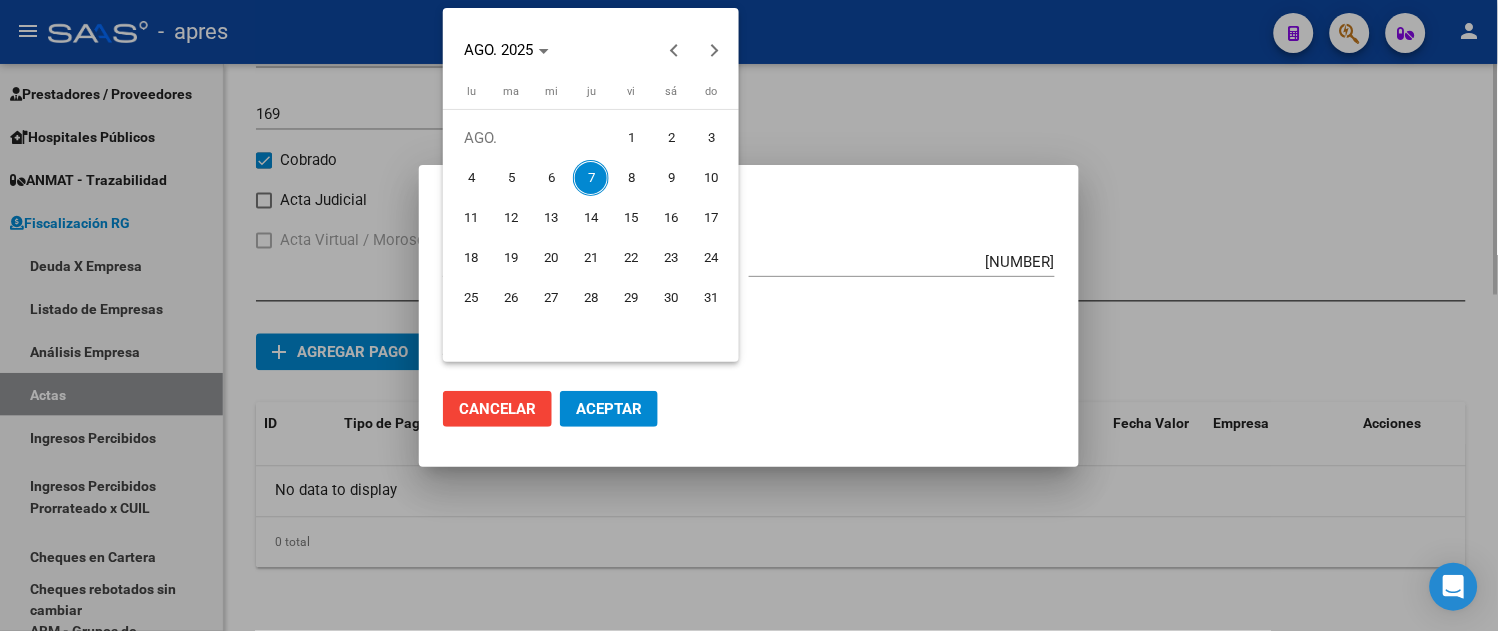 type 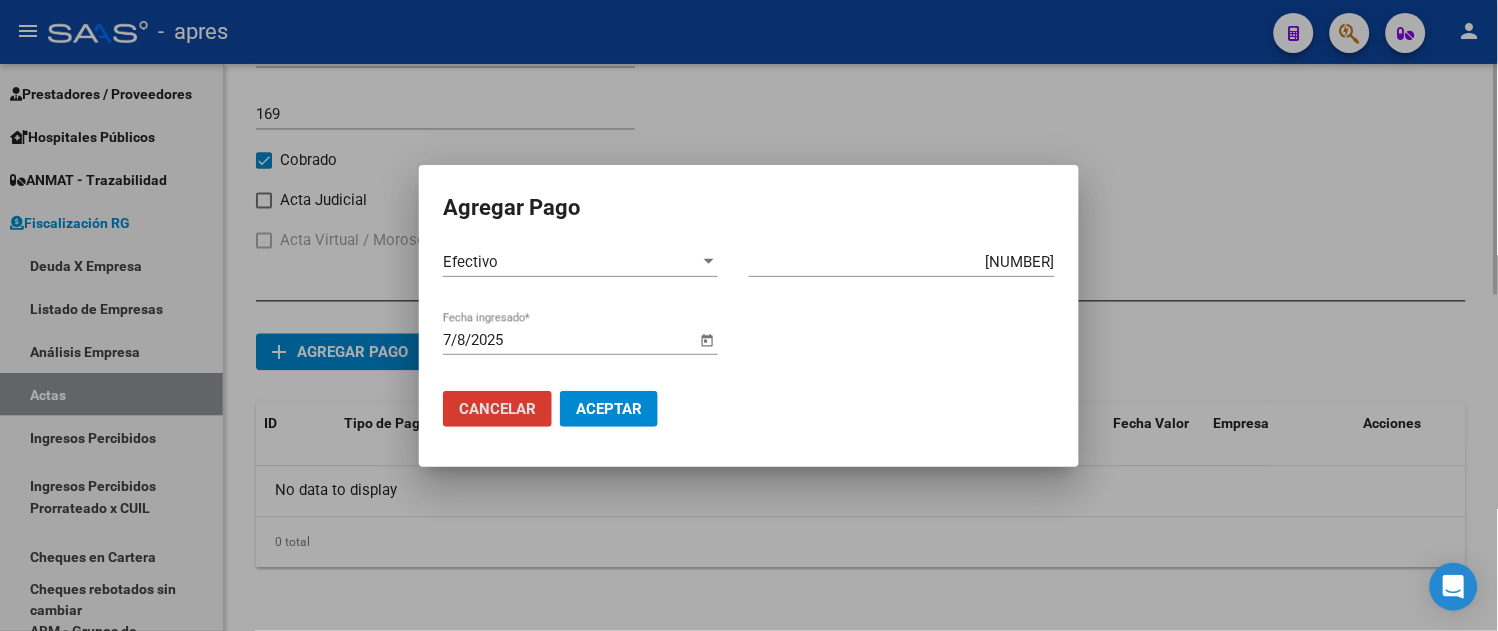 type 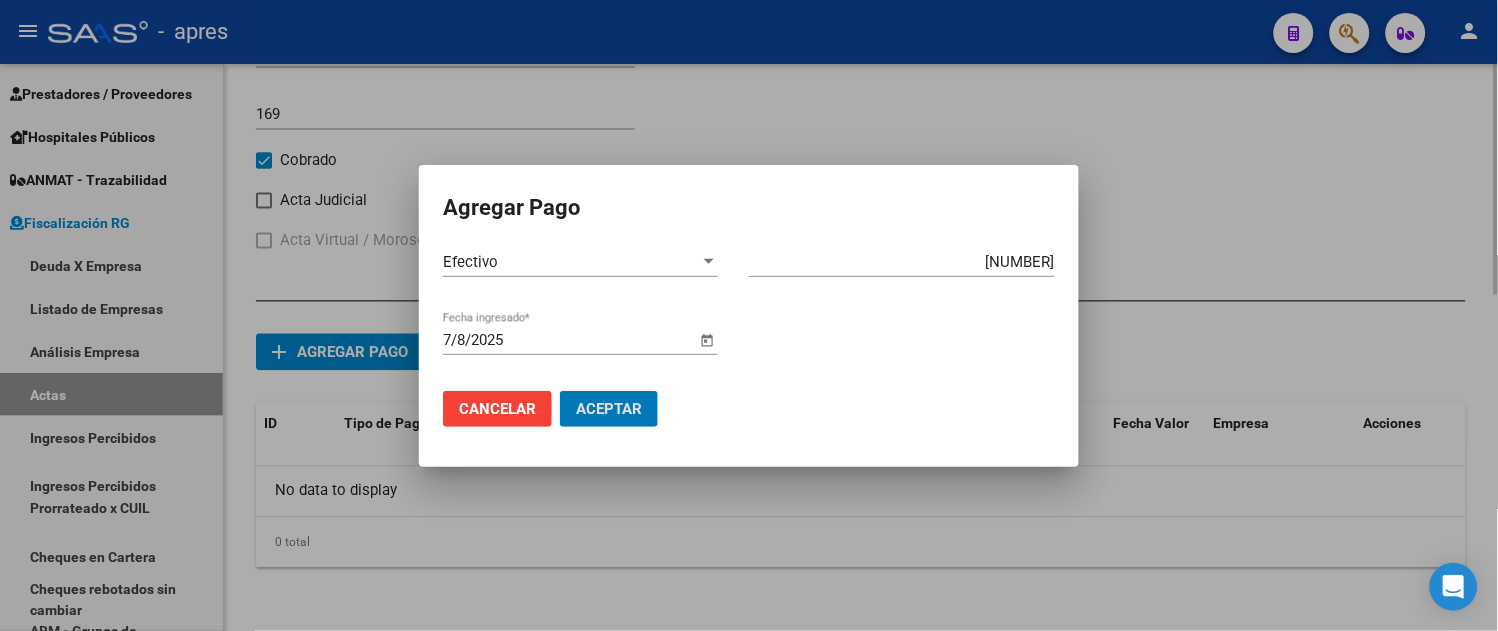 click on "Aceptar" at bounding box center [609, 409] 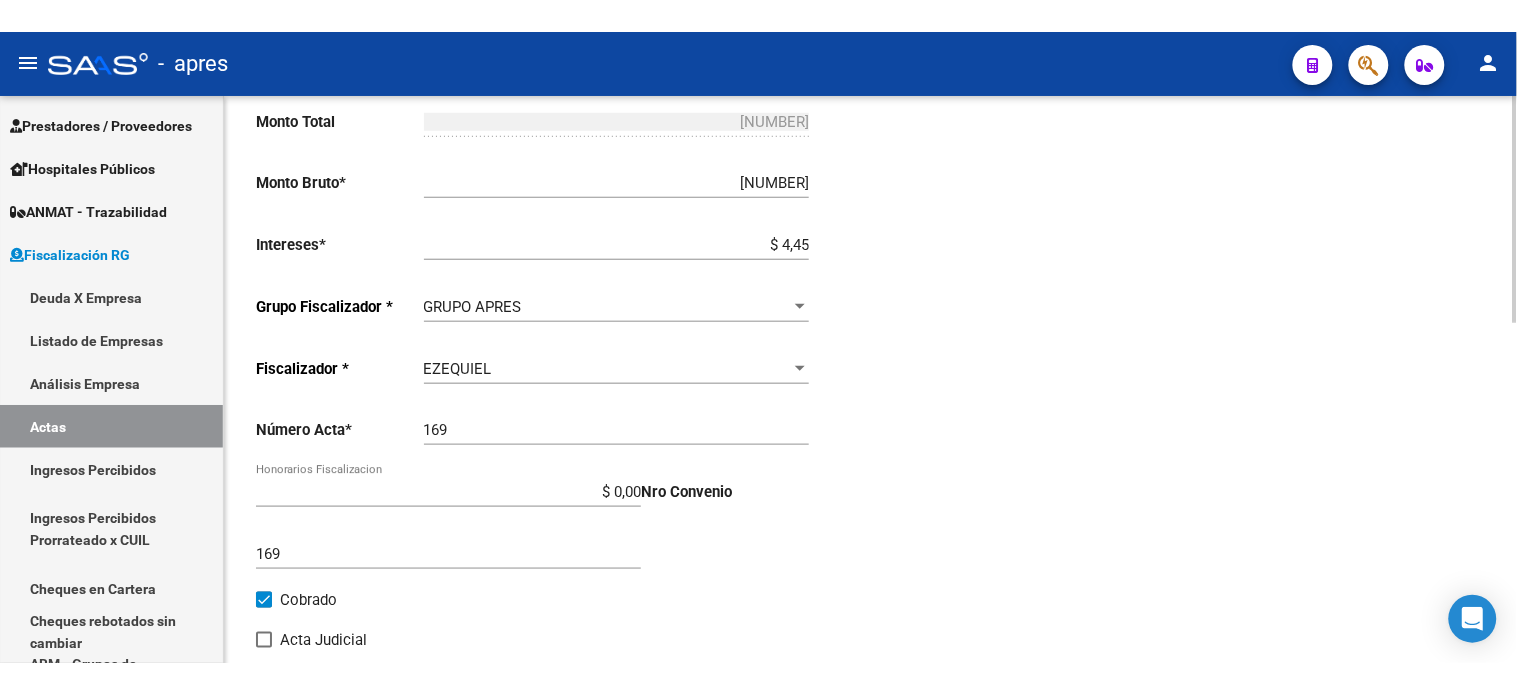 scroll, scrollTop: 0, scrollLeft: 0, axis: both 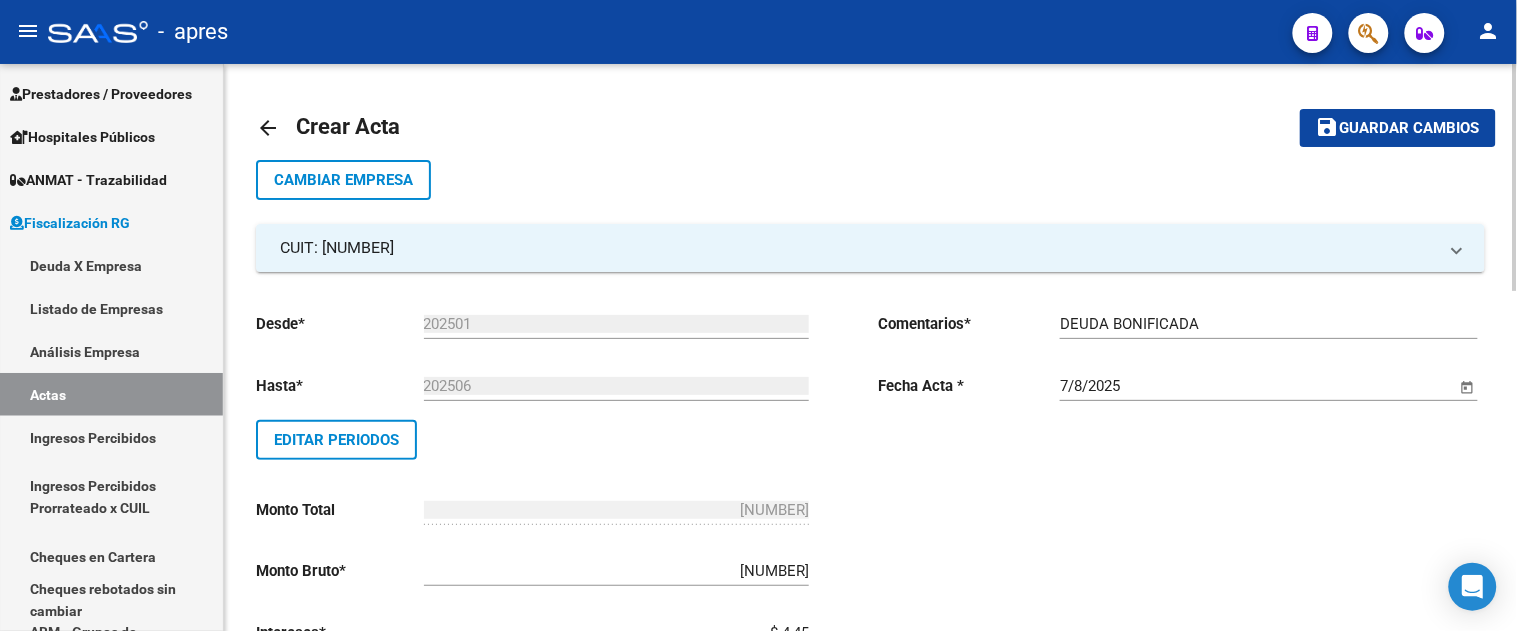 click on "Guardar cambios" 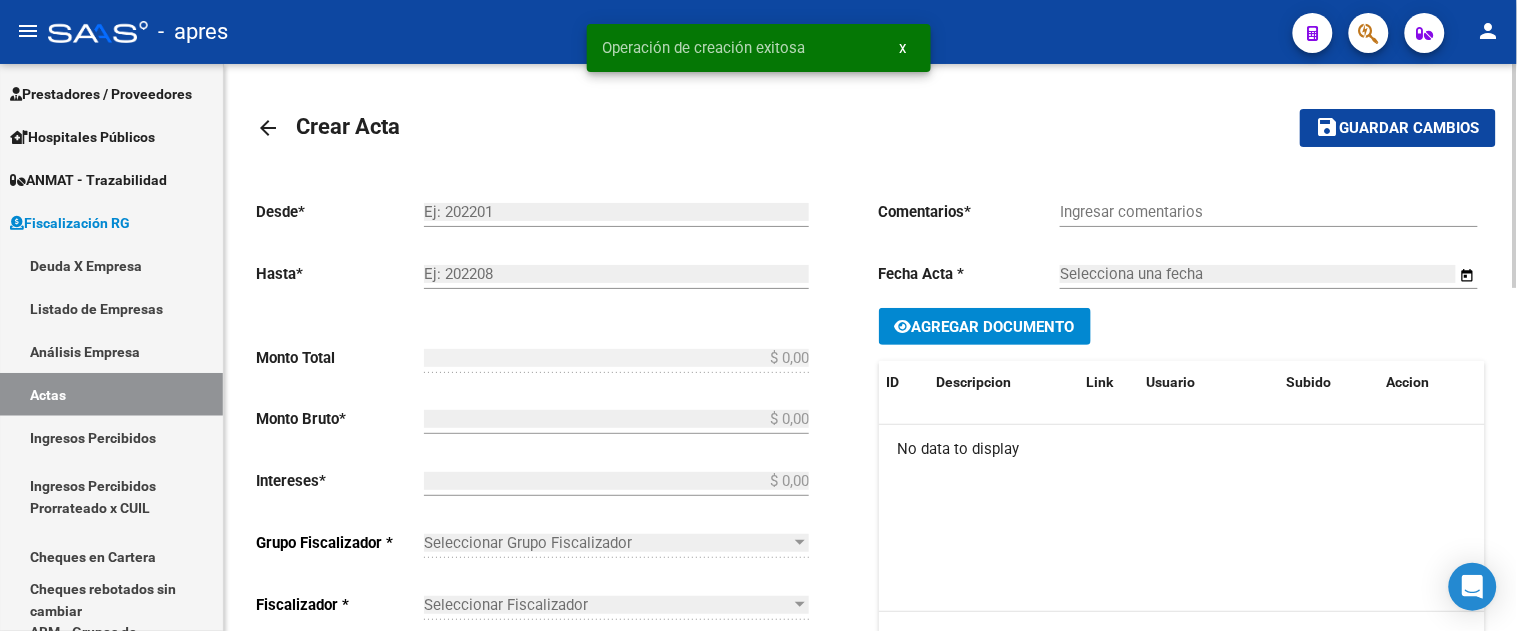 type on "202501" 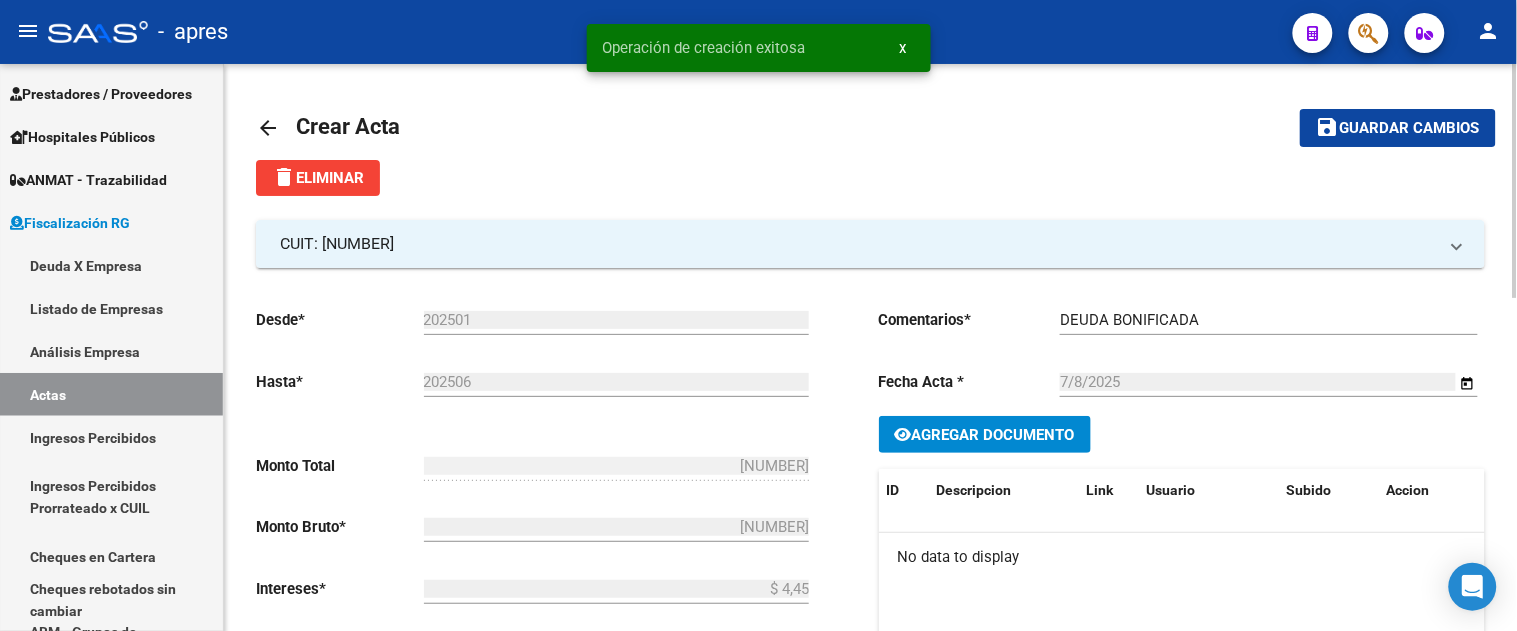 click on "Agregar Documento" 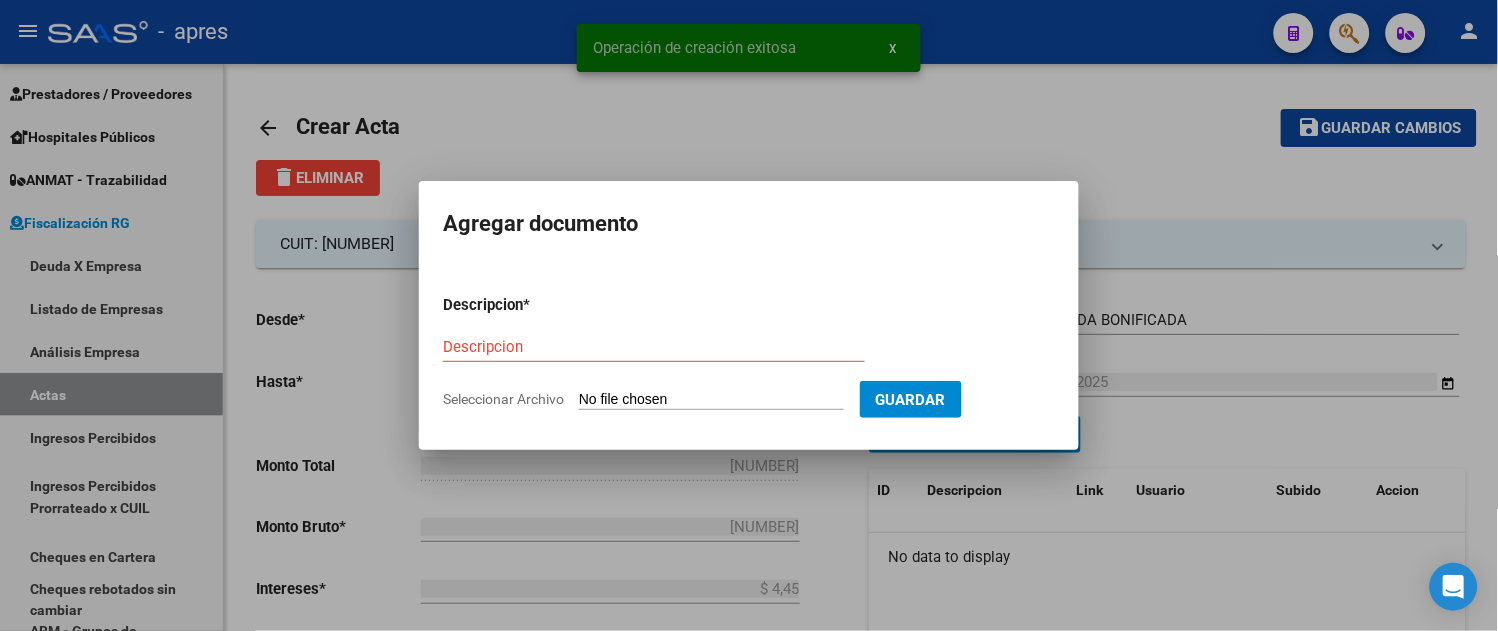 drag, startPoint x: 570, startPoint y: 355, endPoint x: 551, endPoint y: 352, distance: 19.235384 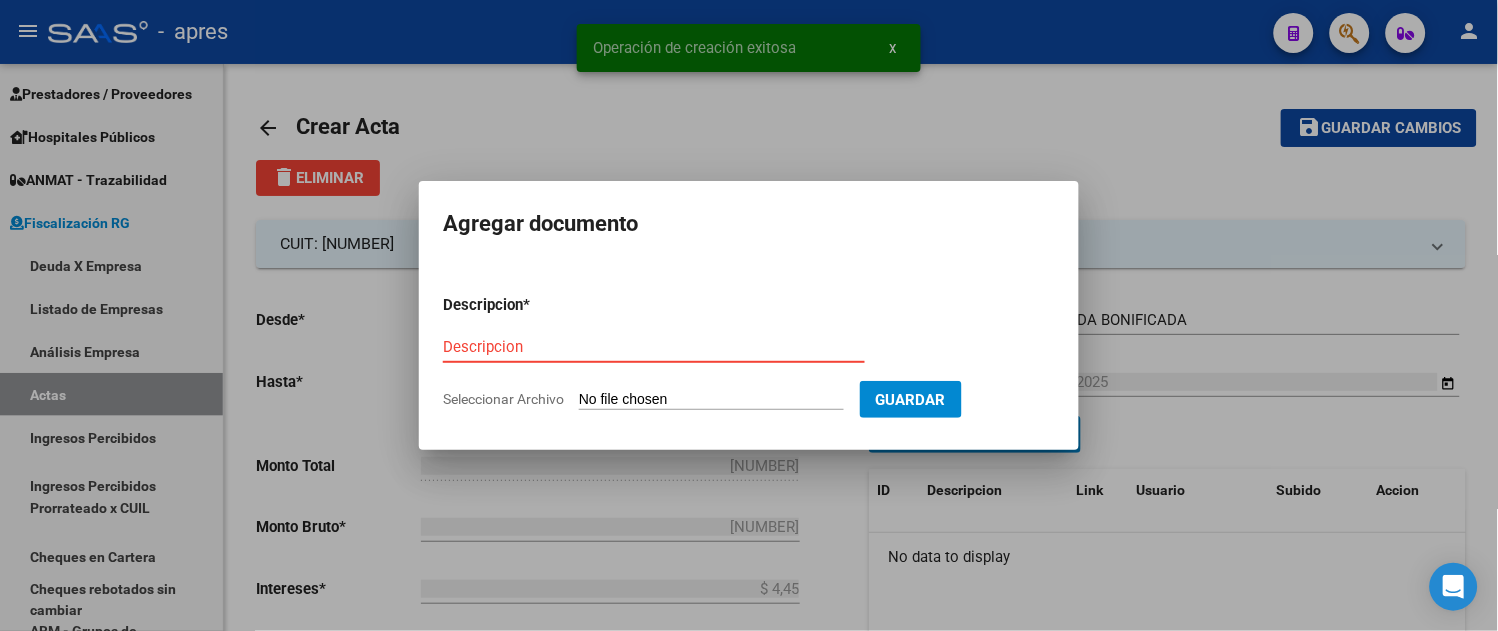 click on "Descripcion" at bounding box center [654, 347] 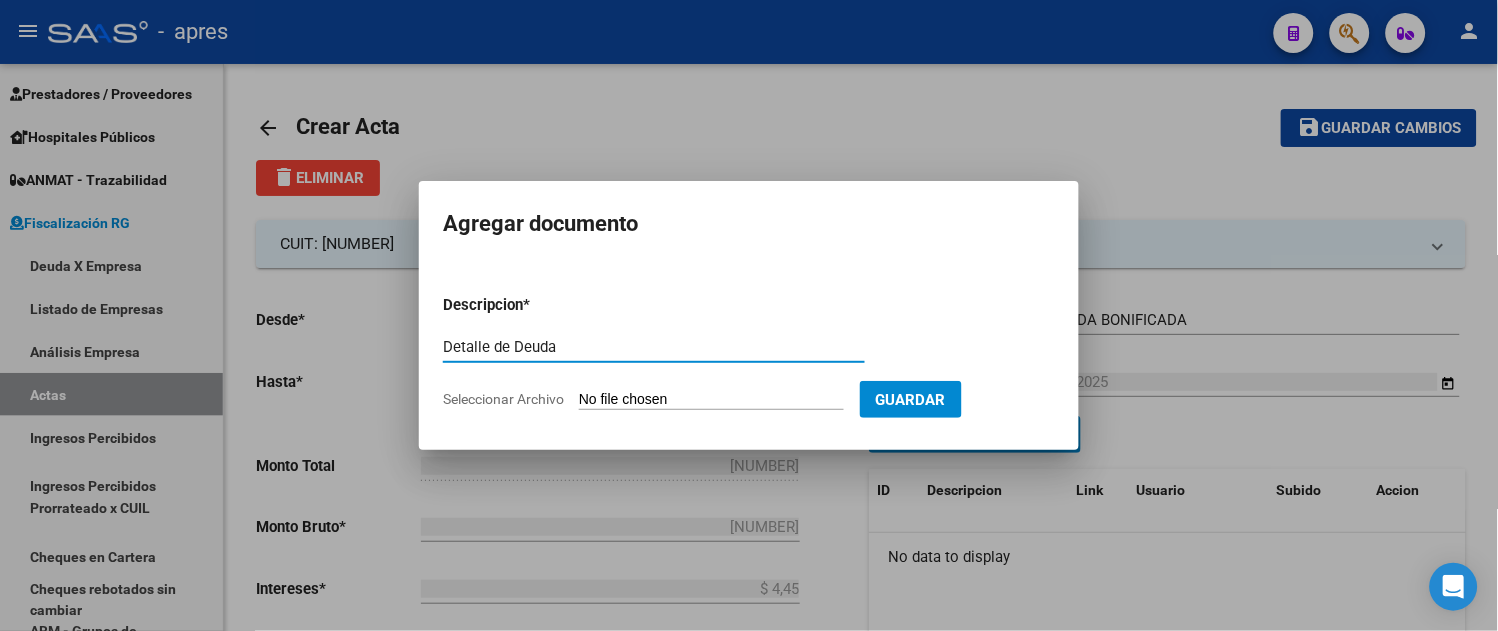 type on "Detalle de Deuda" 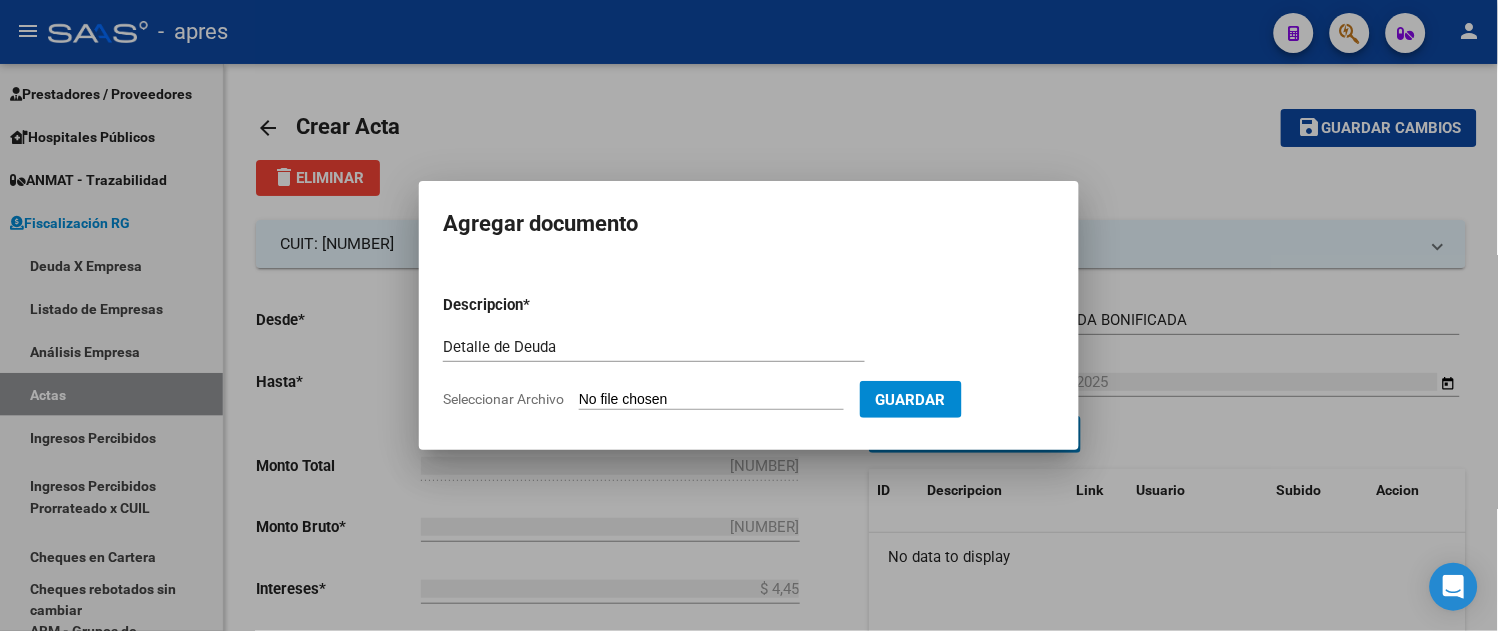 type on "C:\fakepath\Informe-Deuda-[NUMBER]-201802-202506.pdf" 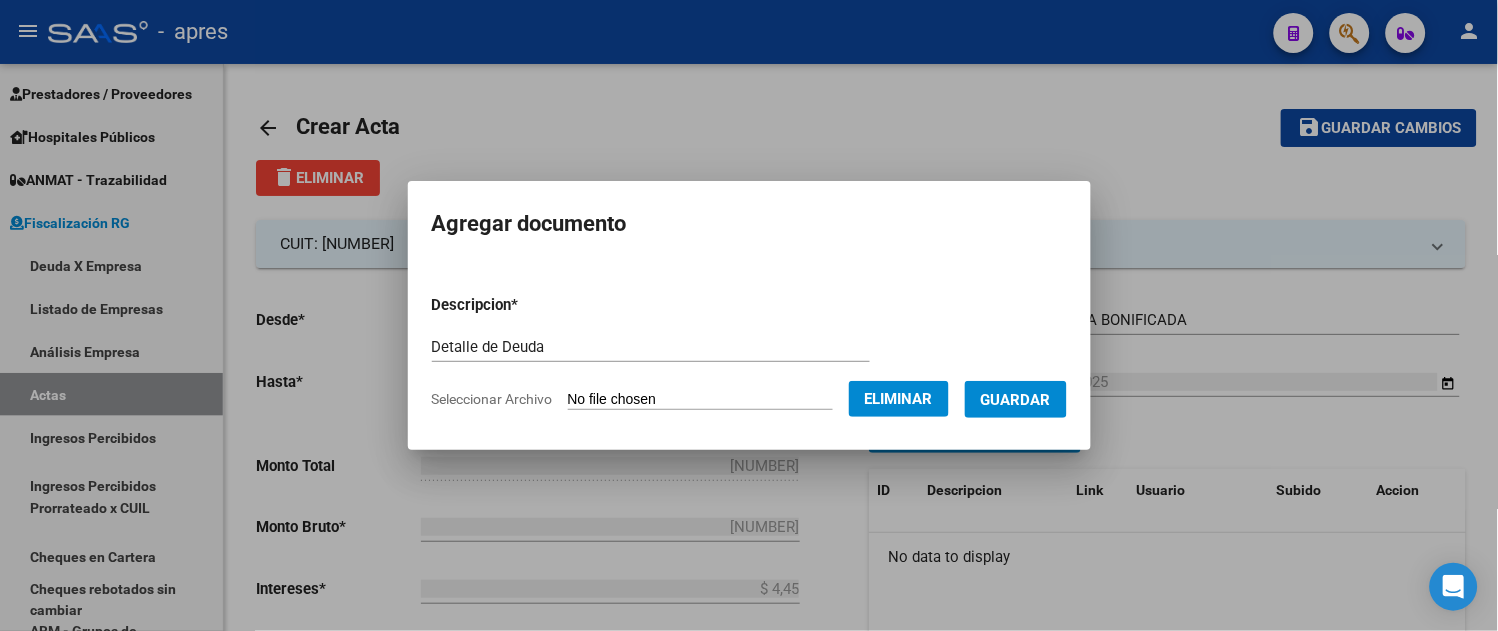 click on "Guardar" at bounding box center [1016, 400] 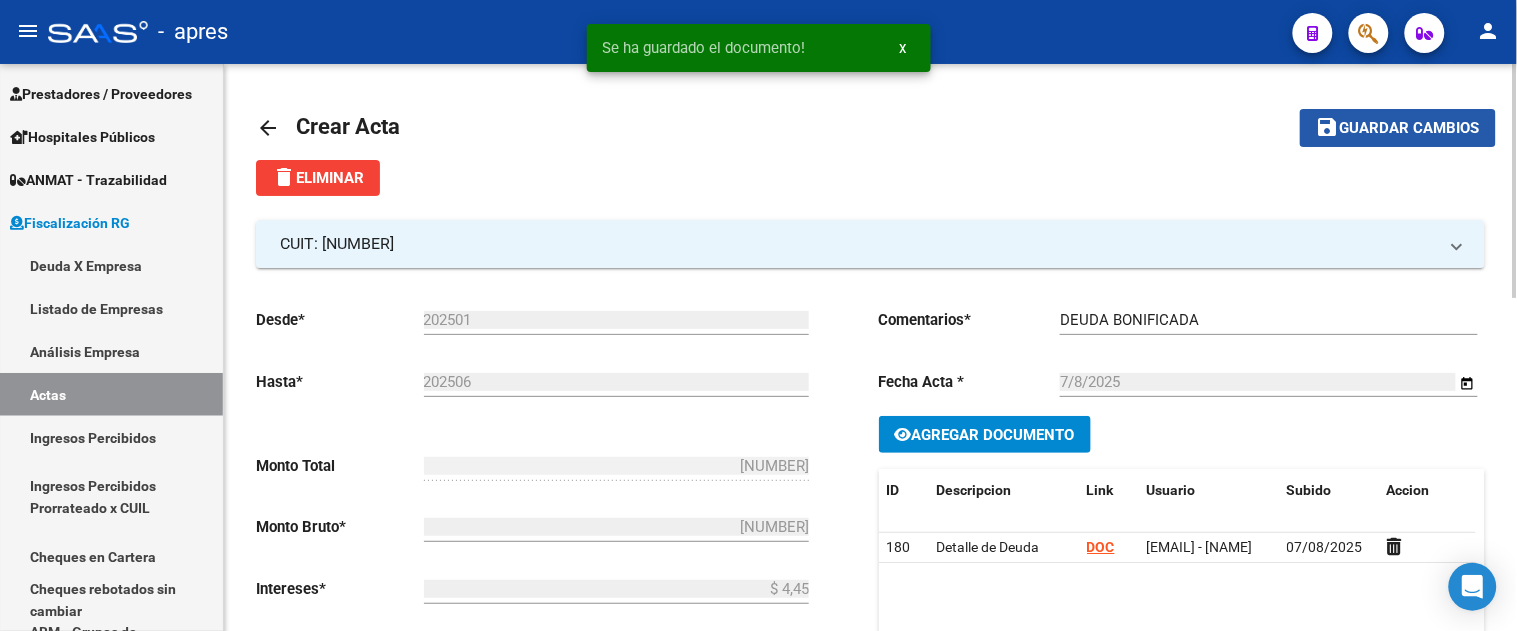 click on "Guardar cambios" 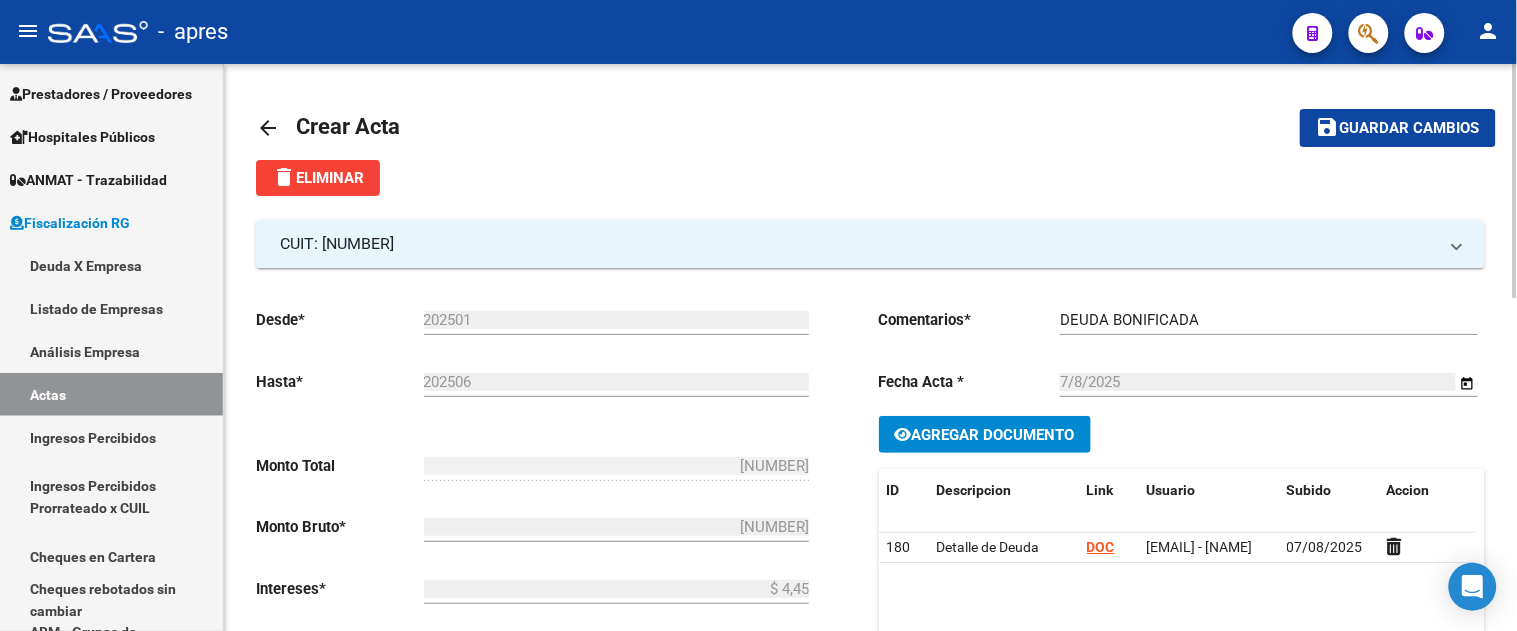 drag, startPoint x: 68, startPoint y: 275, endPoint x: 110, endPoint y: 31, distance: 247.58836 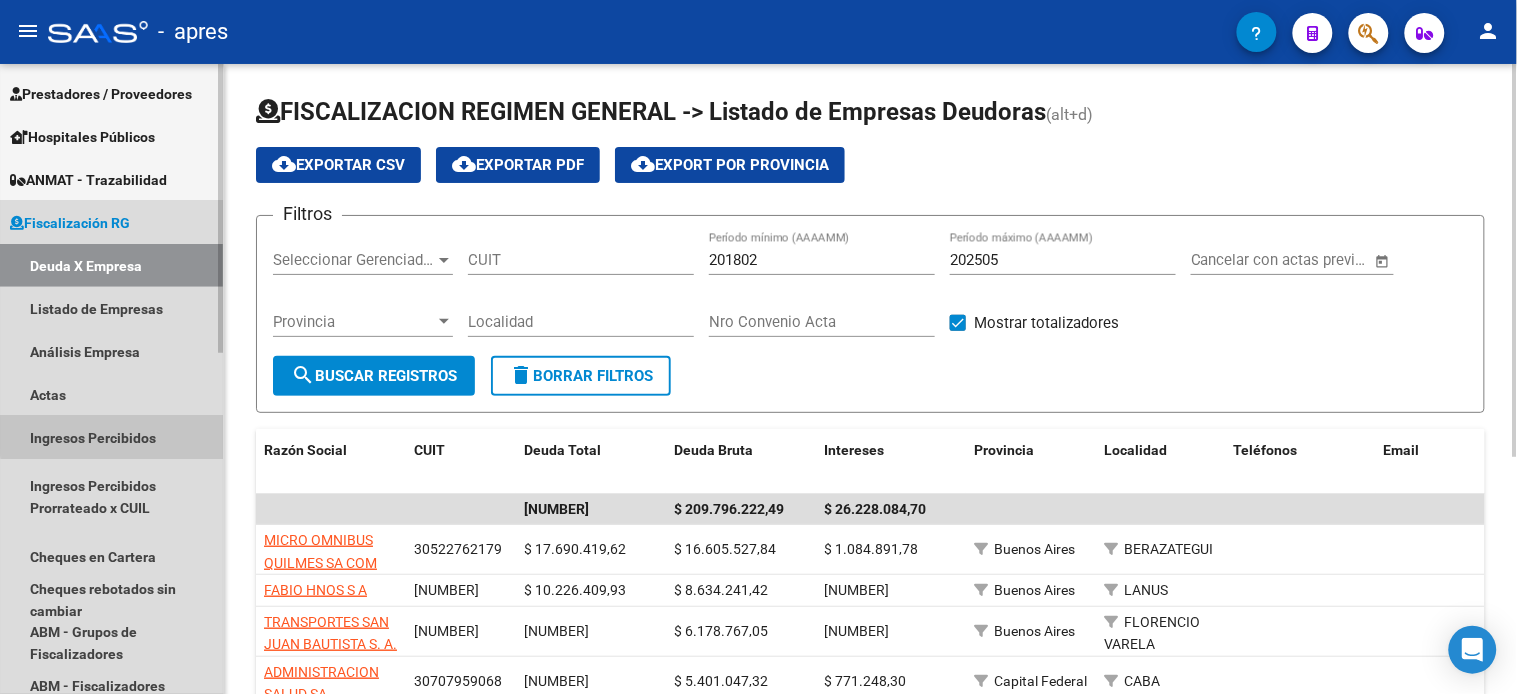 click on "Ingresos Percibidos" at bounding box center [111, 437] 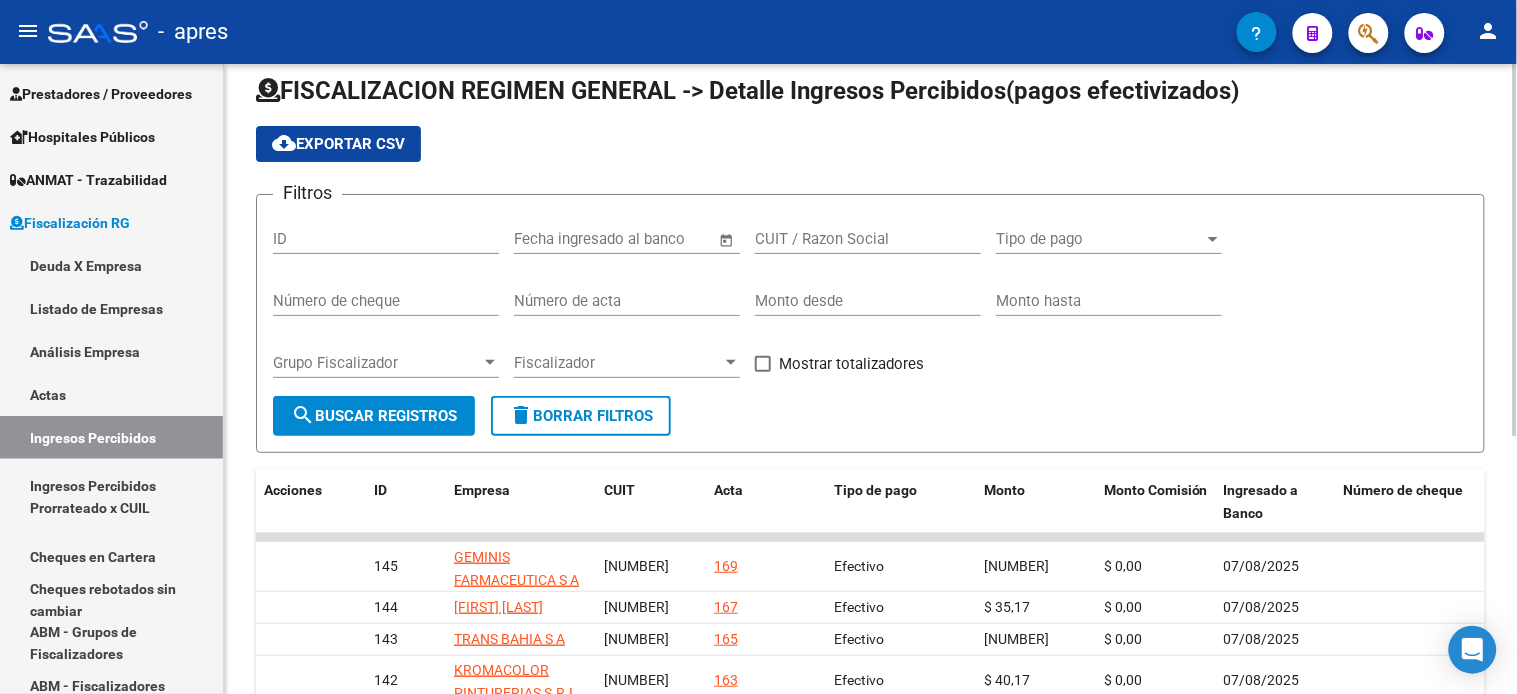 scroll, scrollTop: 0, scrollLeft: 0, axis: both 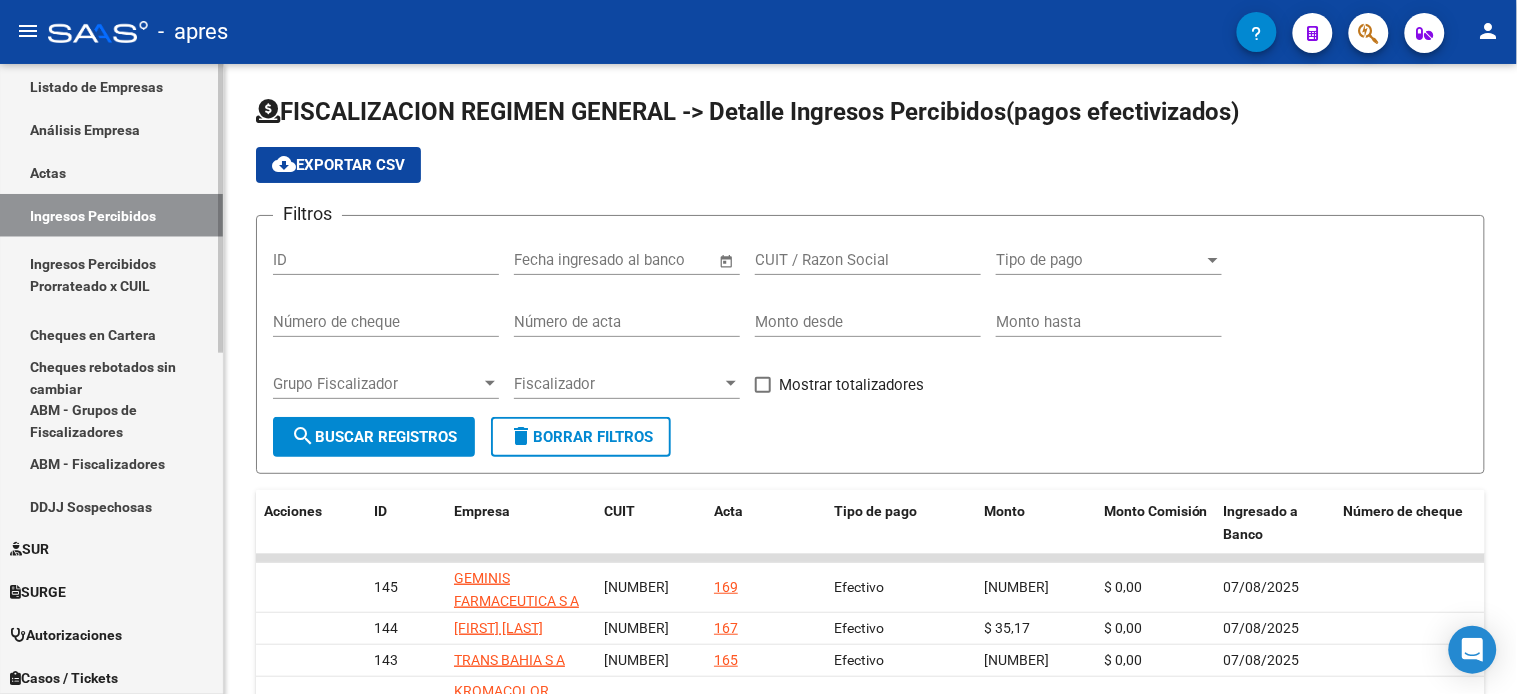 click on "Ingresos Percibidos Prorrateado x CUIL" at bounding box center [111, 275] 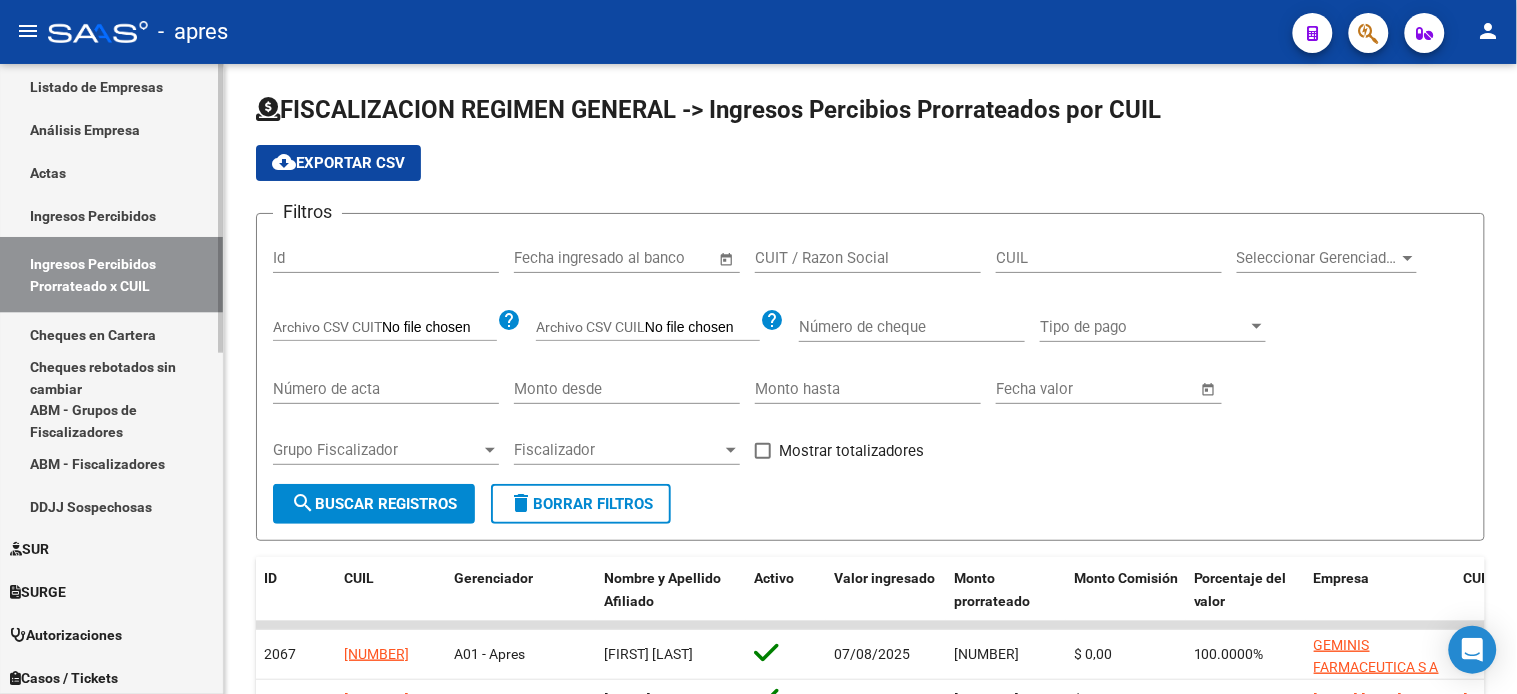 scroll, scrollTop: 0, scrollLeft: 0, axis: both 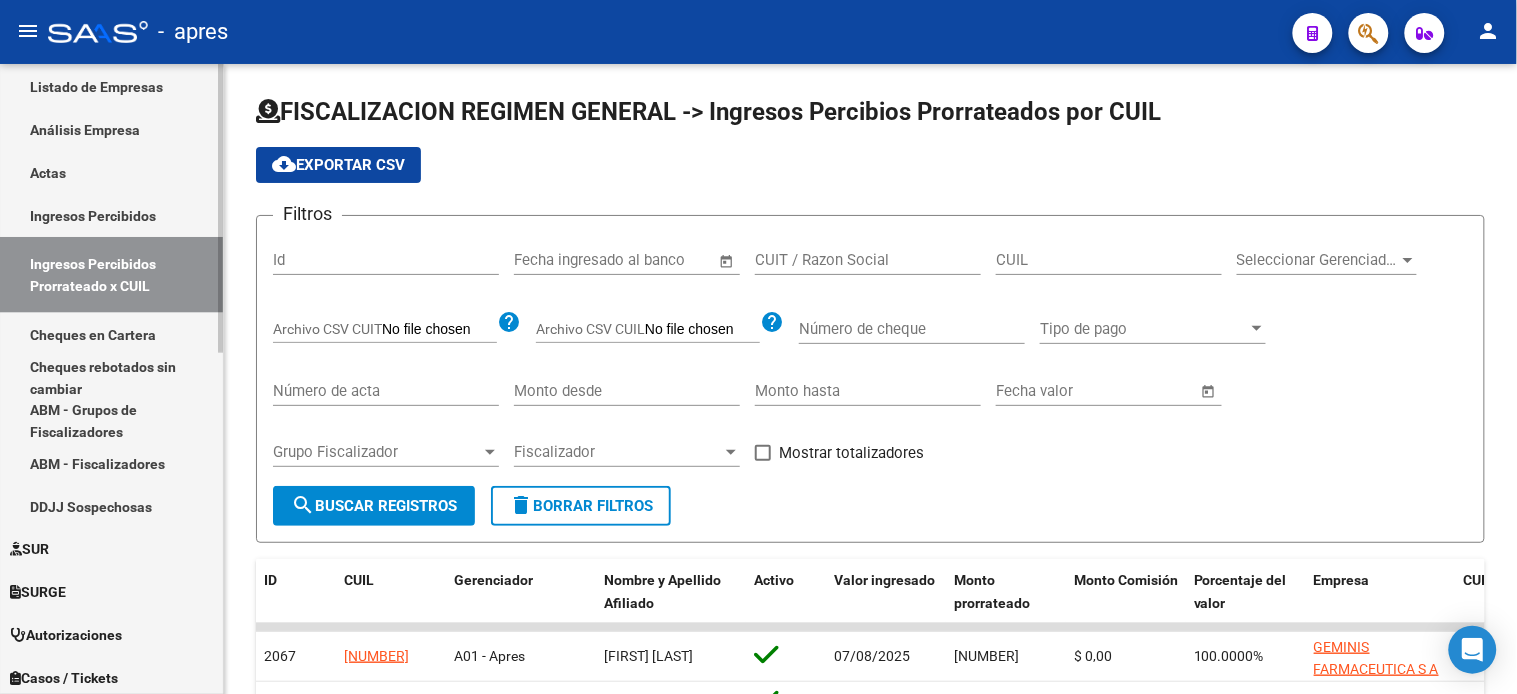 click on "Ingresos Percibidos" at bounding box center (111, 215) 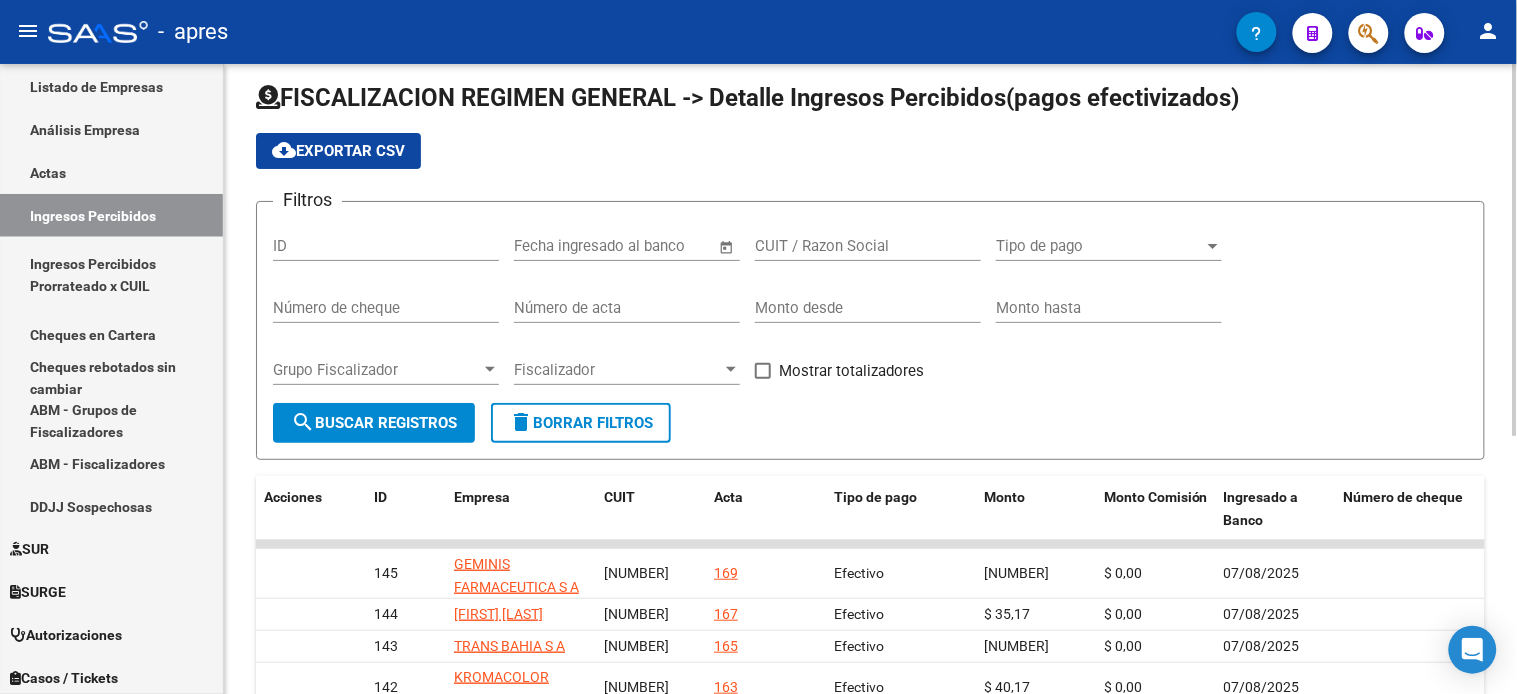 scroll, scrollTop: 0, scrollLeft: 0, axis: both 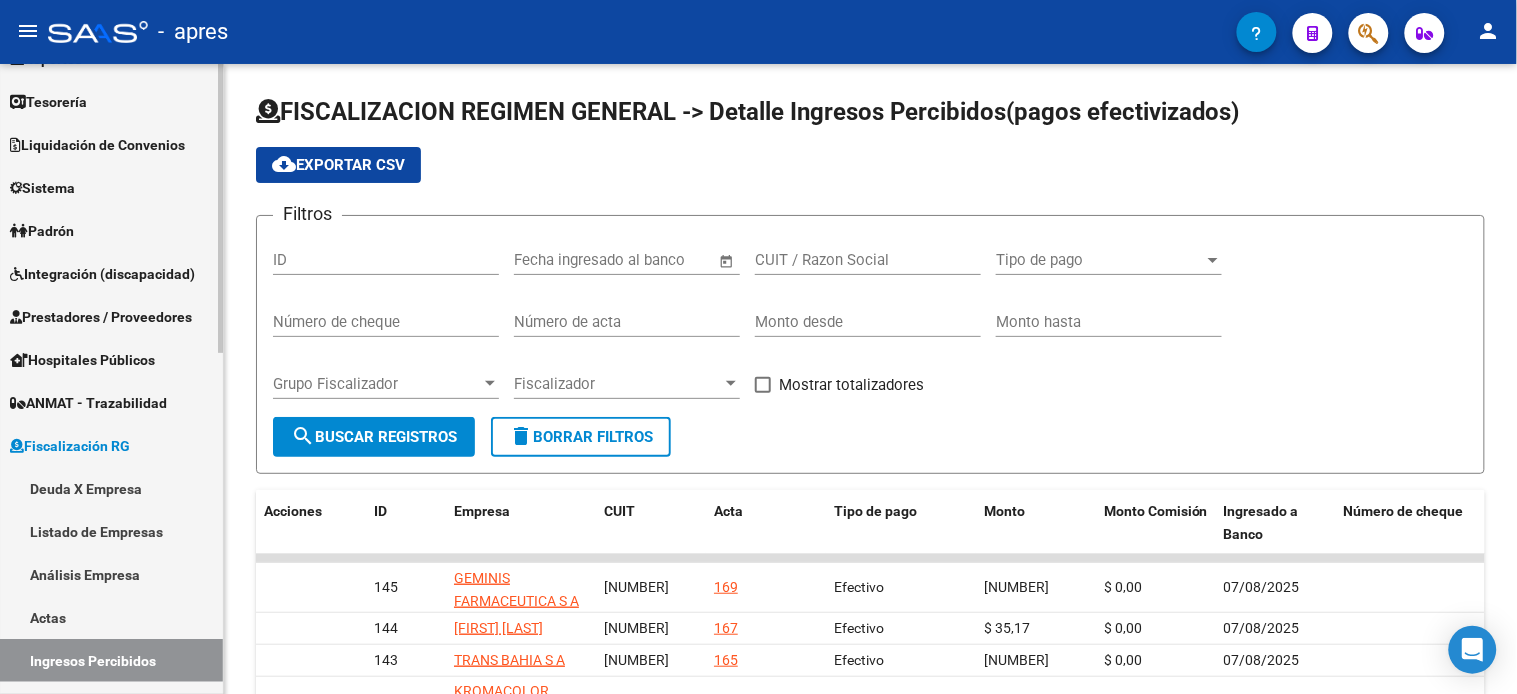 click on "Deuda X Empresa" at bounding box center [111, 488] 